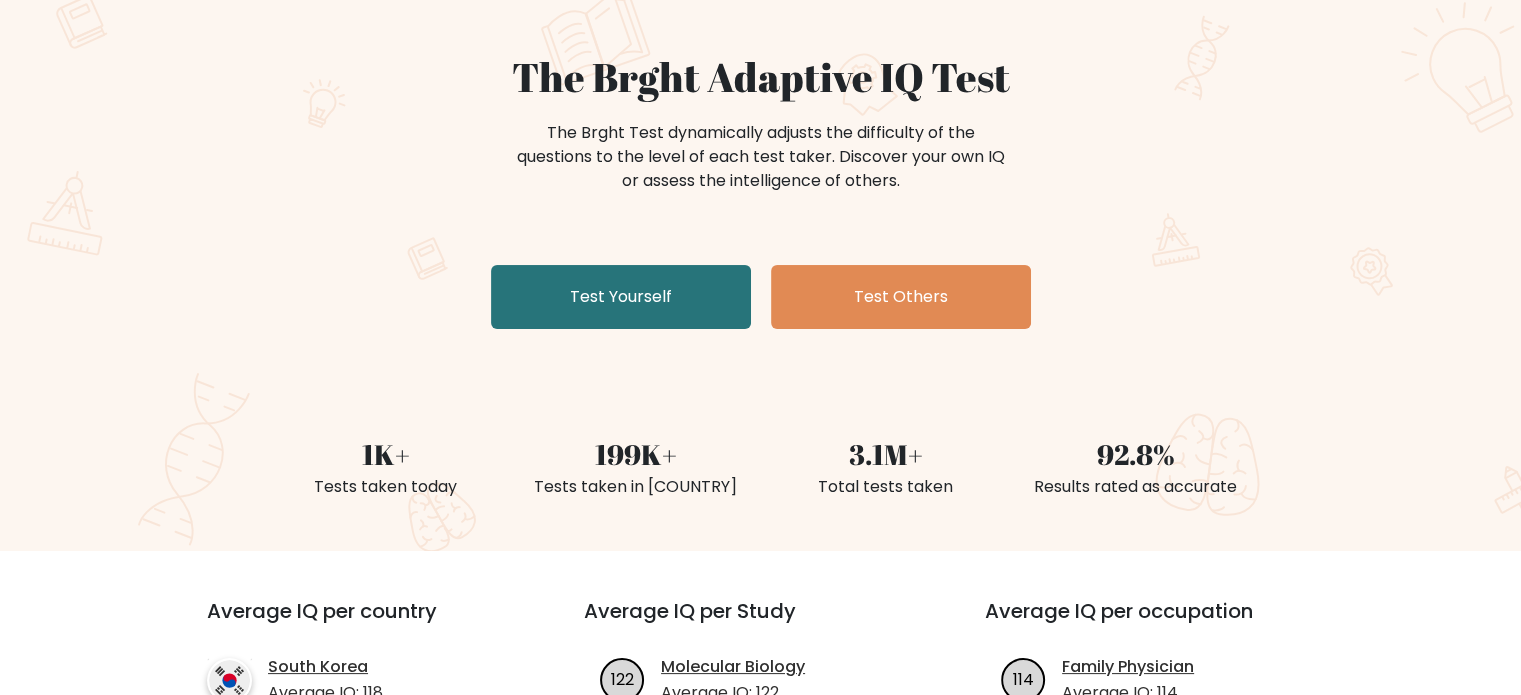 scroll, scrollTop: 166, scrollLeft: 0, axis: vertical 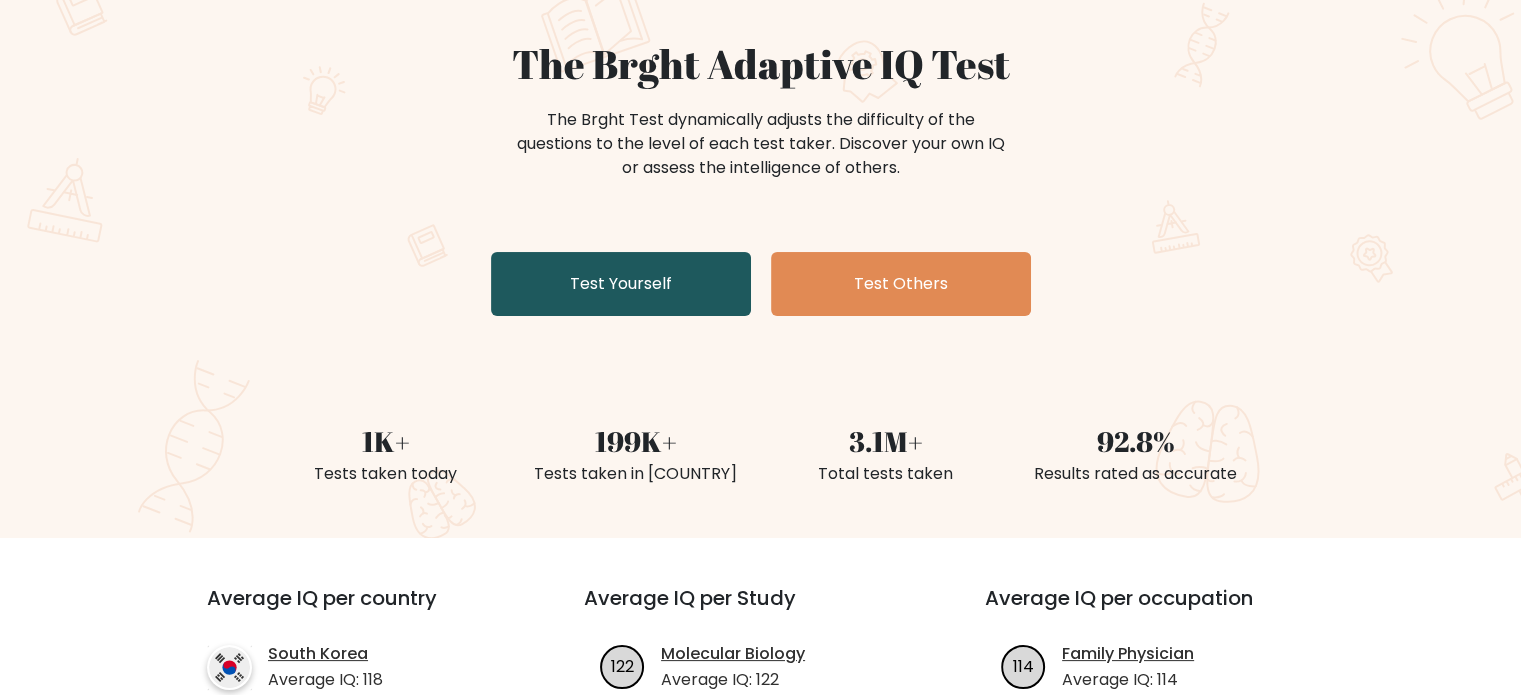 click on "Test Yourself" at bounding box center [621, 284] 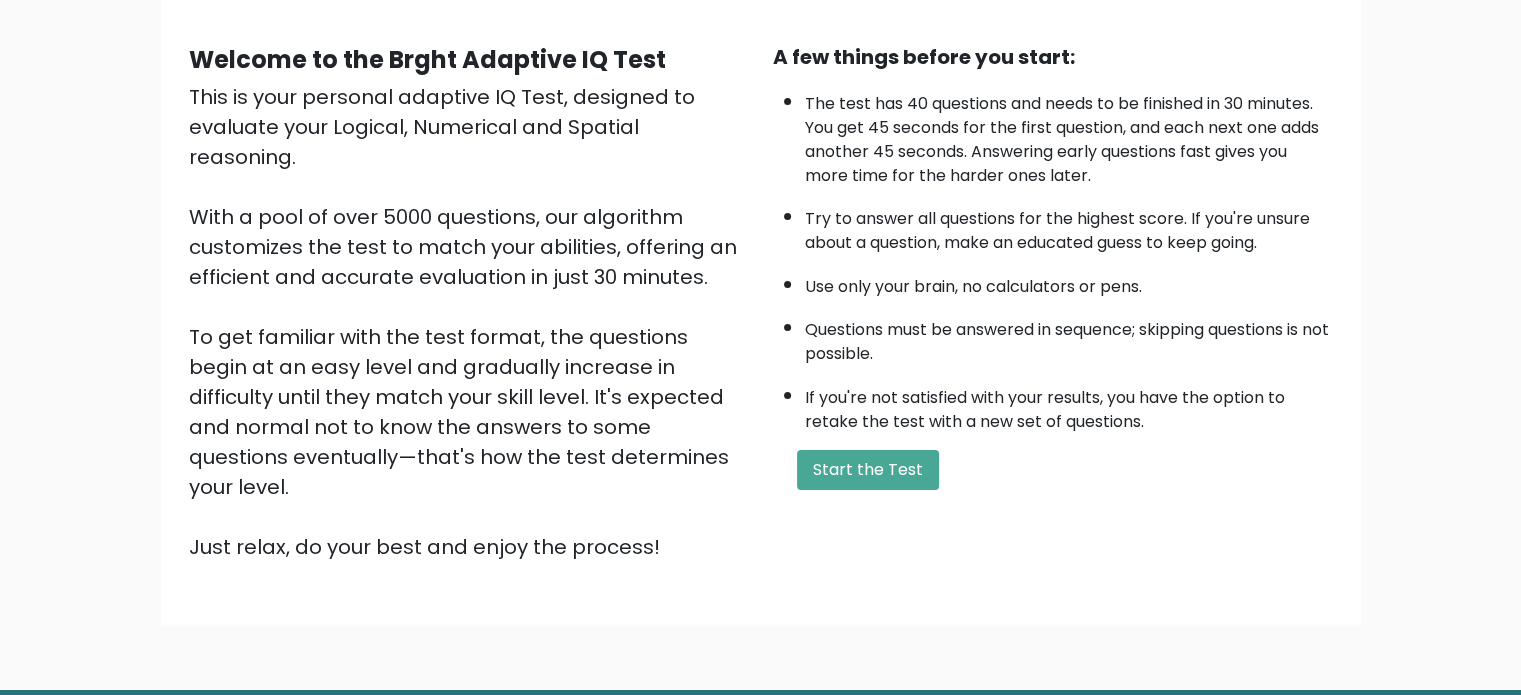 scroll, scrollTop: 166, scrollLeft: 0, axis: vertical 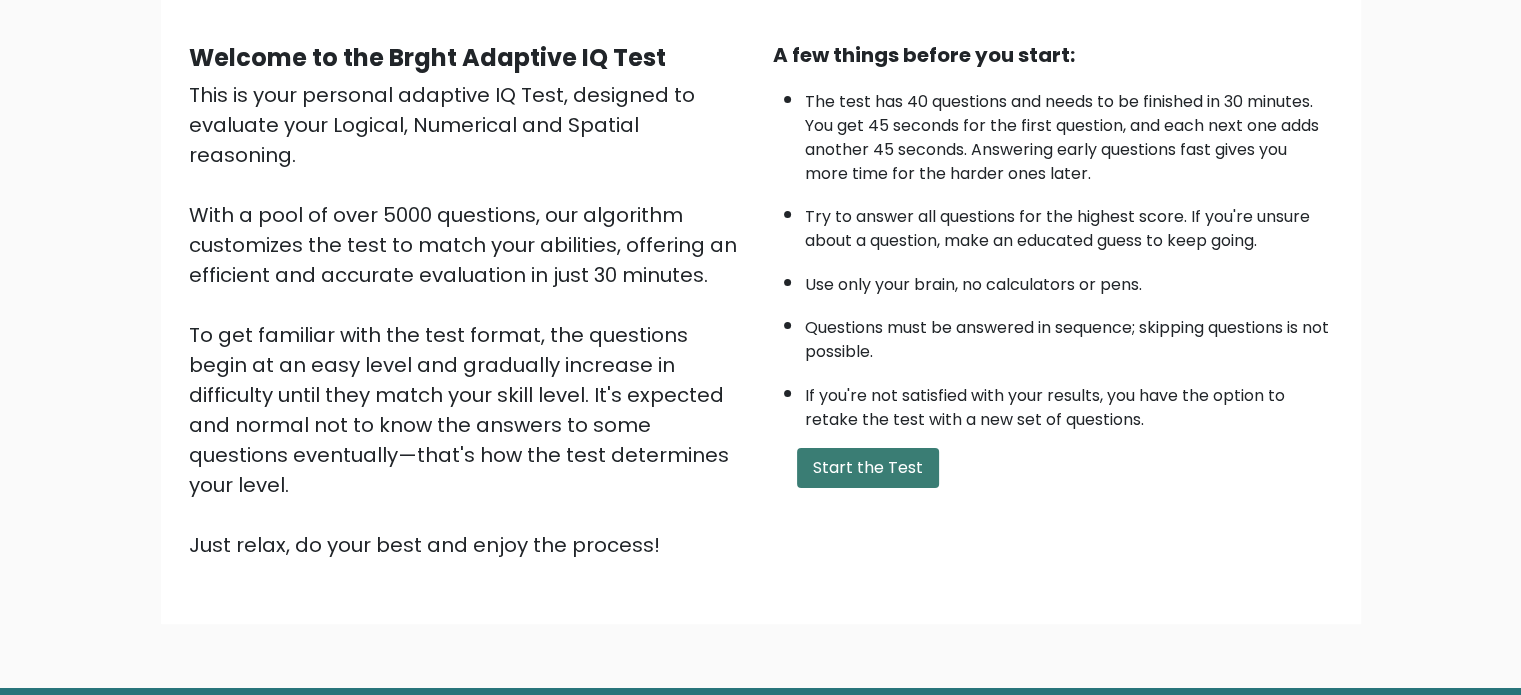 click on "Start the Test" at bounding box center (868, 468) 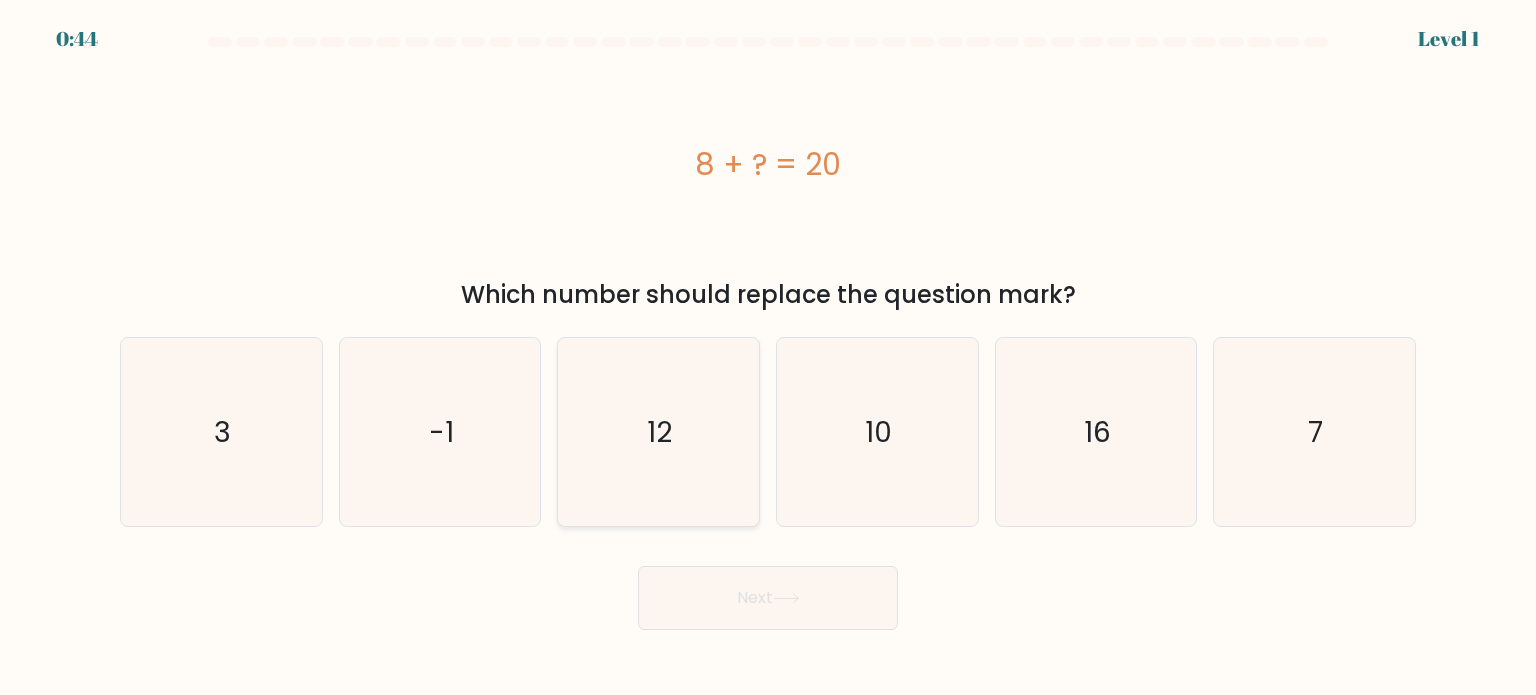 scroll, scrollTop: 0, scrollLeft: 0, axis: both 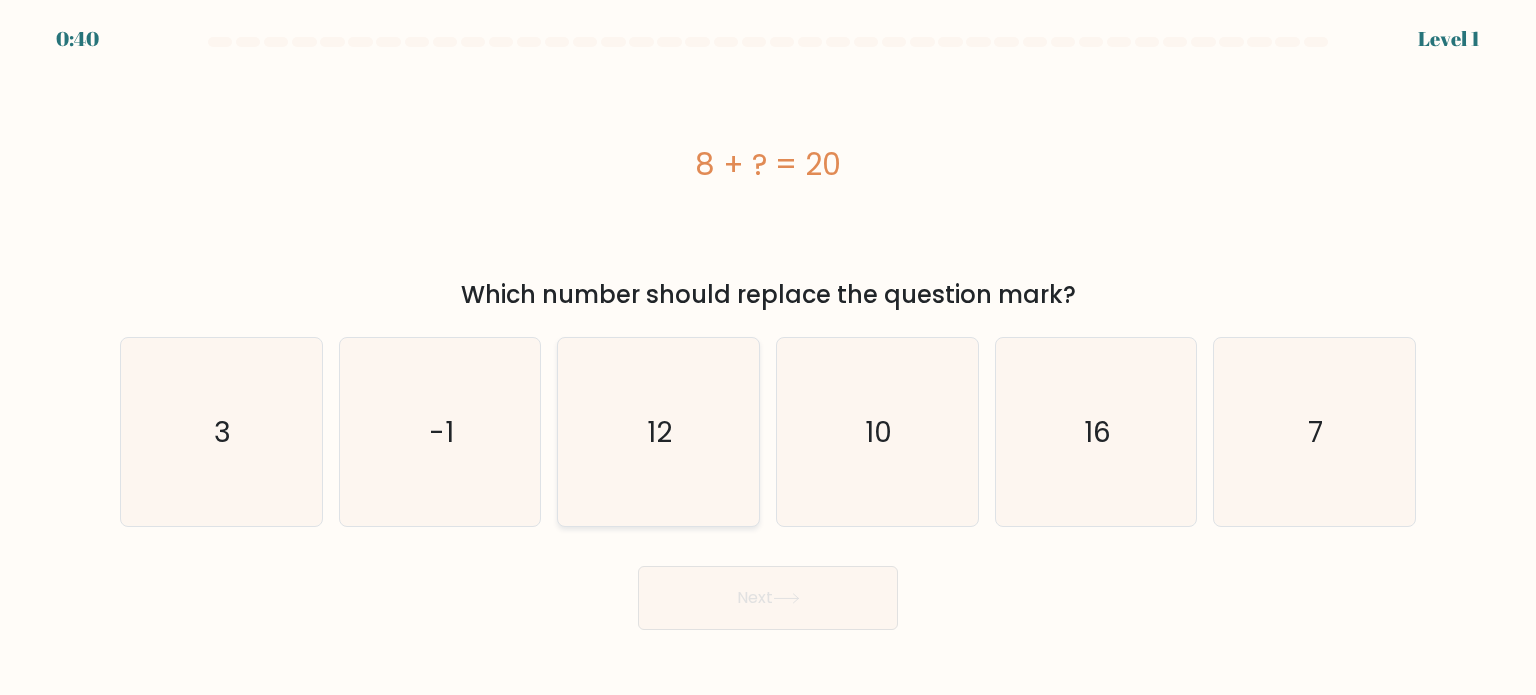 click on "12" 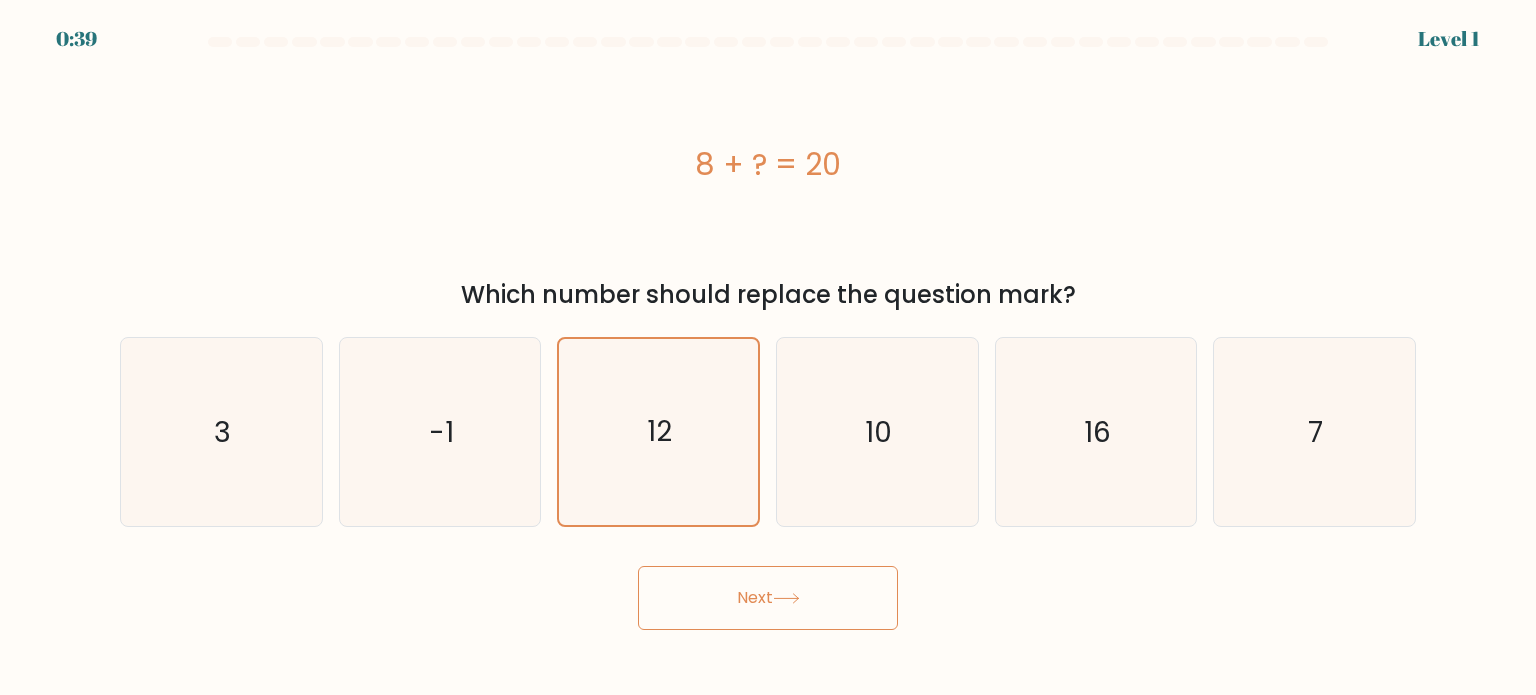 click on "Next" at bounding box center (768, 598) 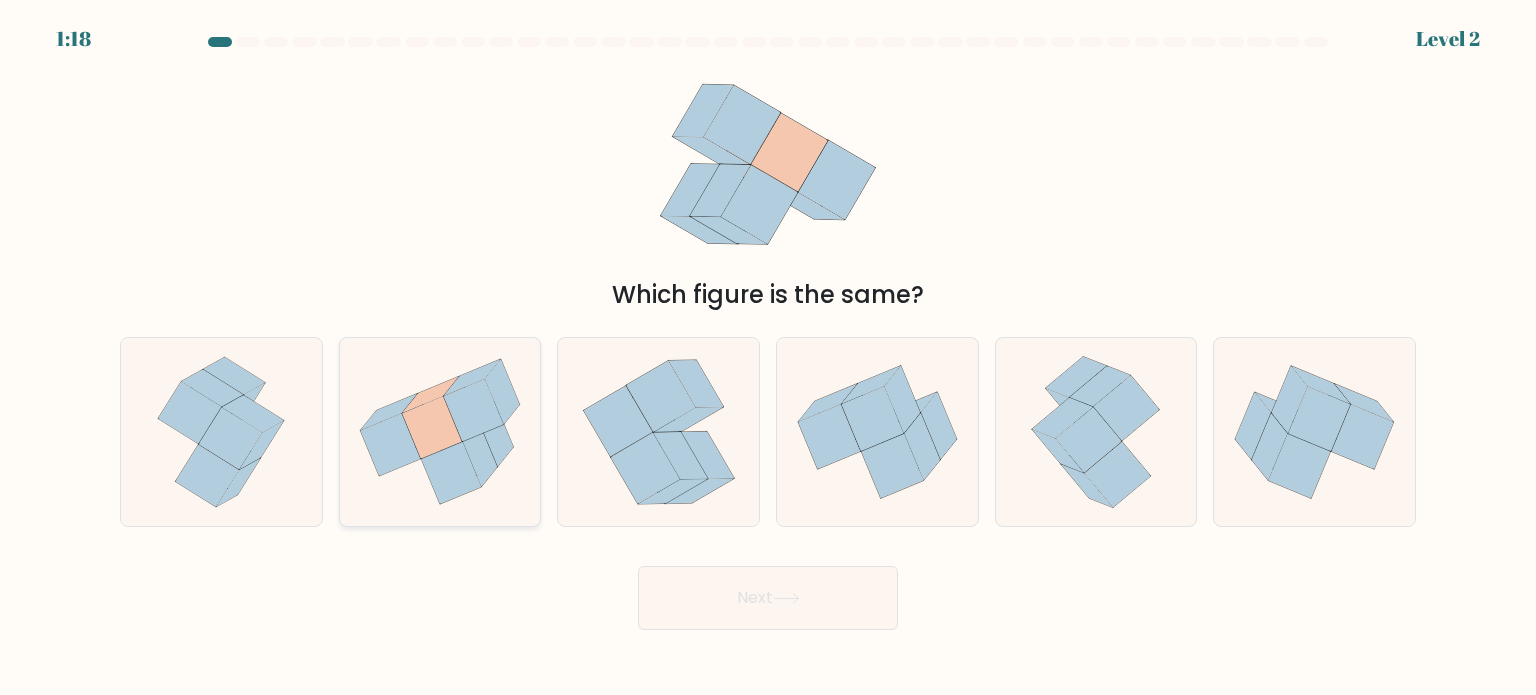 click 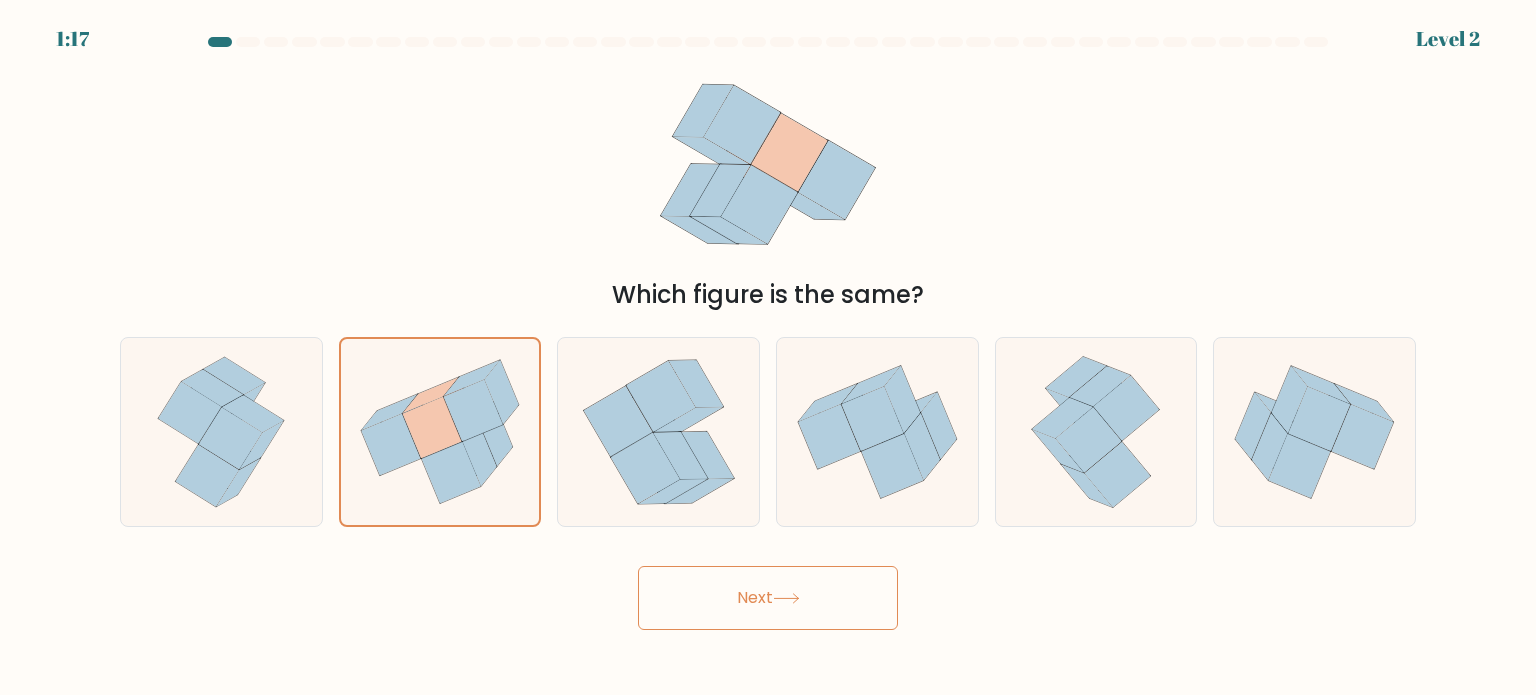 click on "Next" at bounding box center [768, 598] 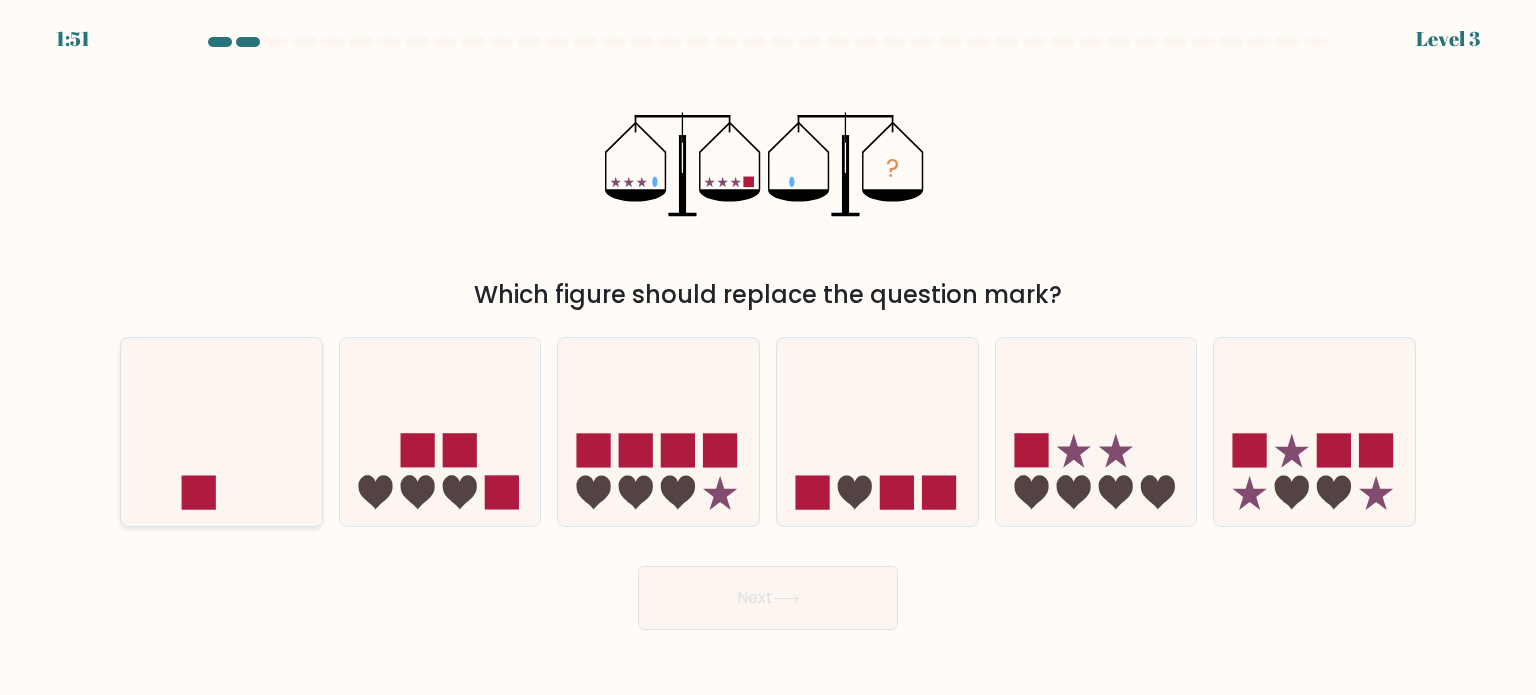 click 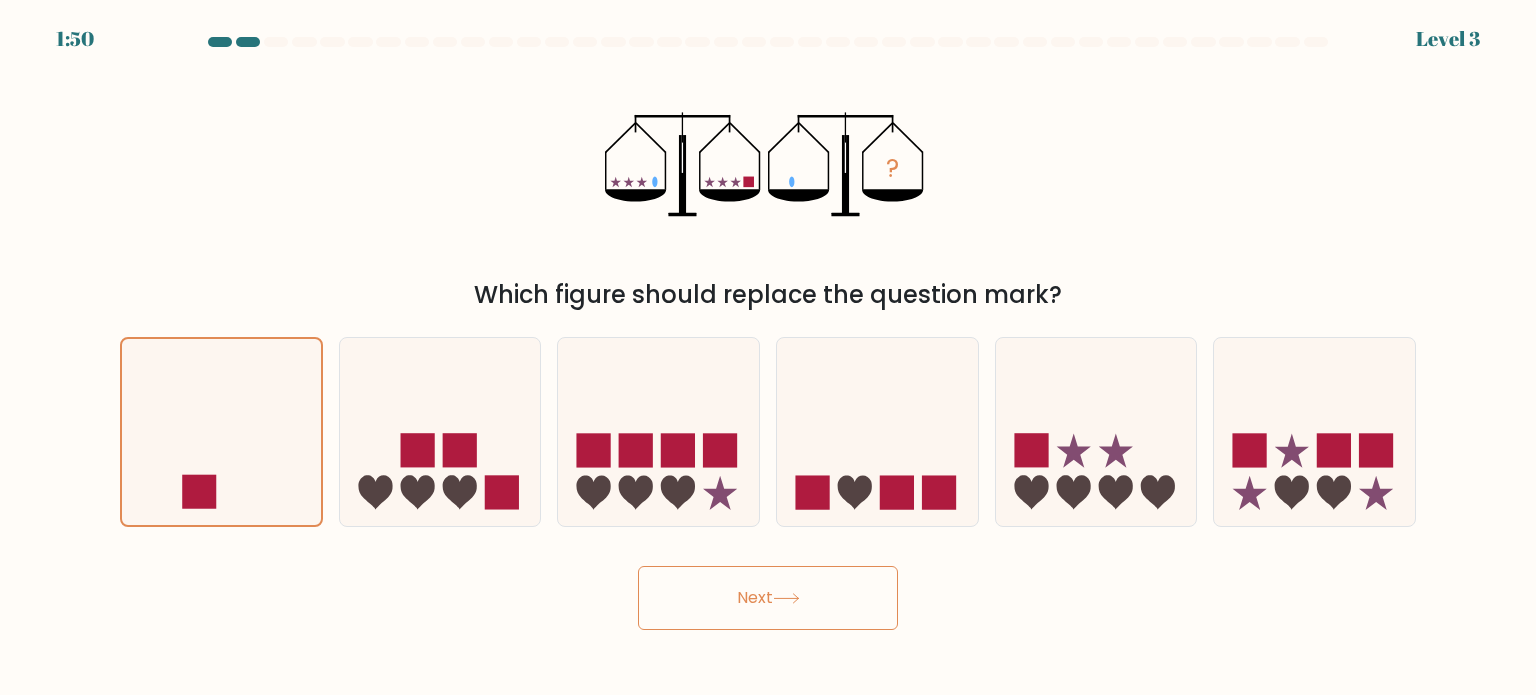 click on "Next" at bounding box center (768, 598) 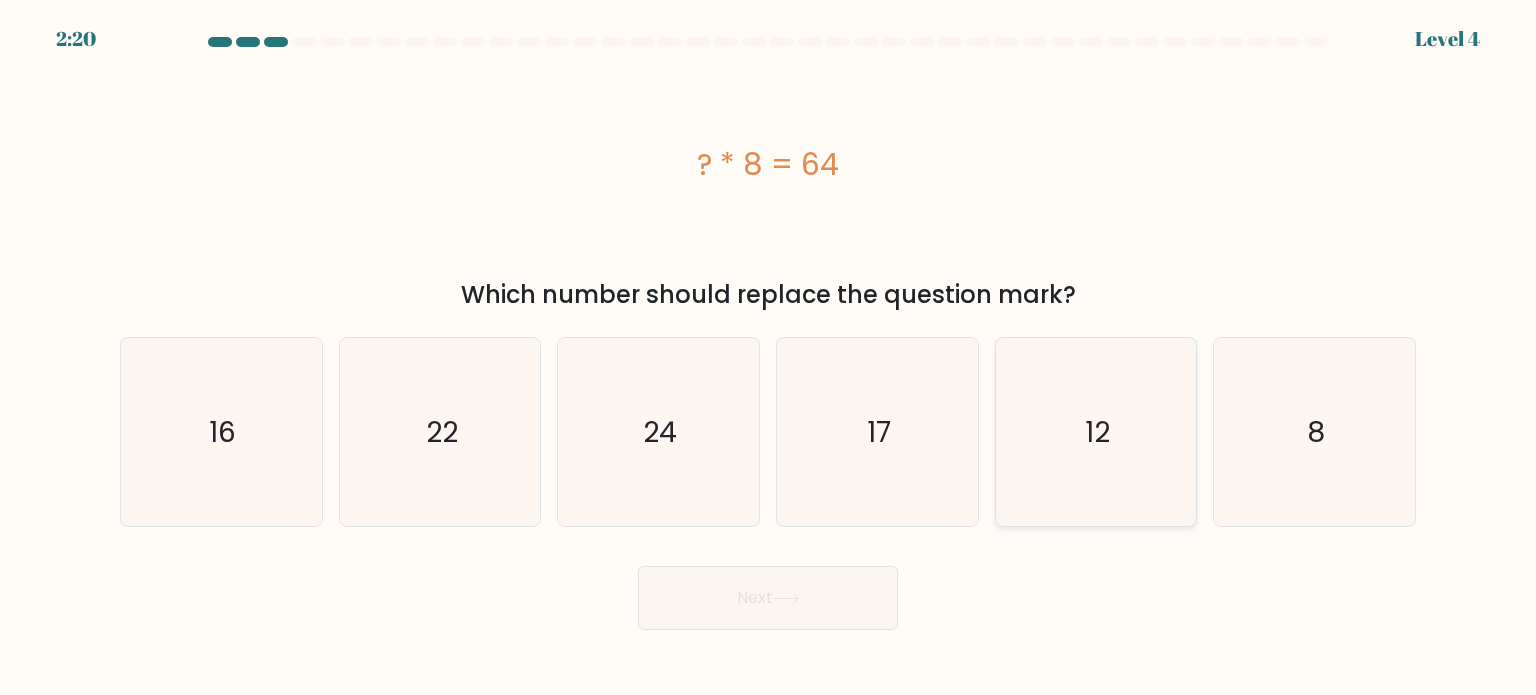drag, startPoint x: 1296, startPoint y: 449, endPoint x: 1104, endPoint y: 476, distance: 193.88914 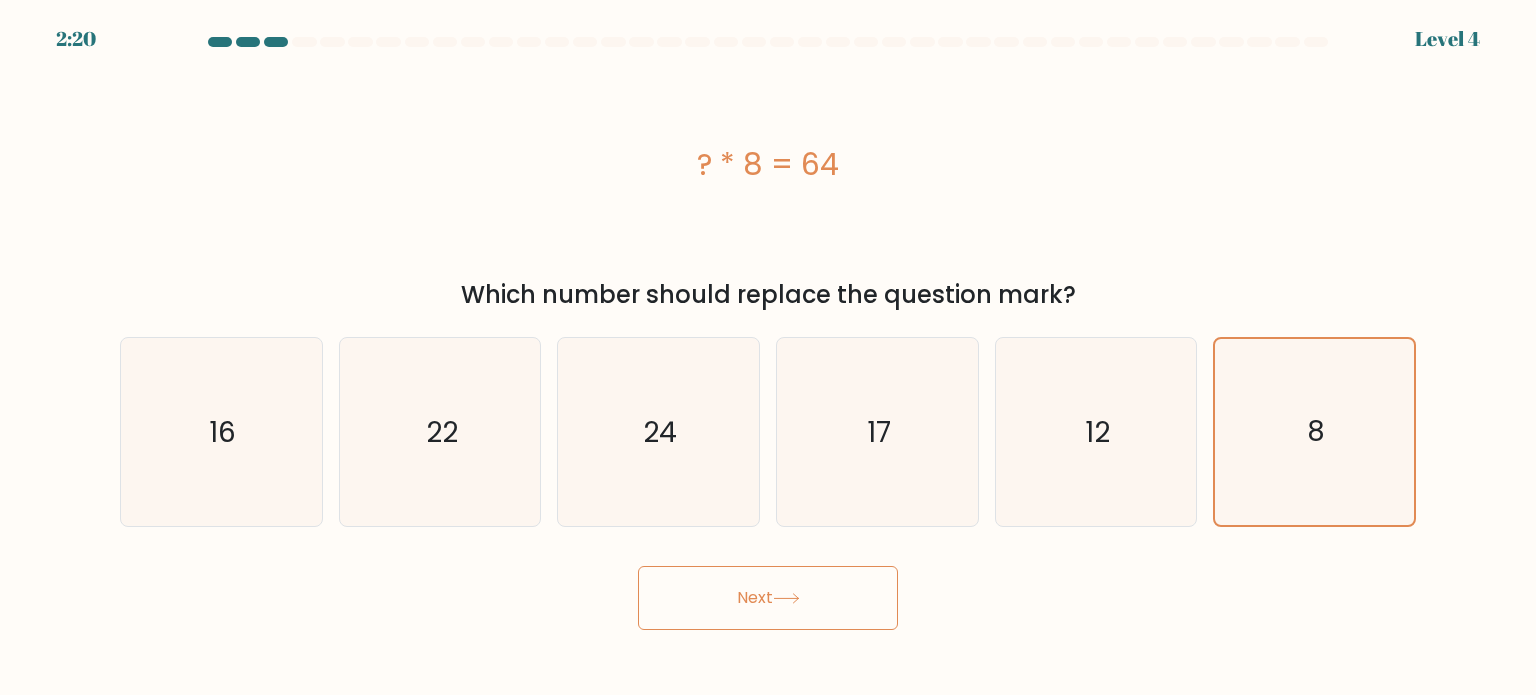 click on "Next" at bounding box center (768, 598) 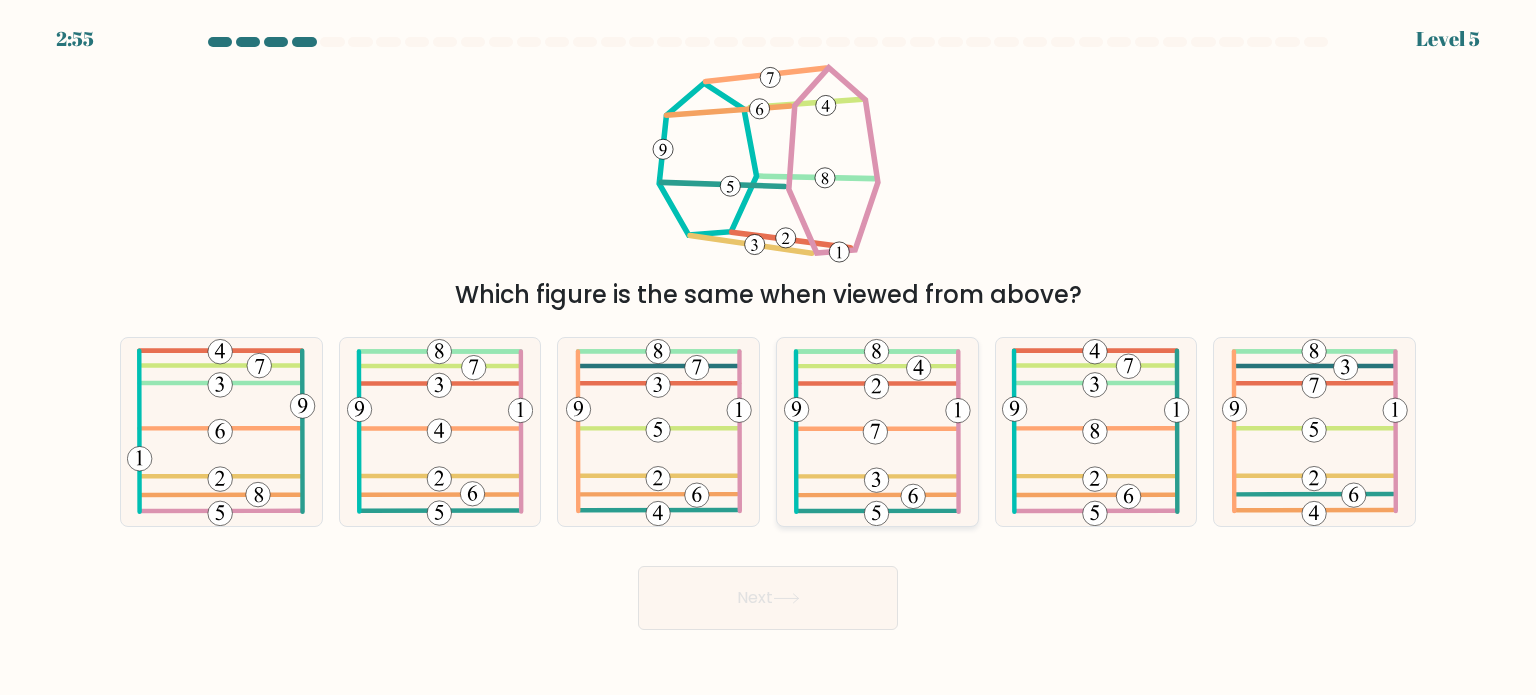 click 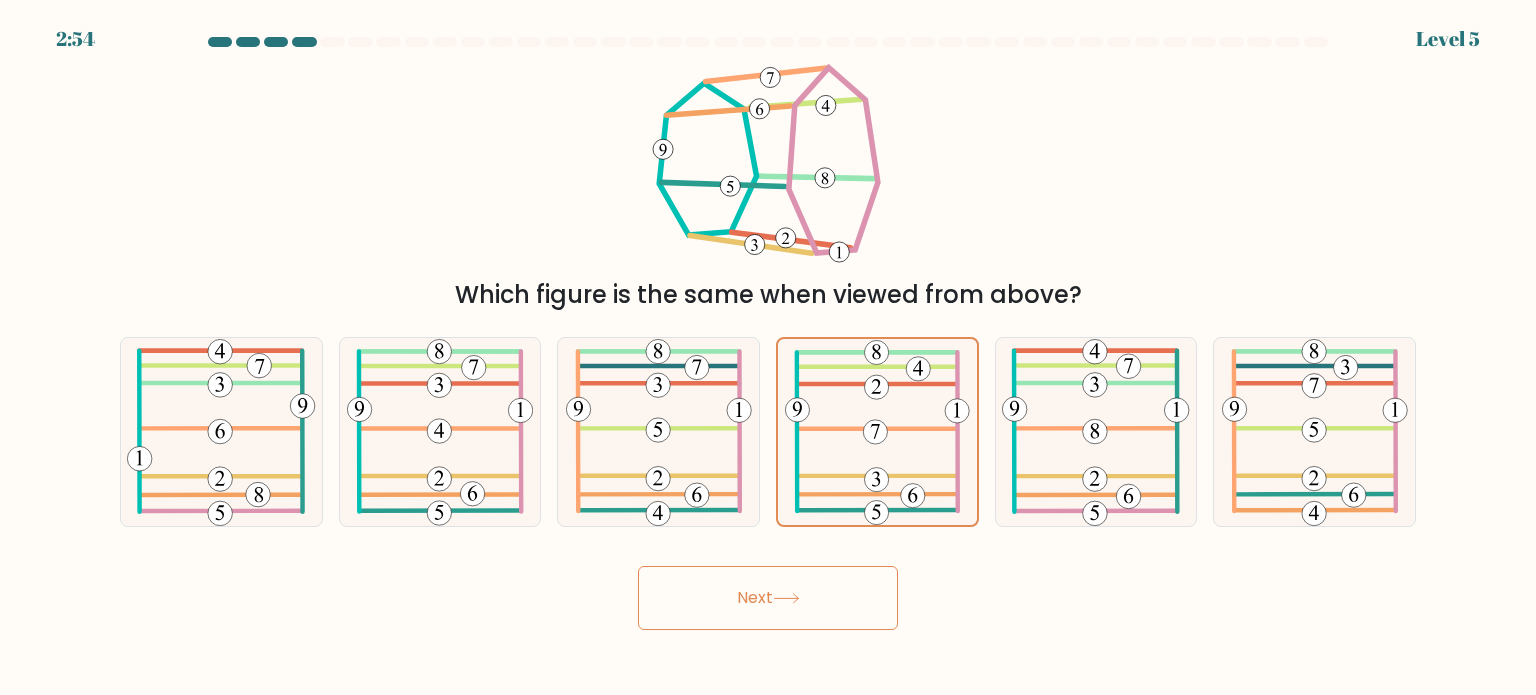 click on "Next" at bounding box center [768, 598] 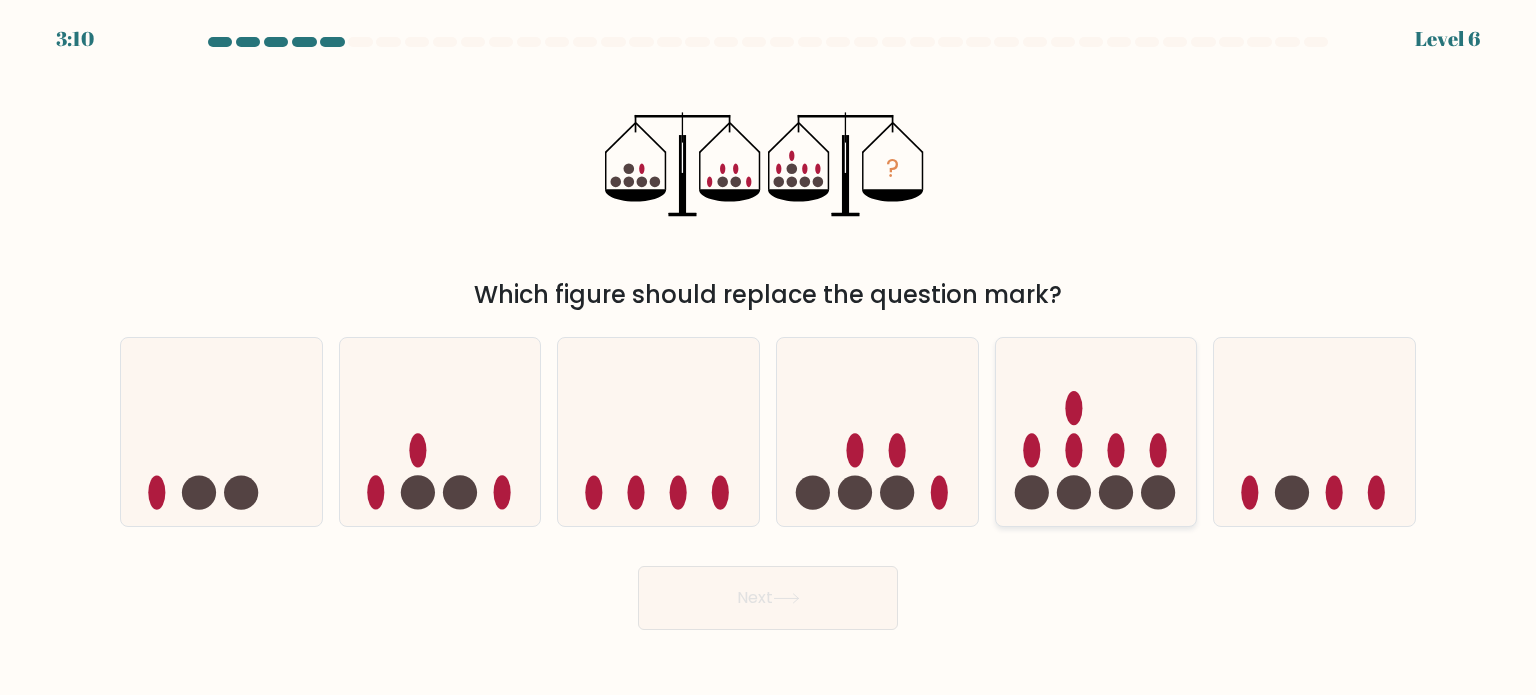 click 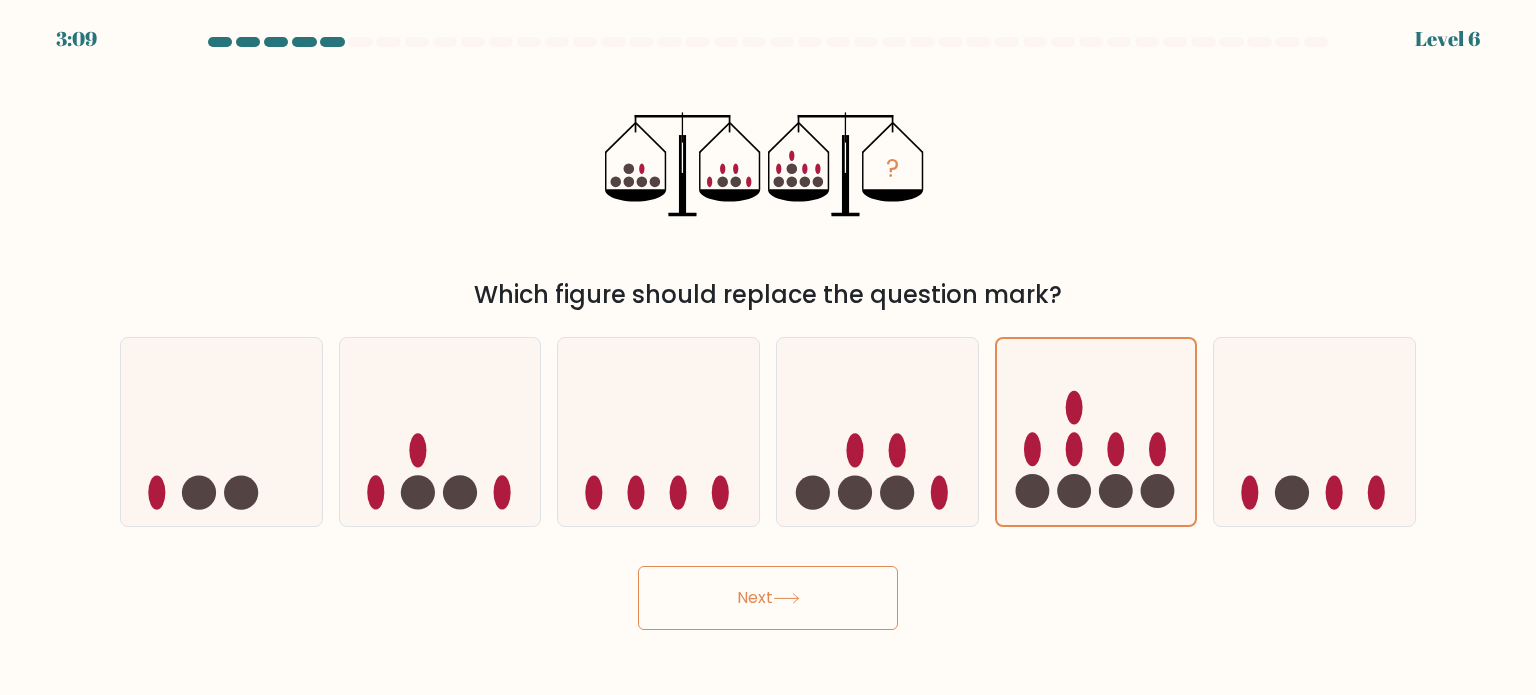 click 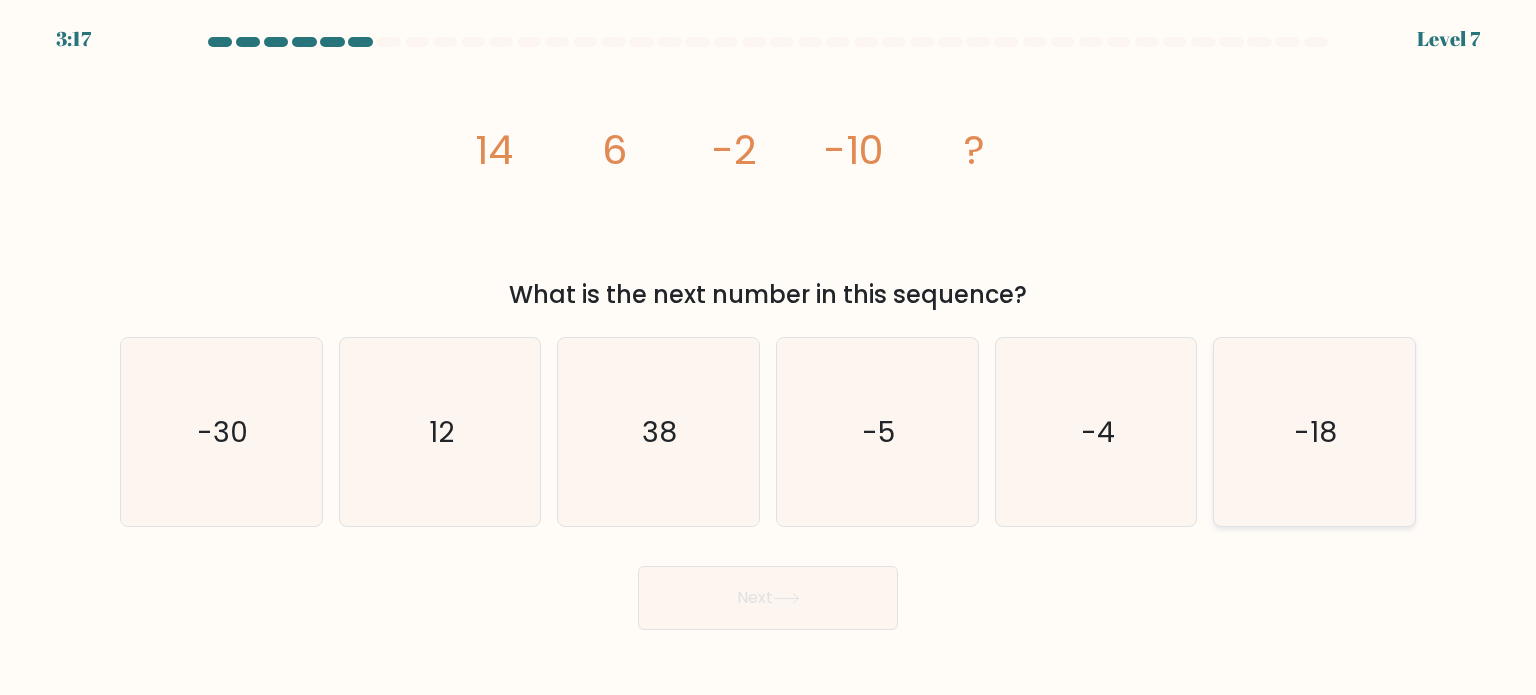 click on "-18" 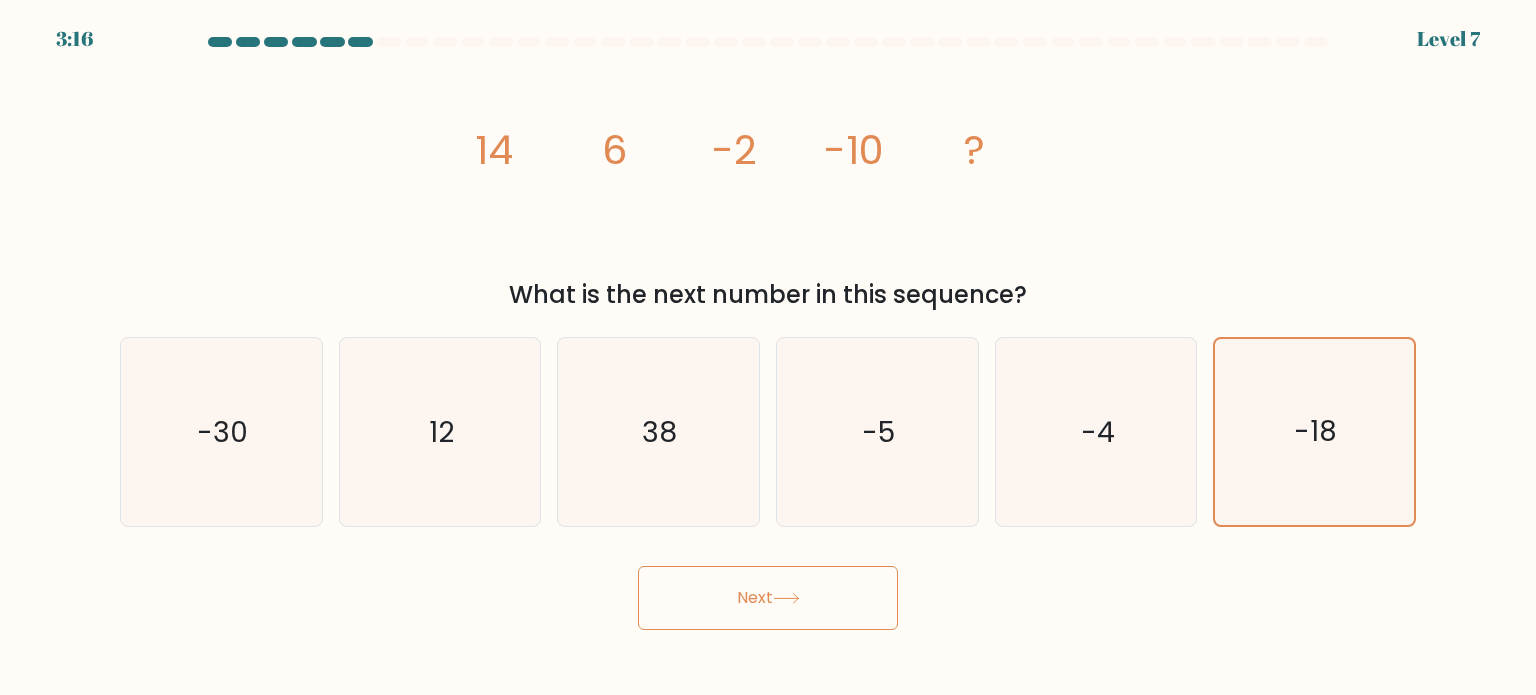click on "Next" at bounding box center (768, 598) 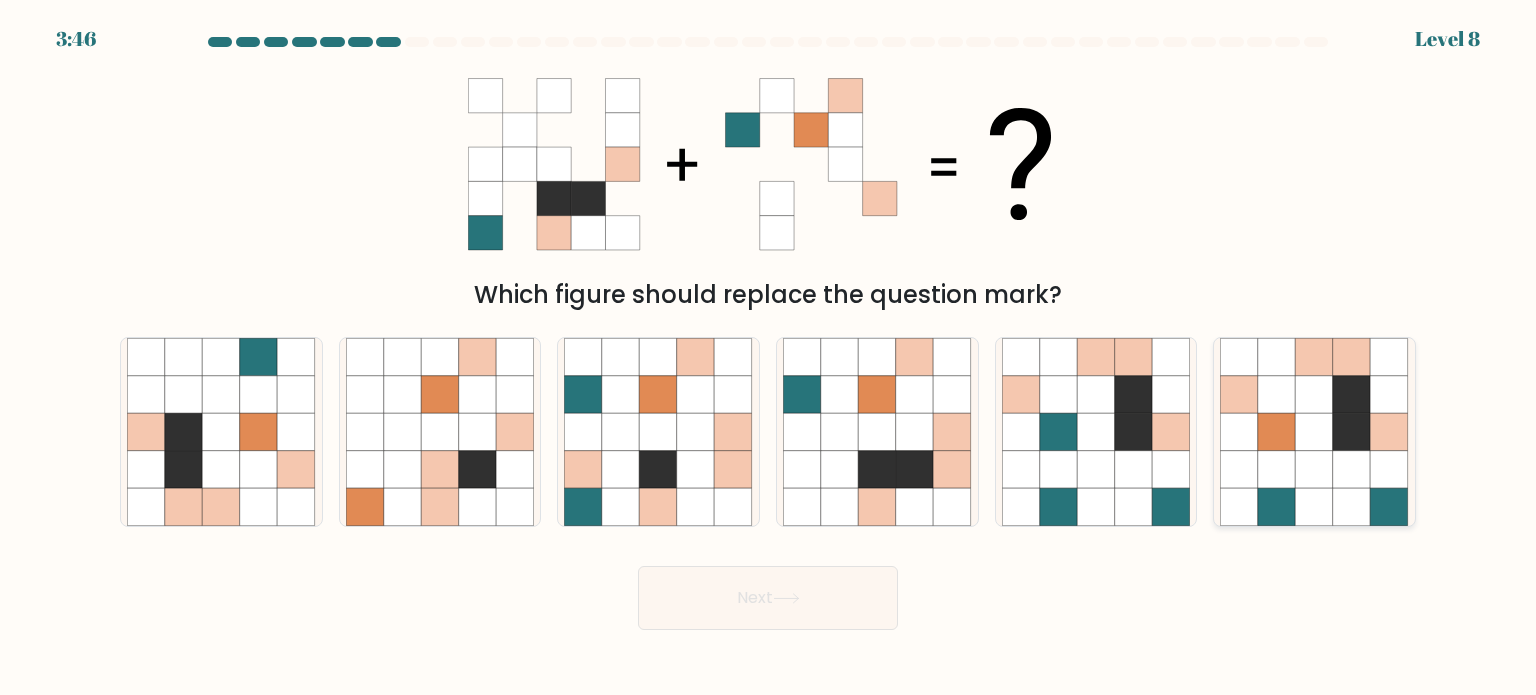 click 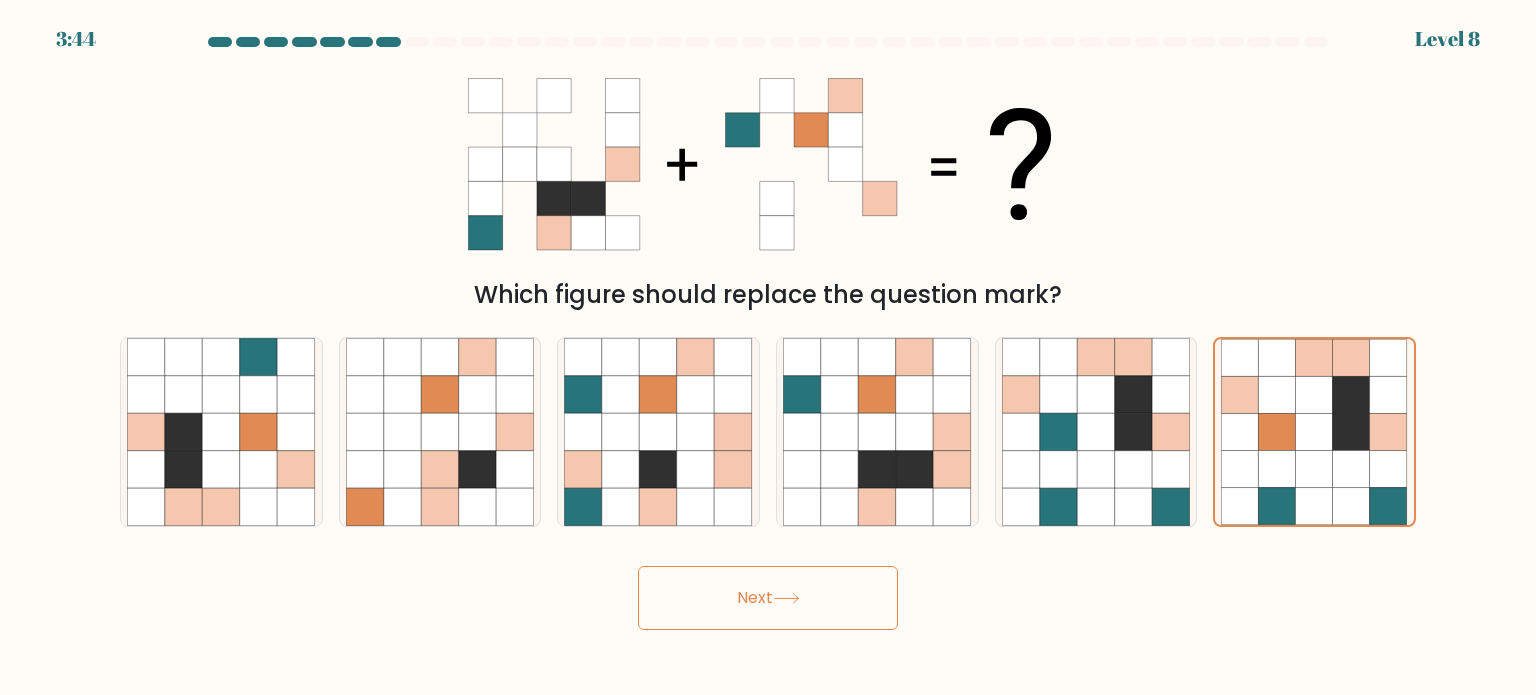 click 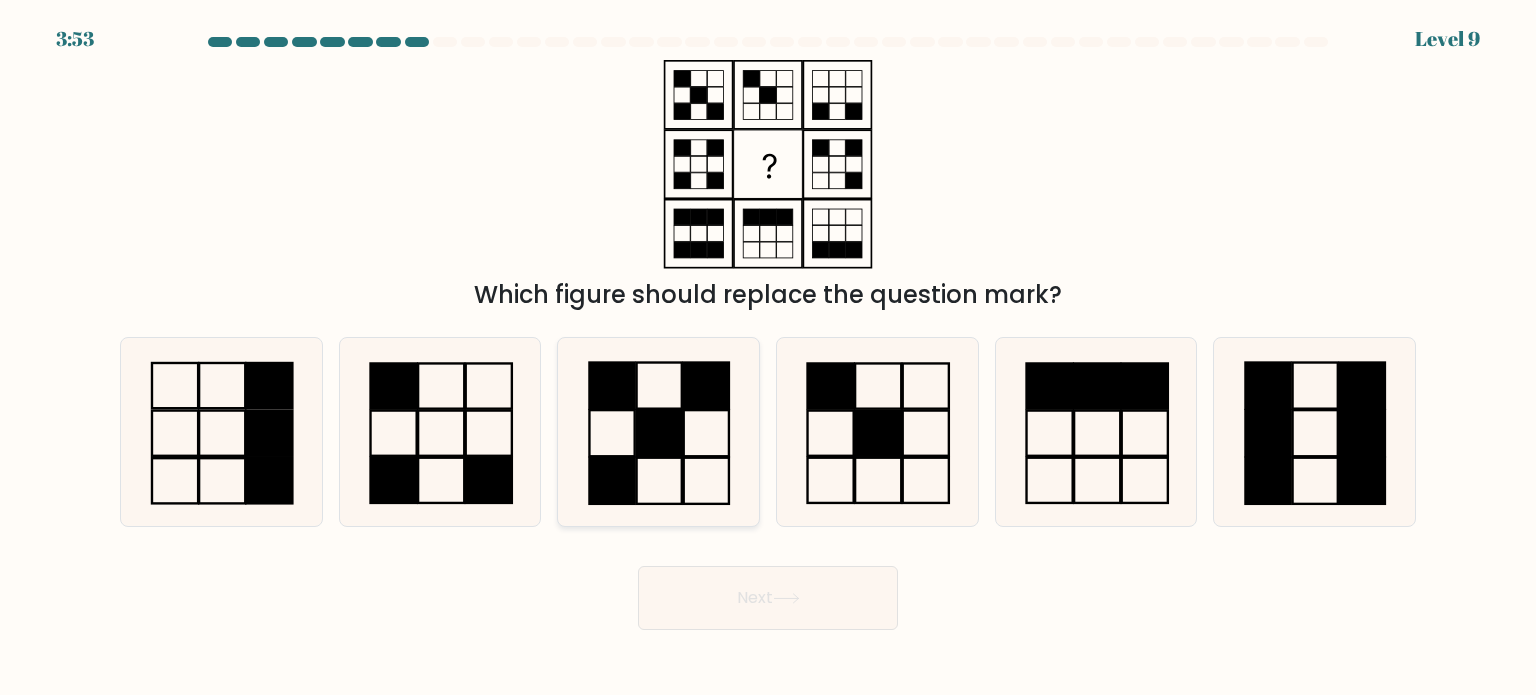 click 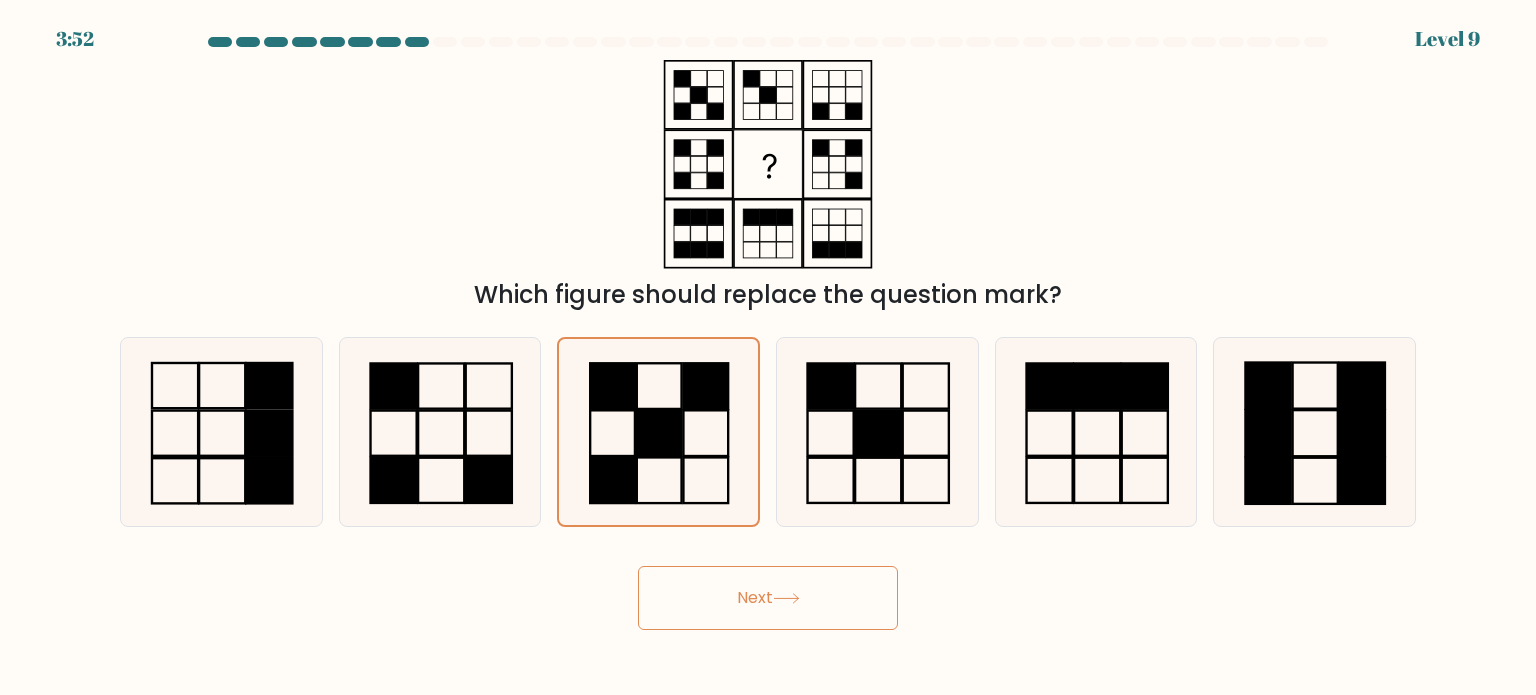 click 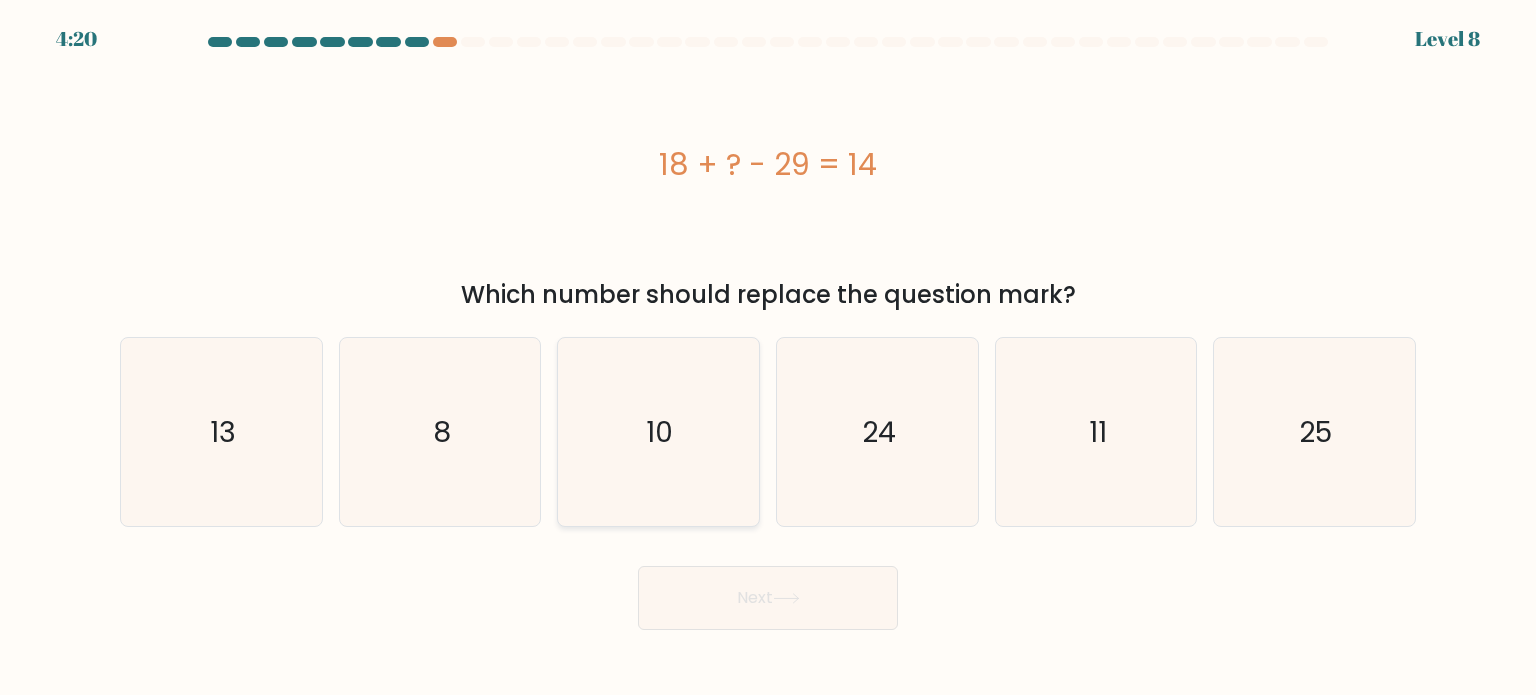 type 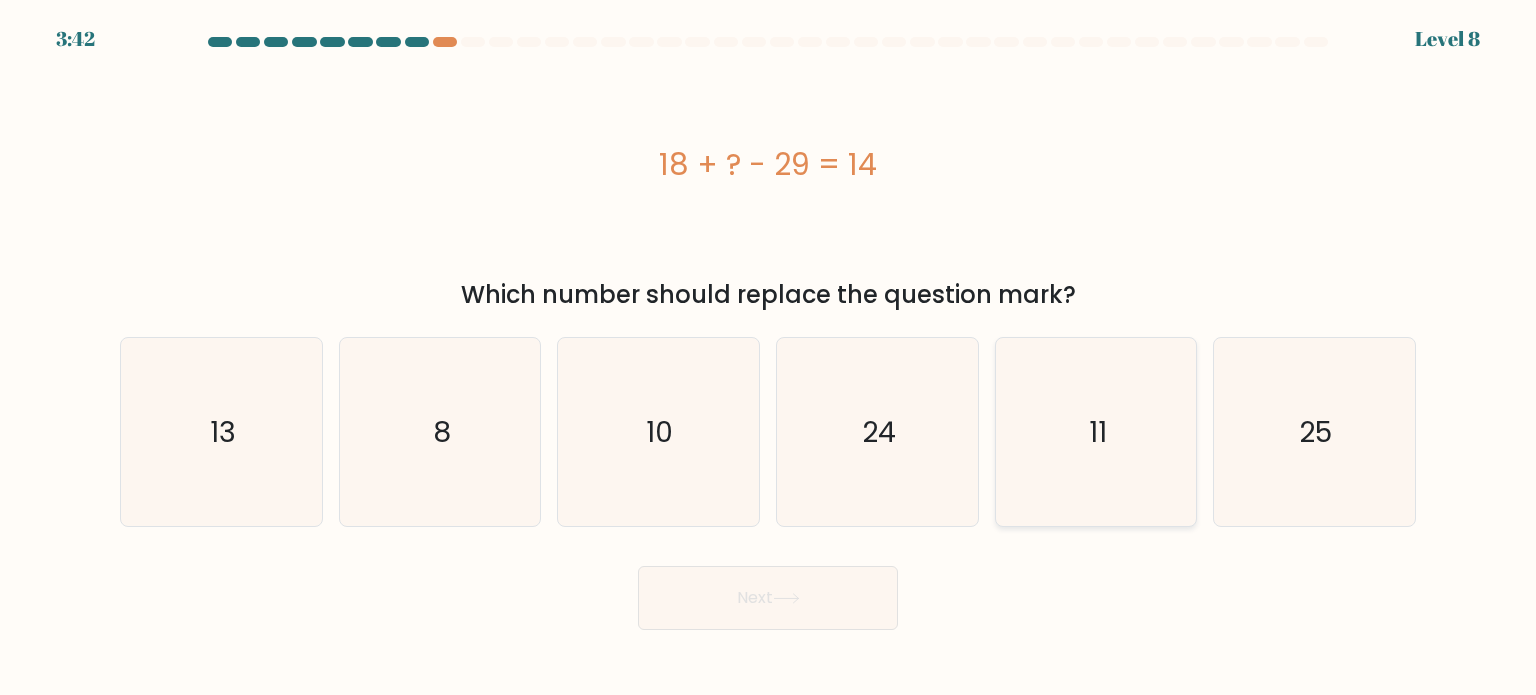click on "11" 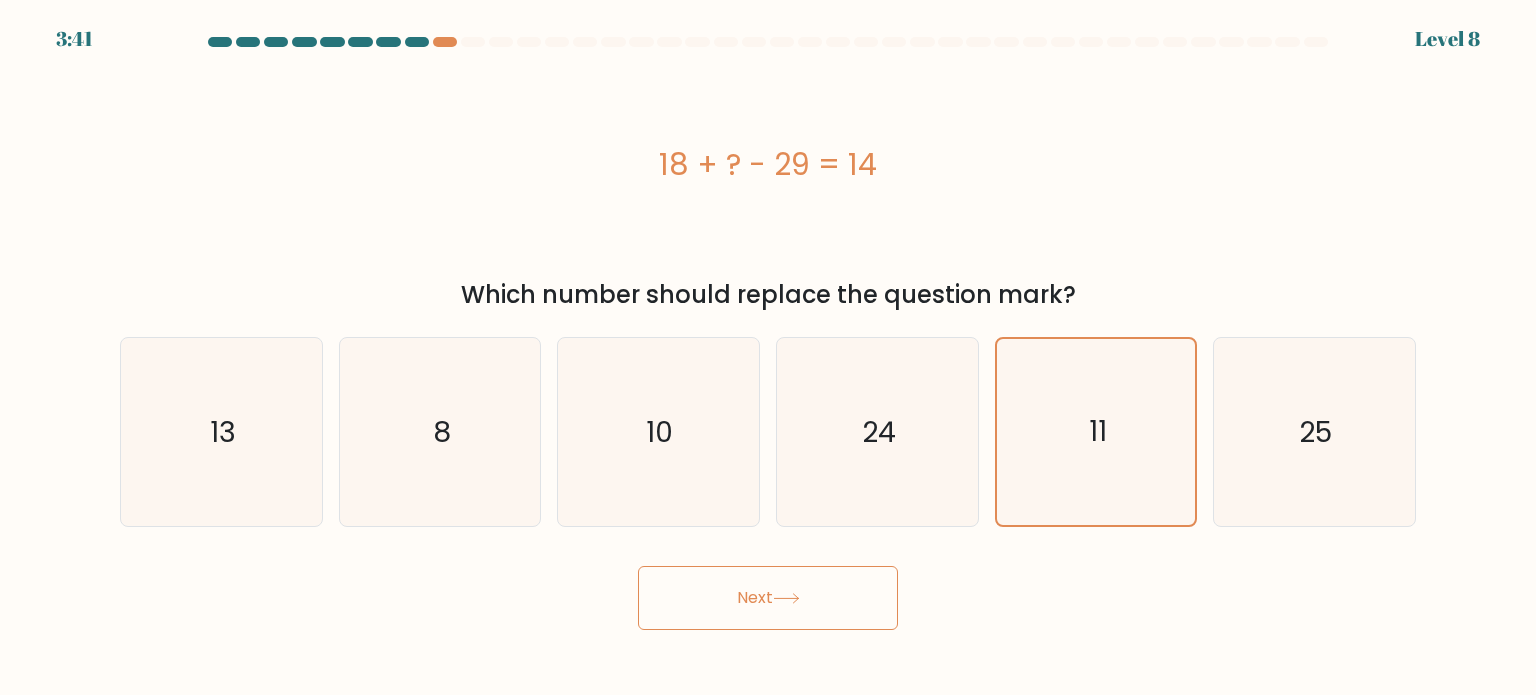 click on "Next" at bounding box center [768, 598] 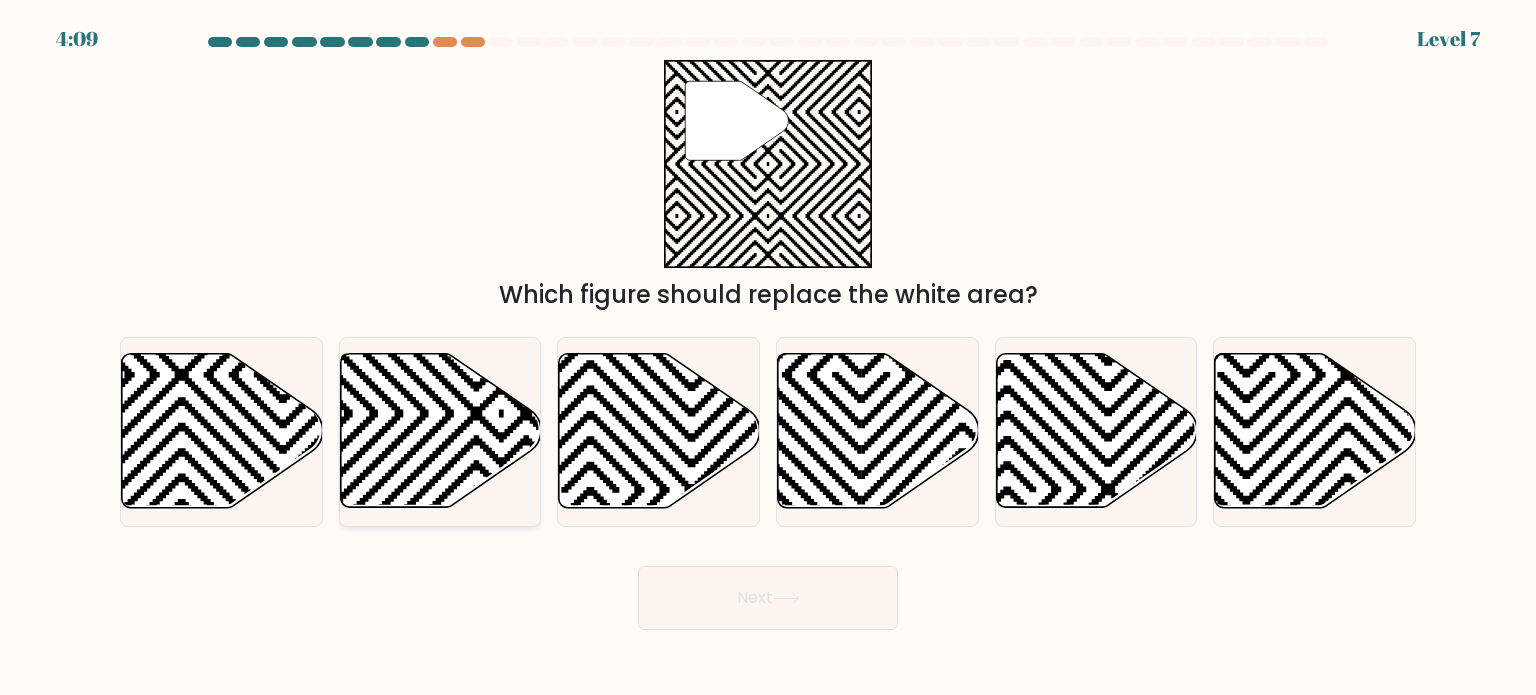 click 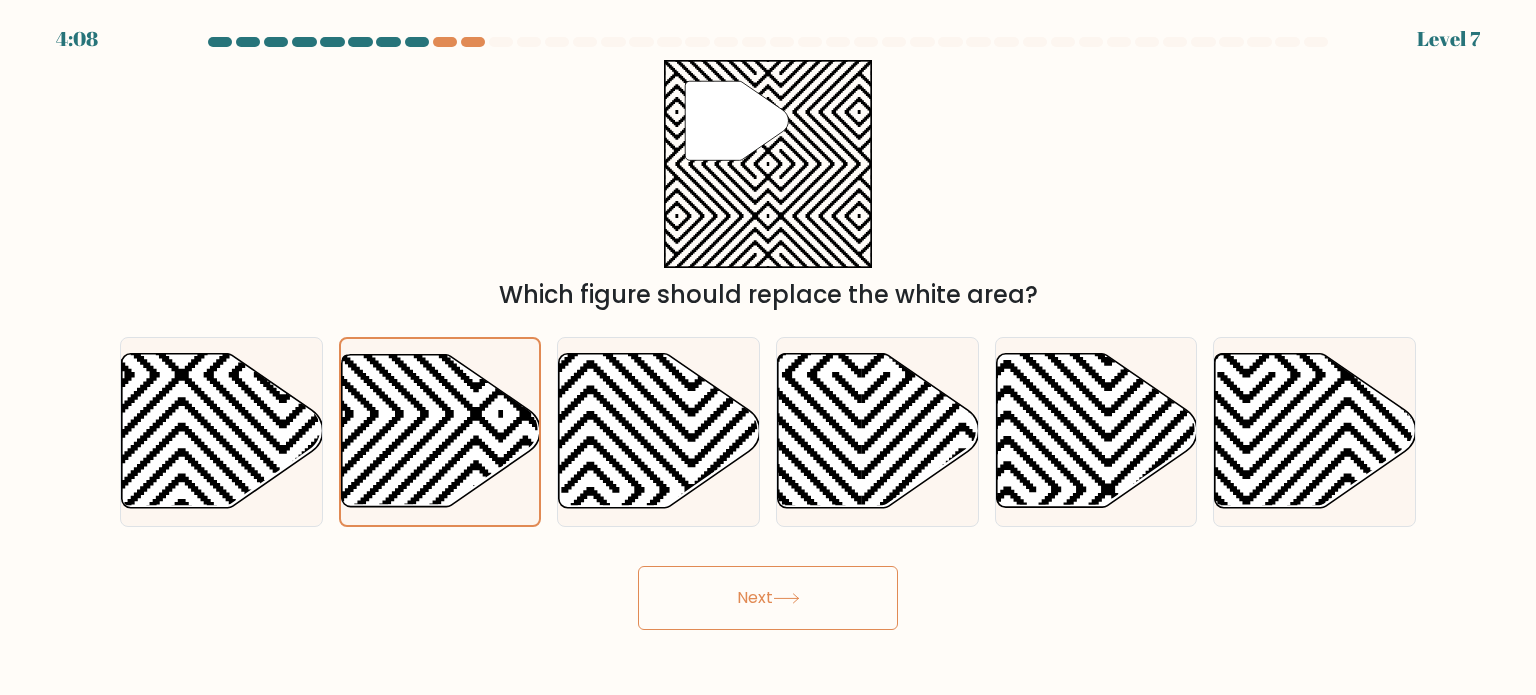 click on "Next" at bounding box center [768, 598] 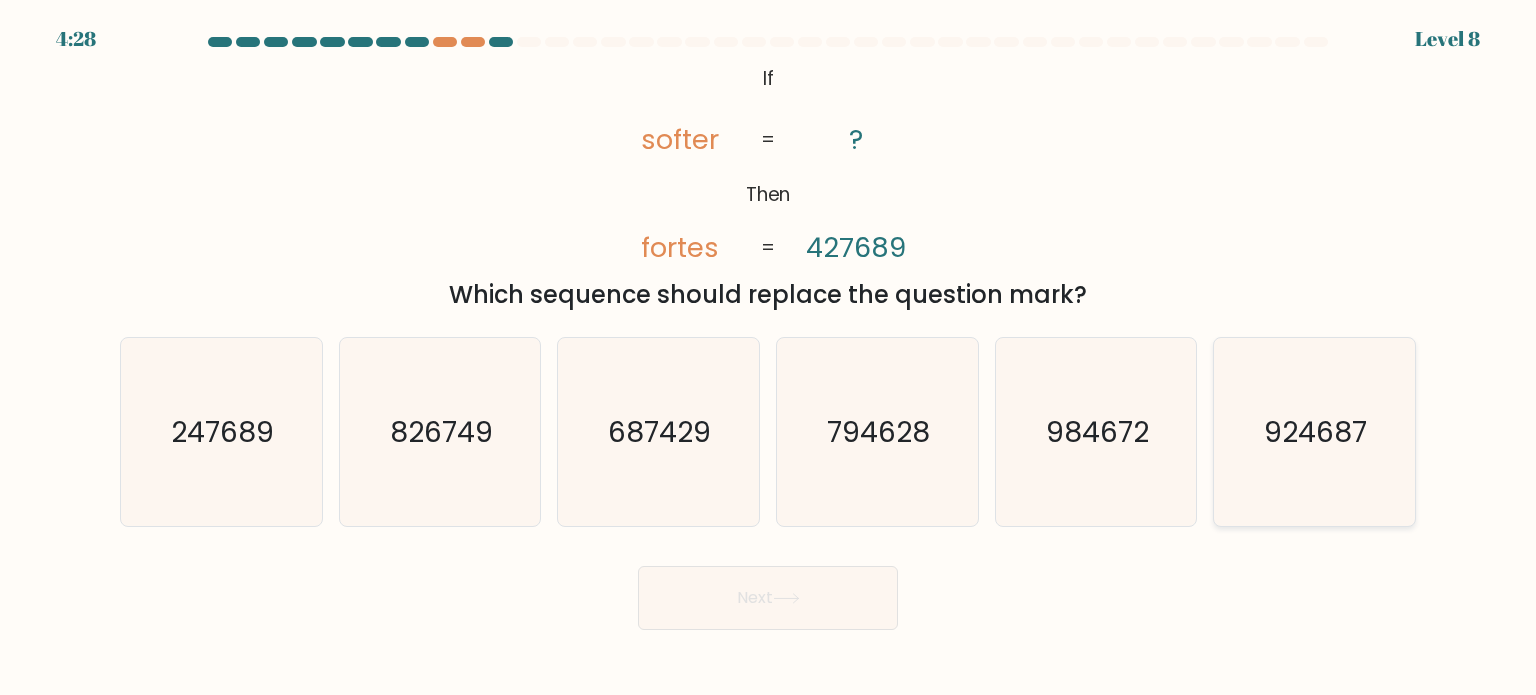 click on "924687" 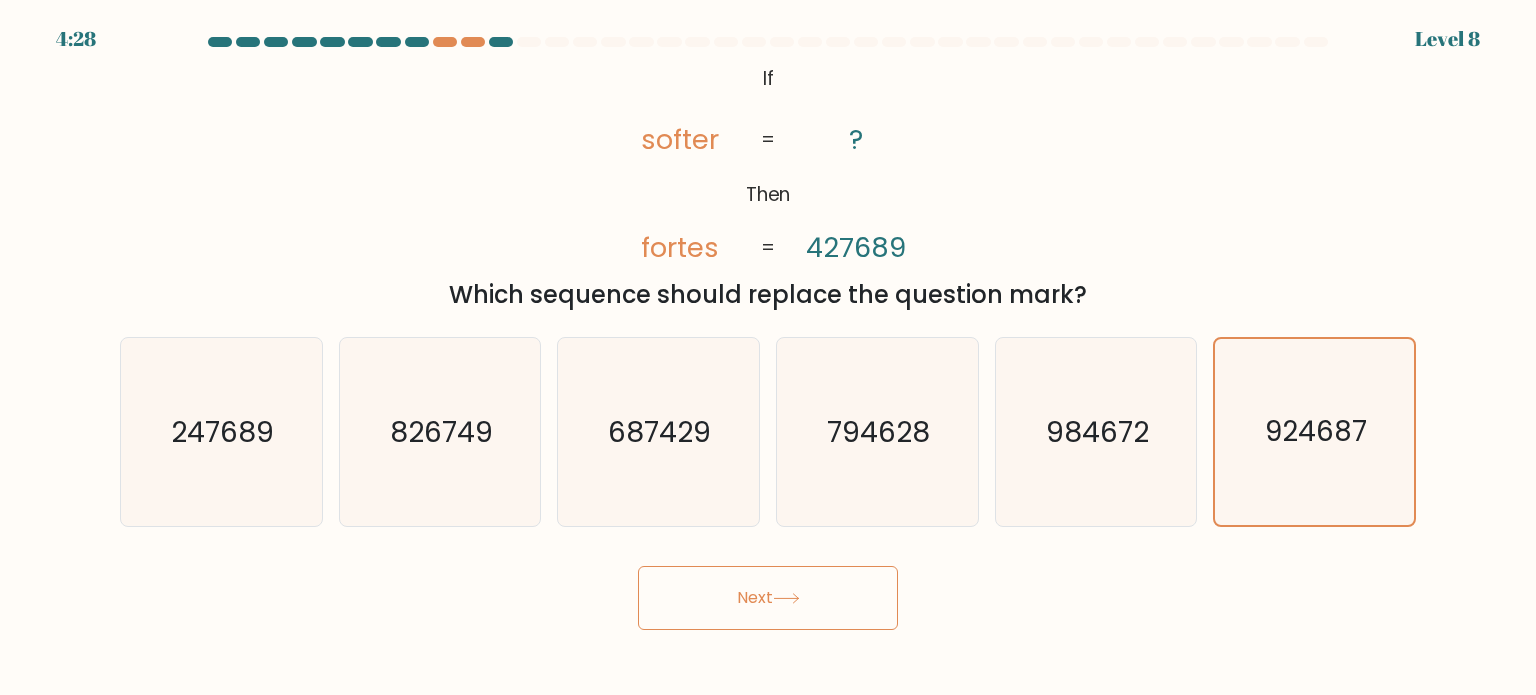 click on "Next" at bounding box center [768, 590] 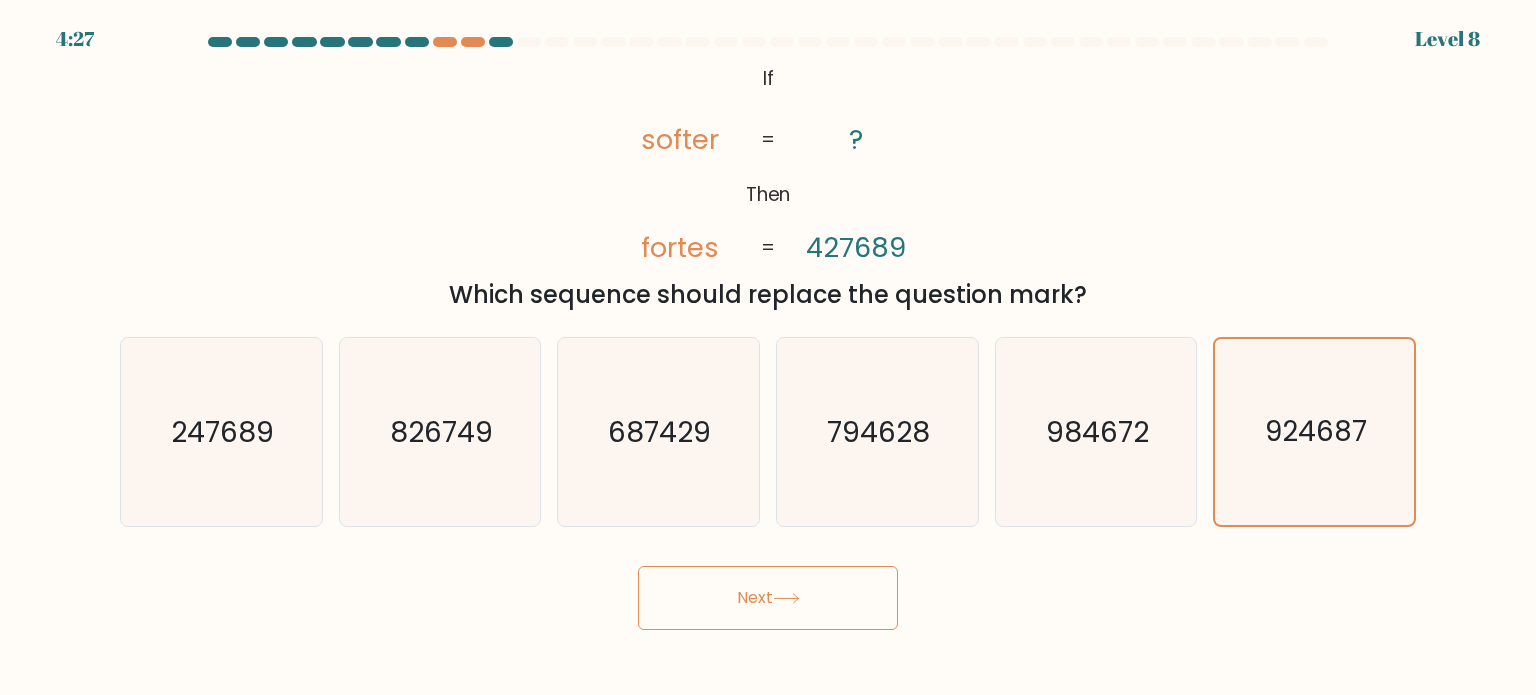 click 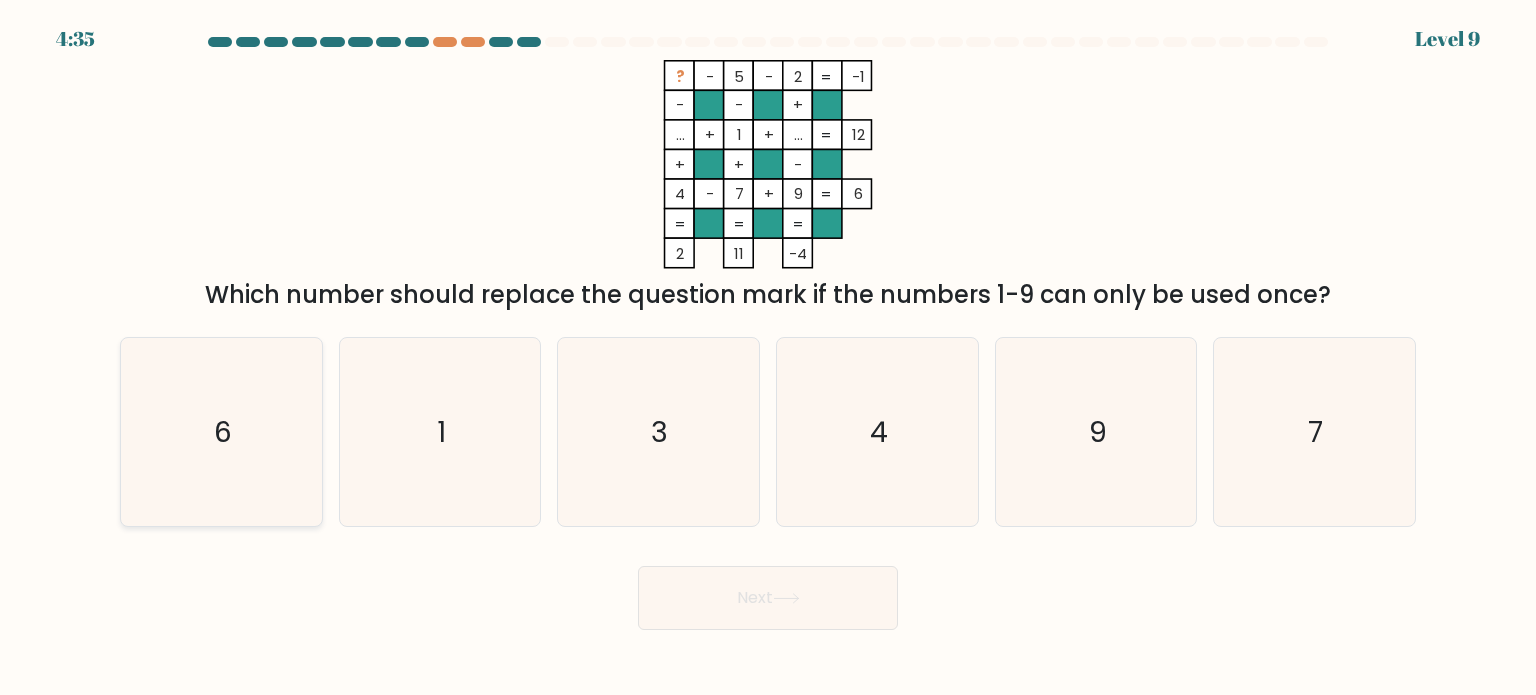 click on "6" 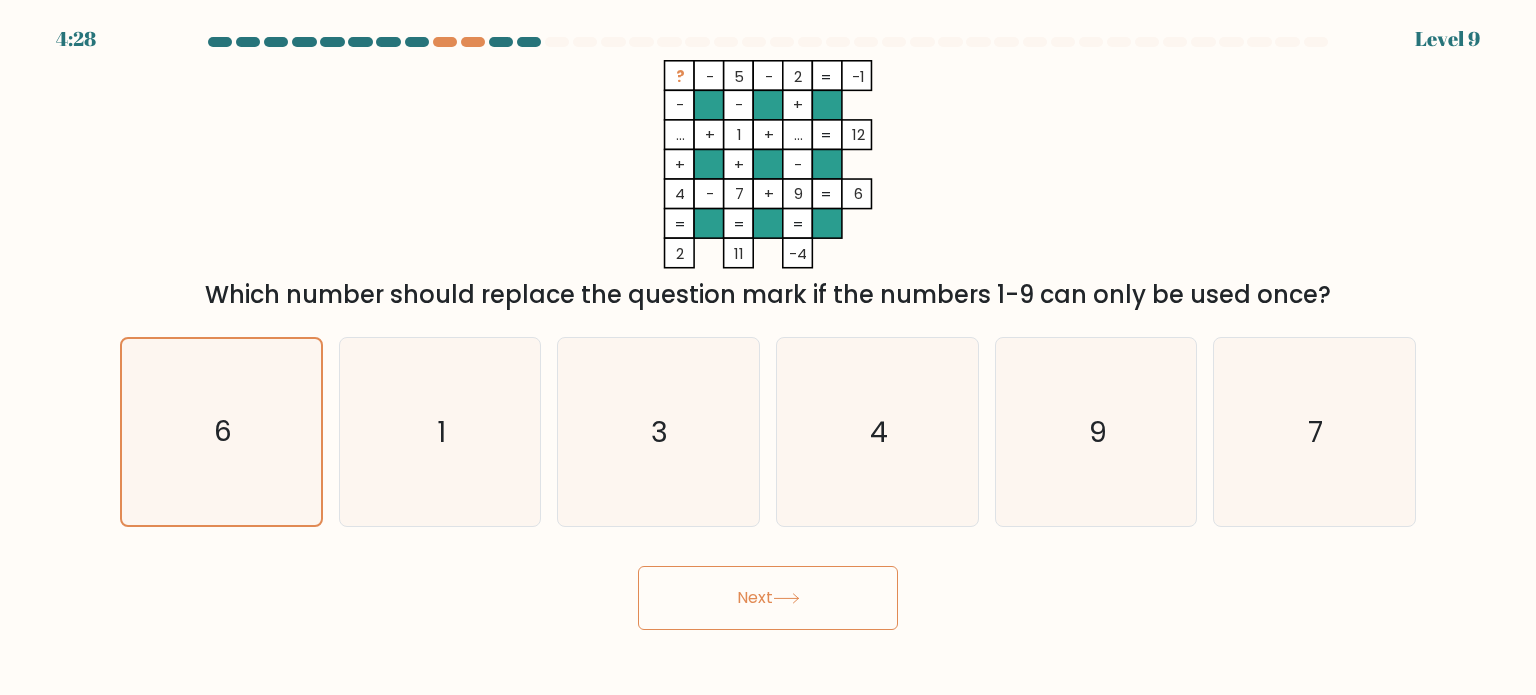 click on "Next" at bounding box center [768, 598] 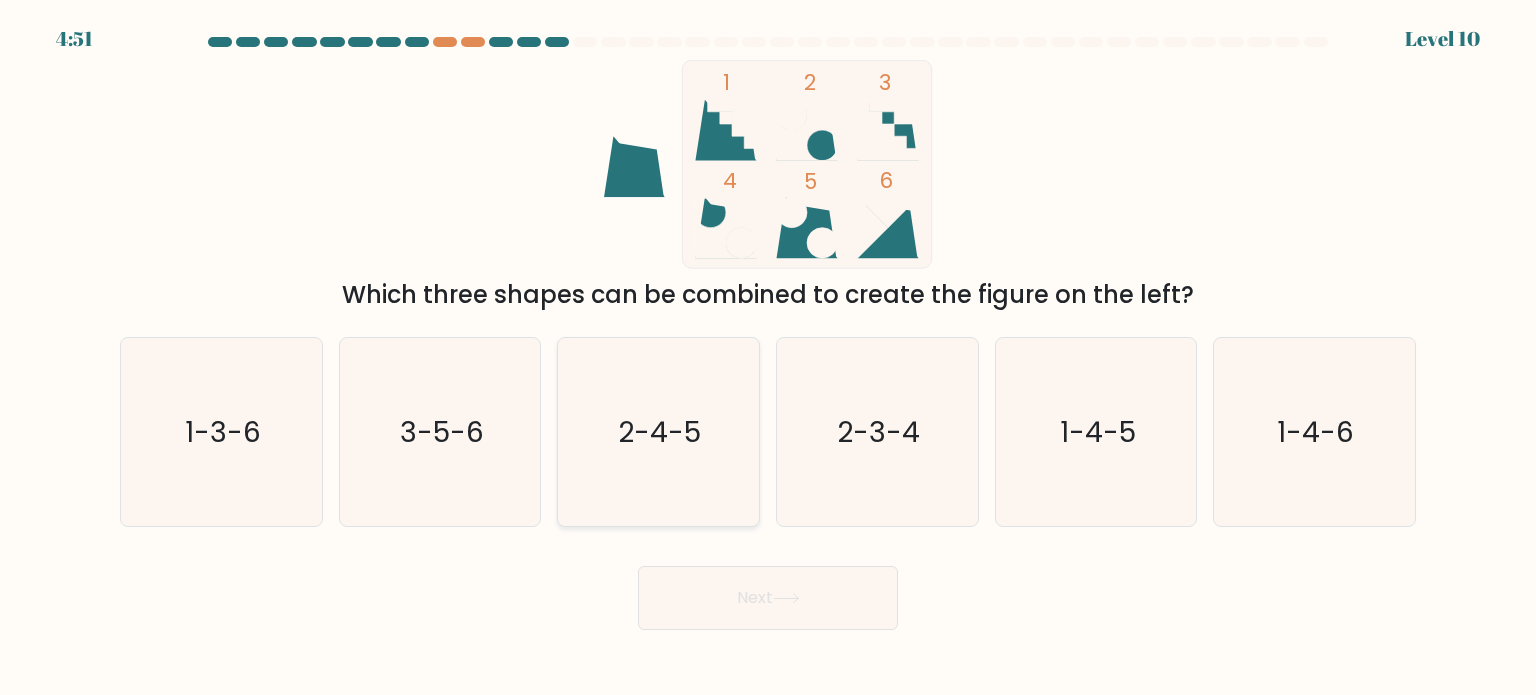 click on "2-4-5" 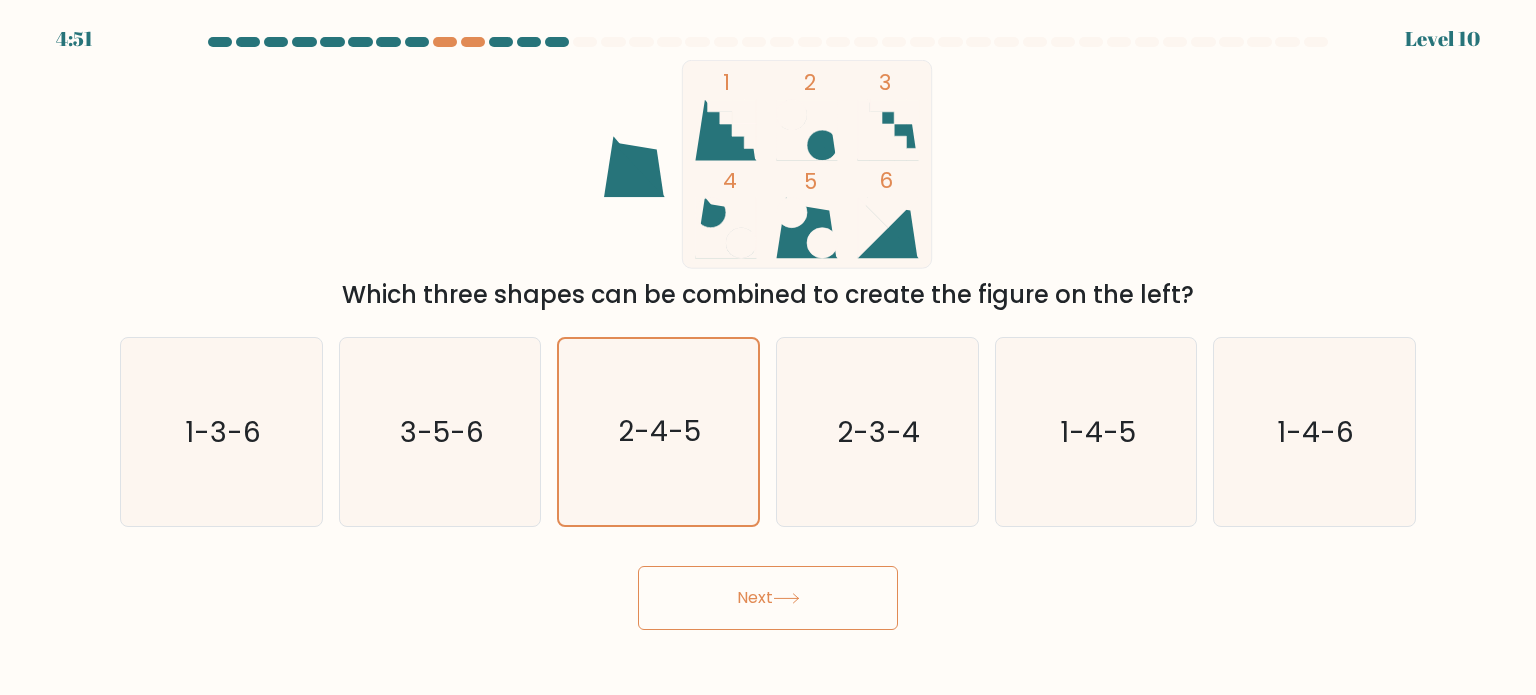 click on "Next" at bounding box center [768, 598] 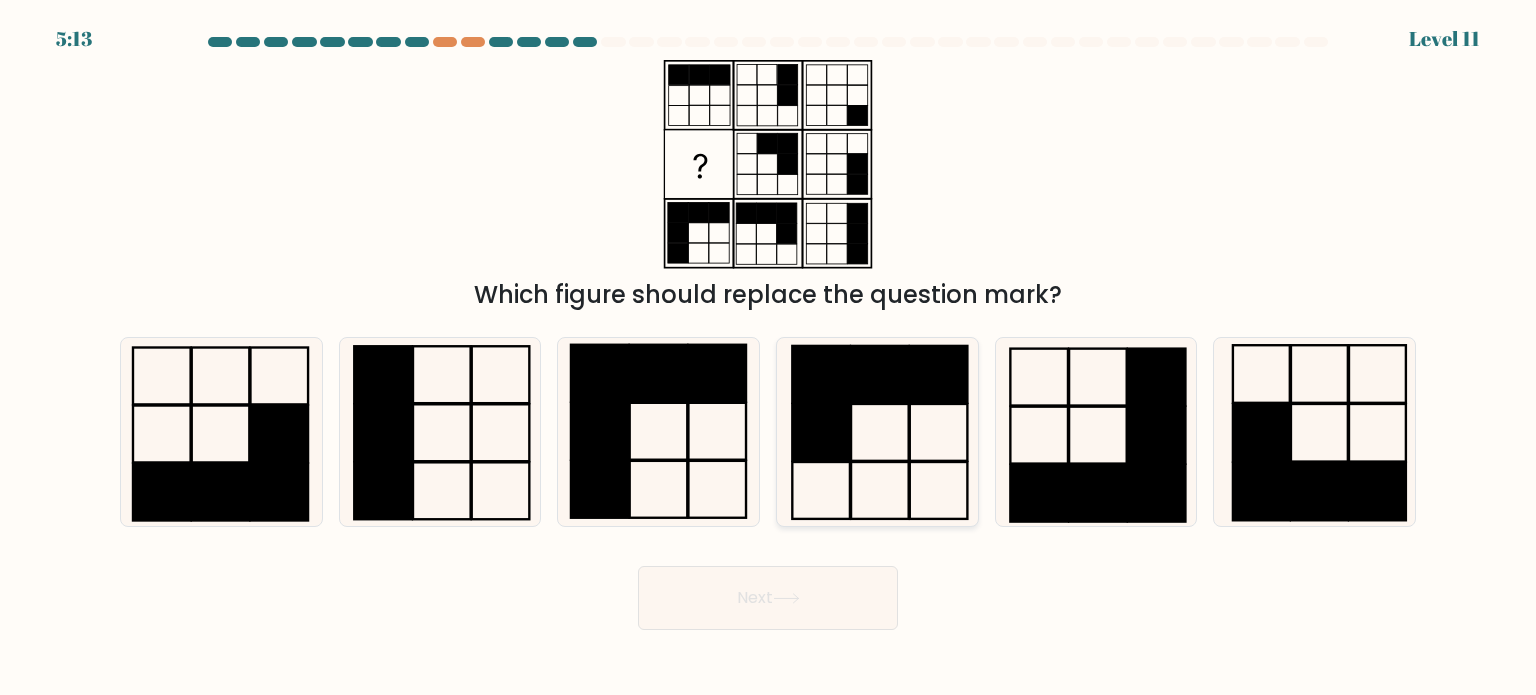 click 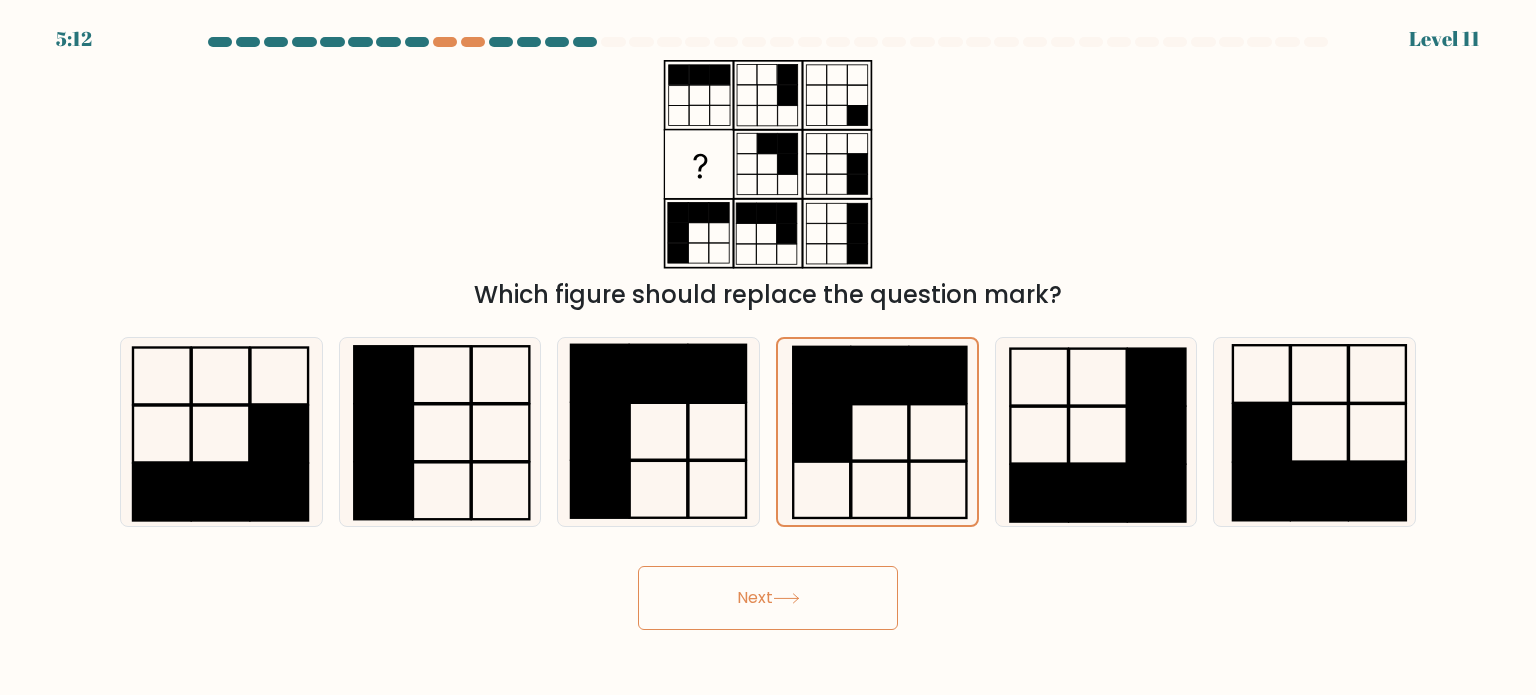 click on "Next" at bounding box center (768, 598) 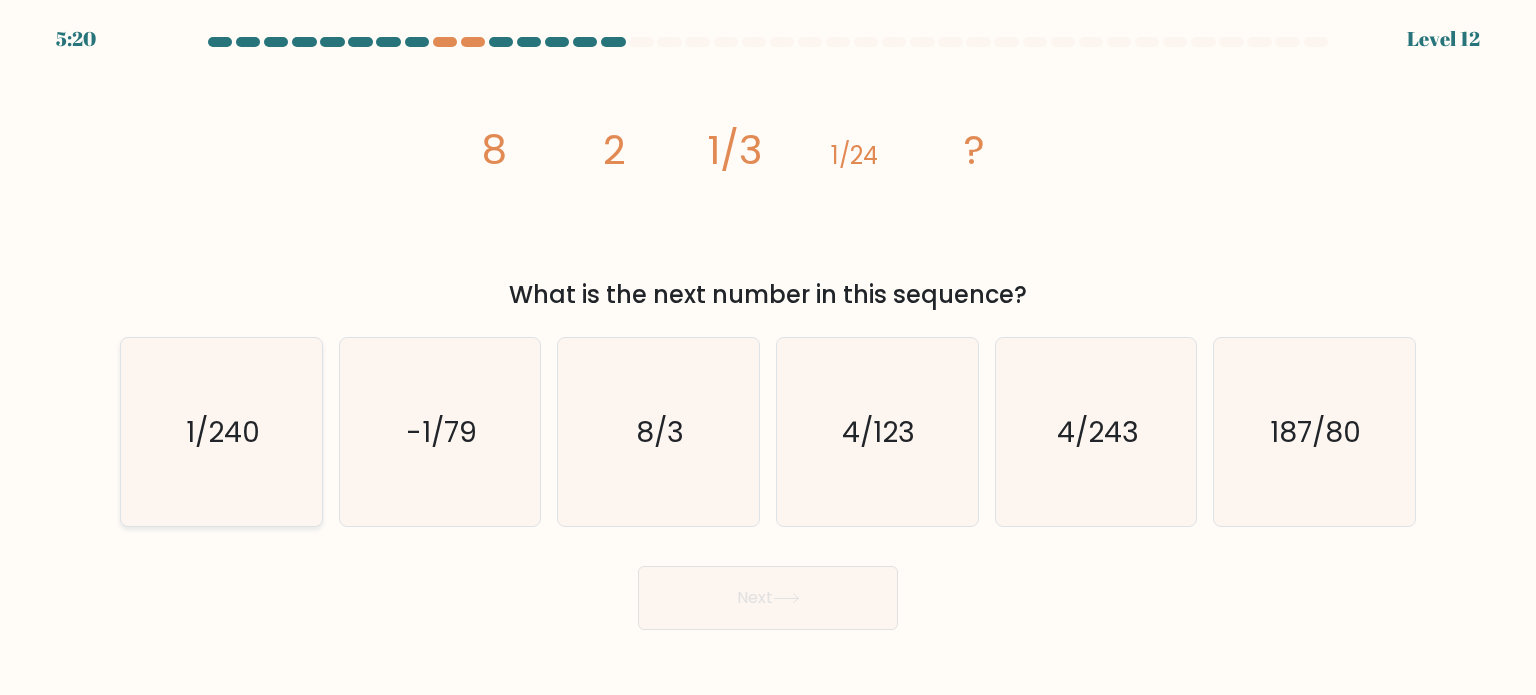 click on "1/240" 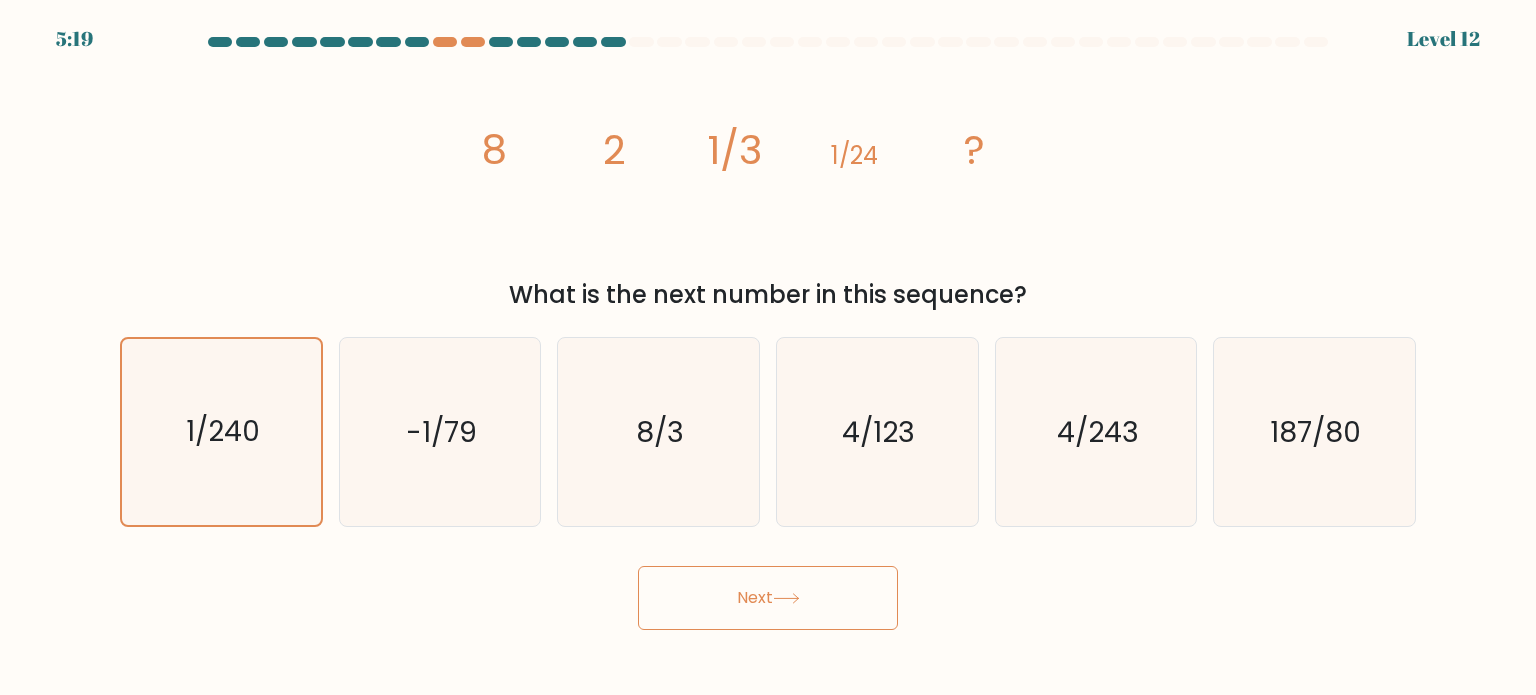 drag, startPoint x: 752, startPoint y: 599, endPoint x: 755, endPoint y: 547, distance: 52.086468 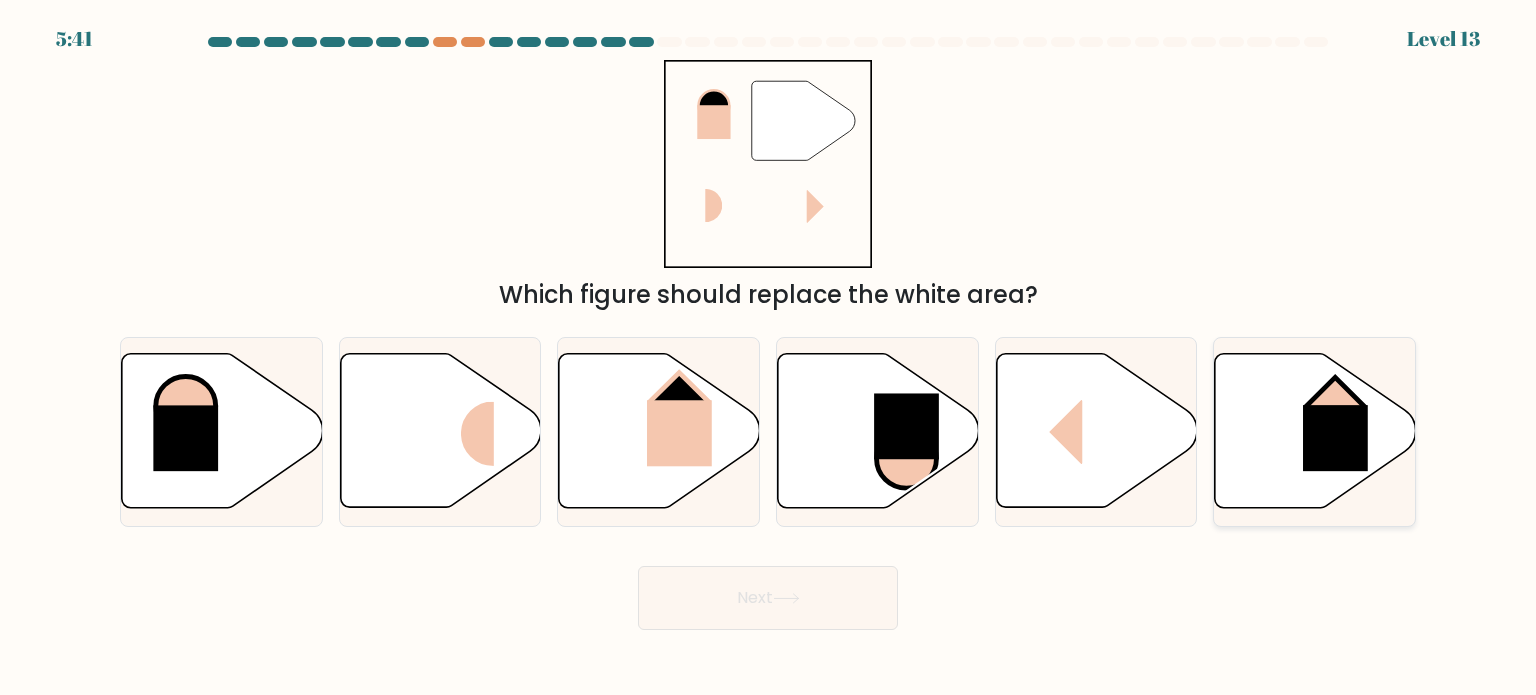 click 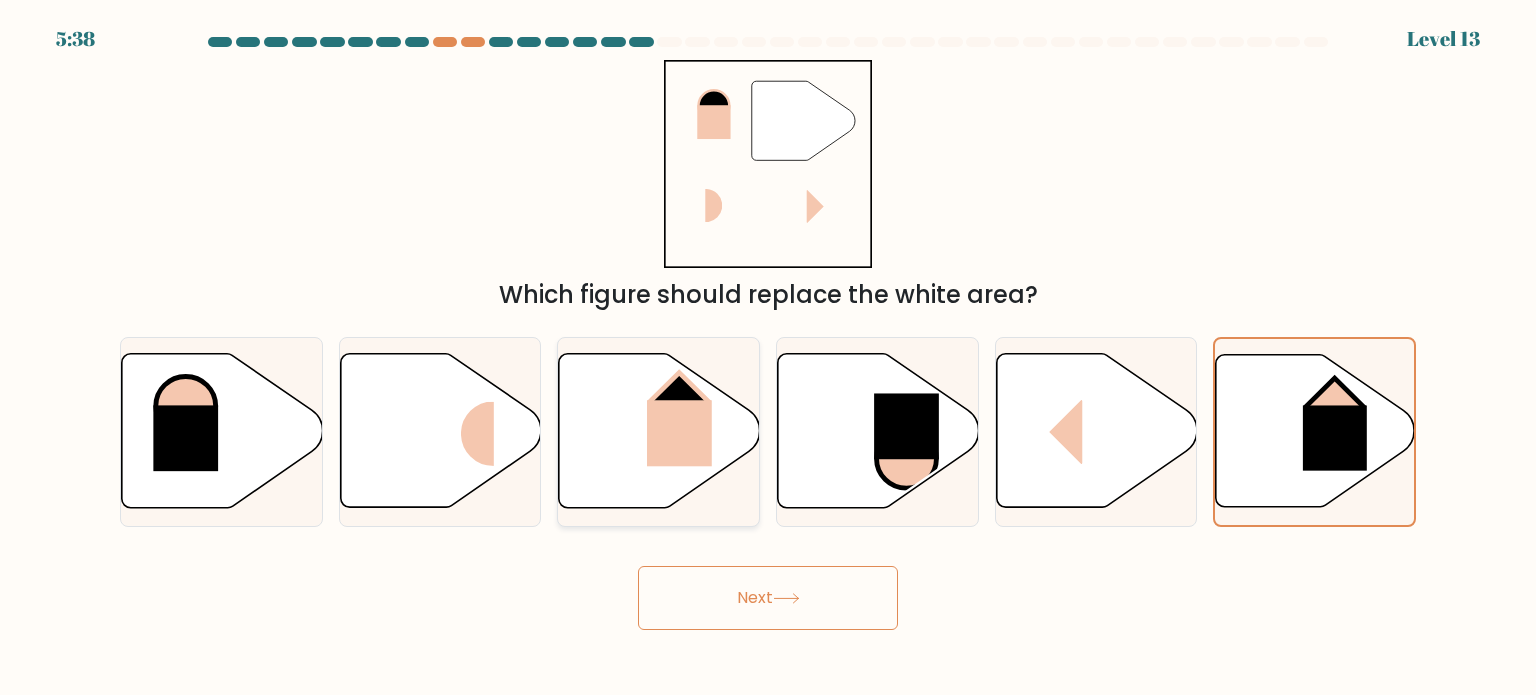 click 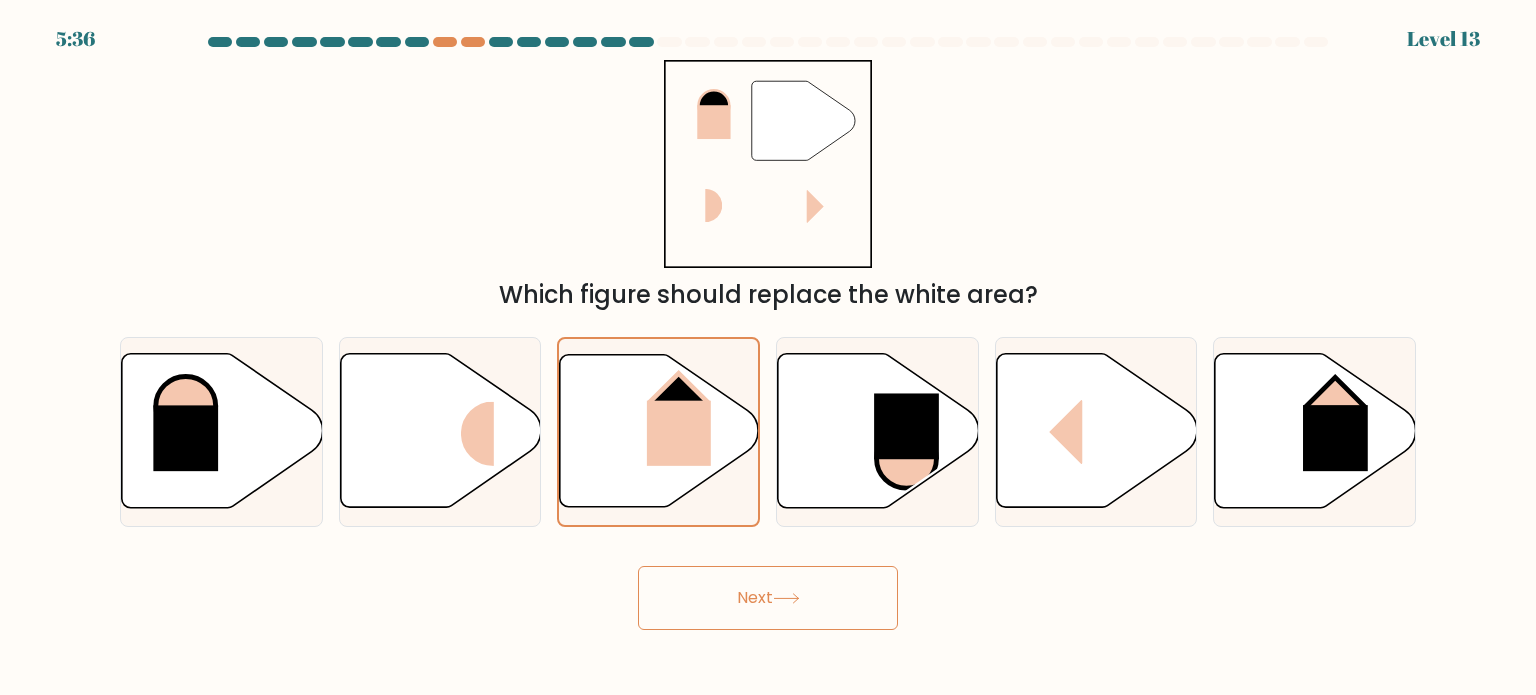 click on "Next" at bounding box center (768, 598) 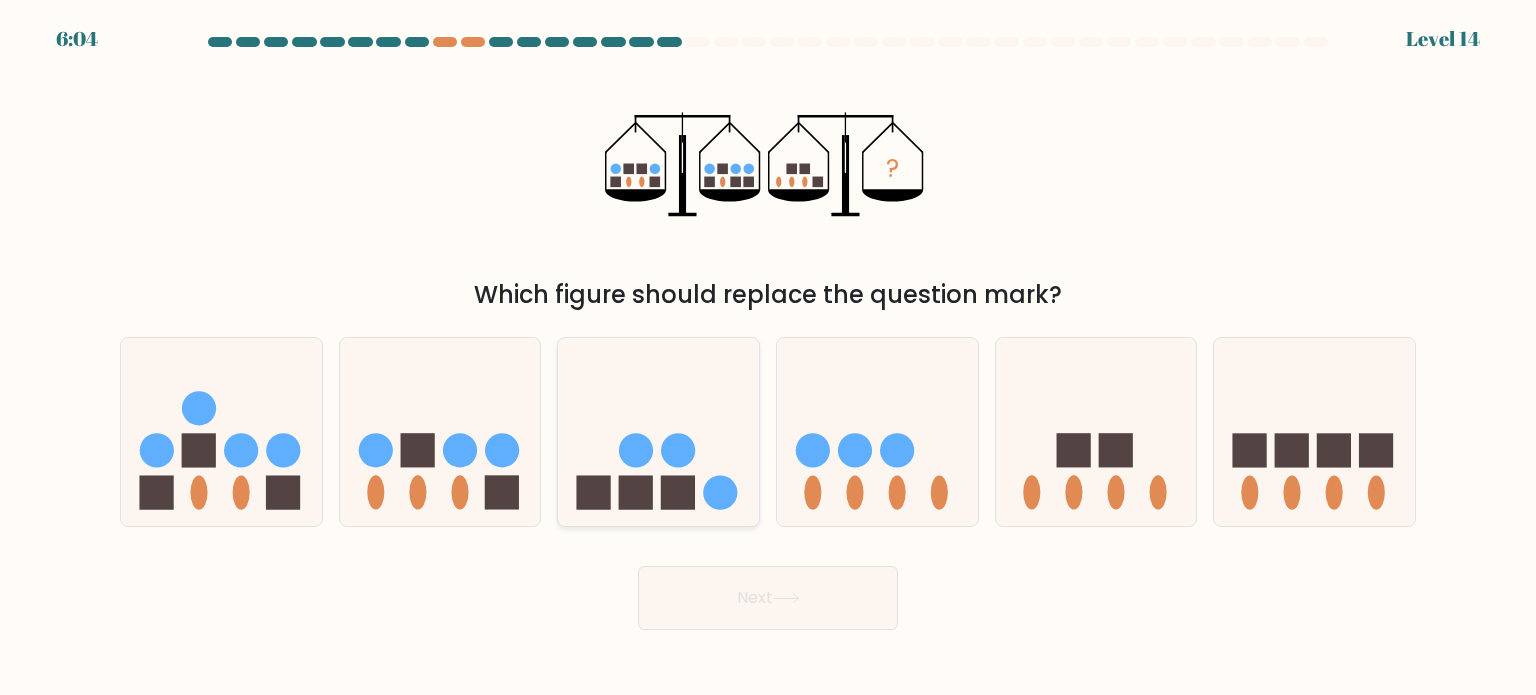click 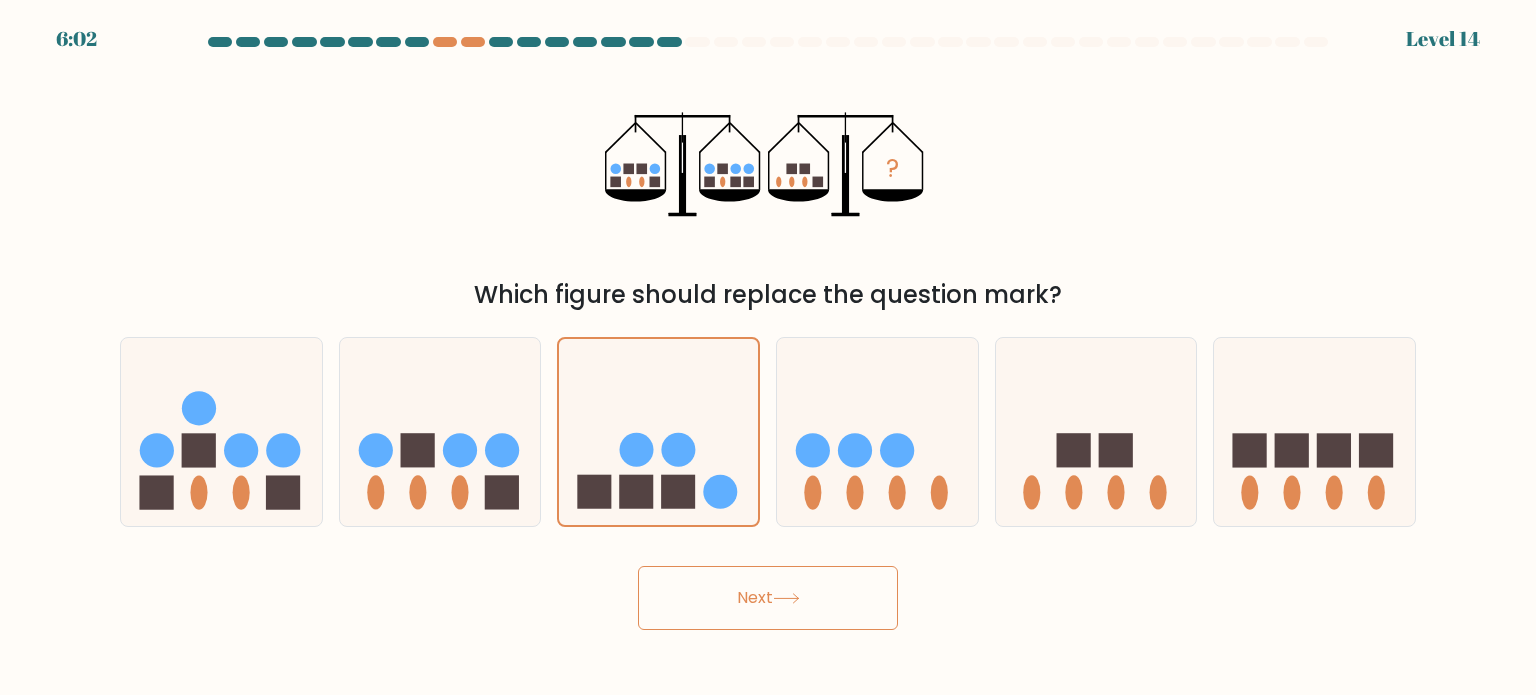 click 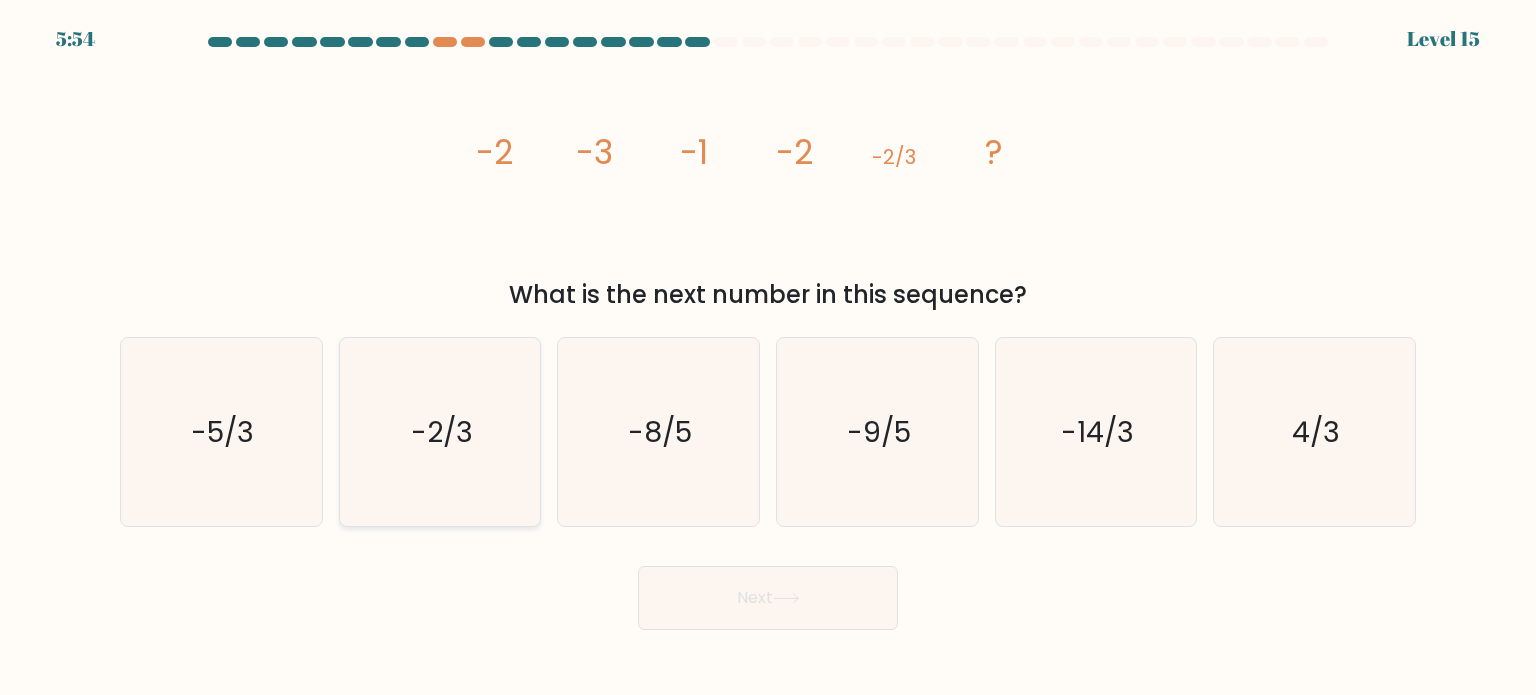 click on "-2/3" 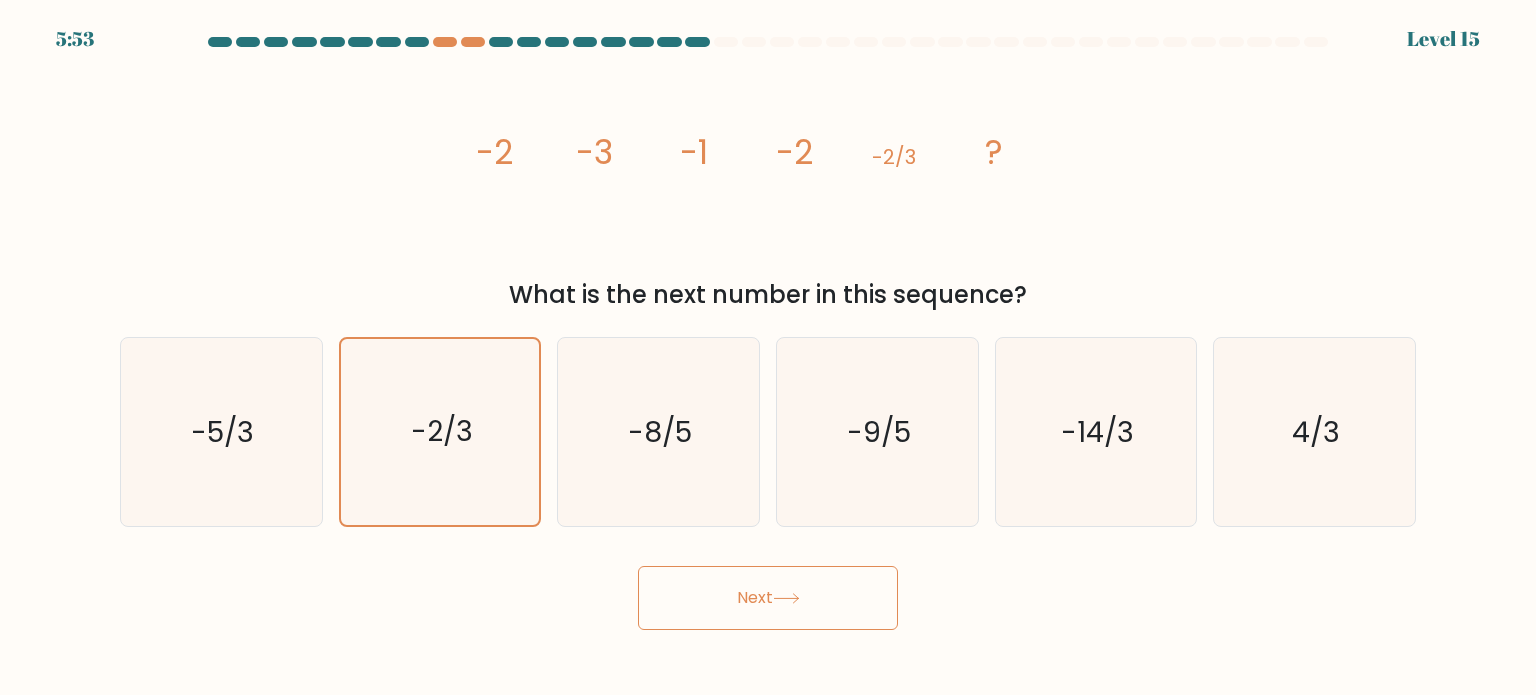 click on "Next" at bounding box center (768, 598) 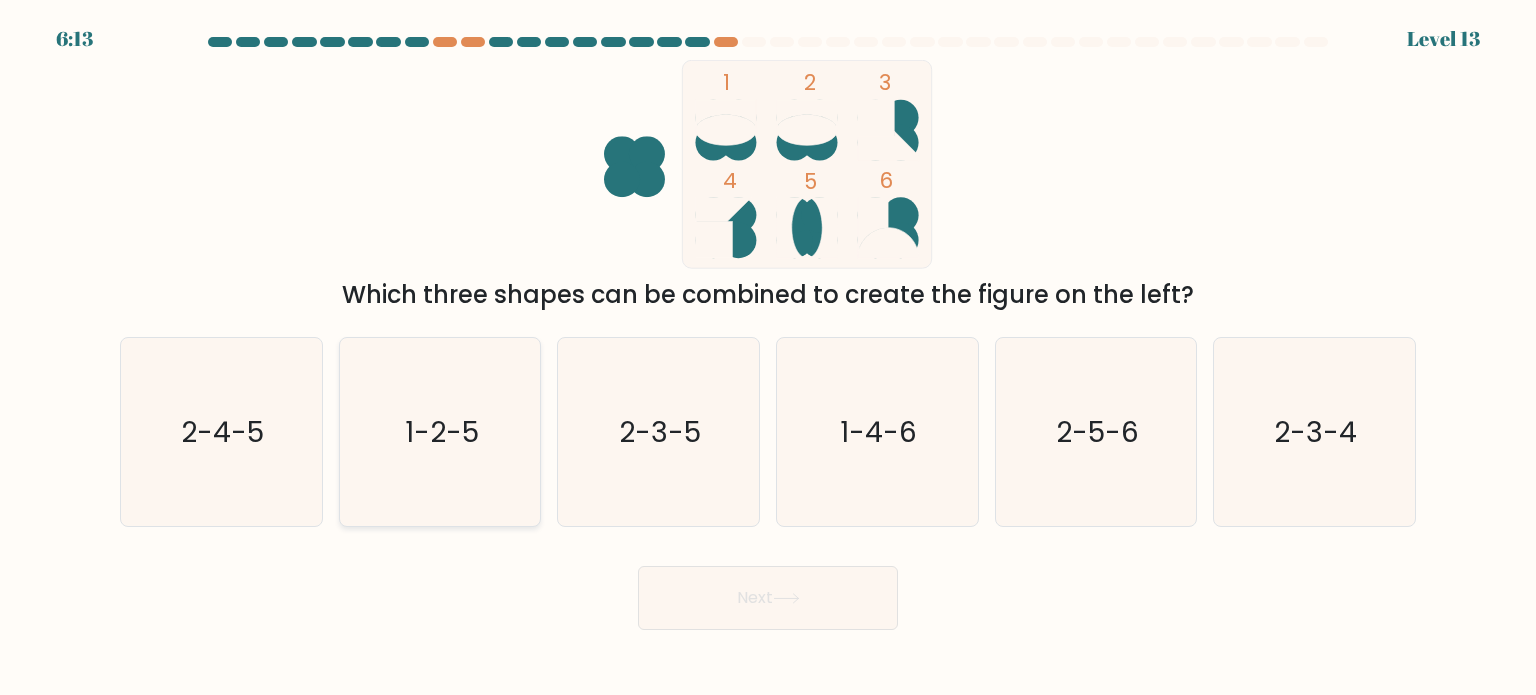 click on "1-2-5" 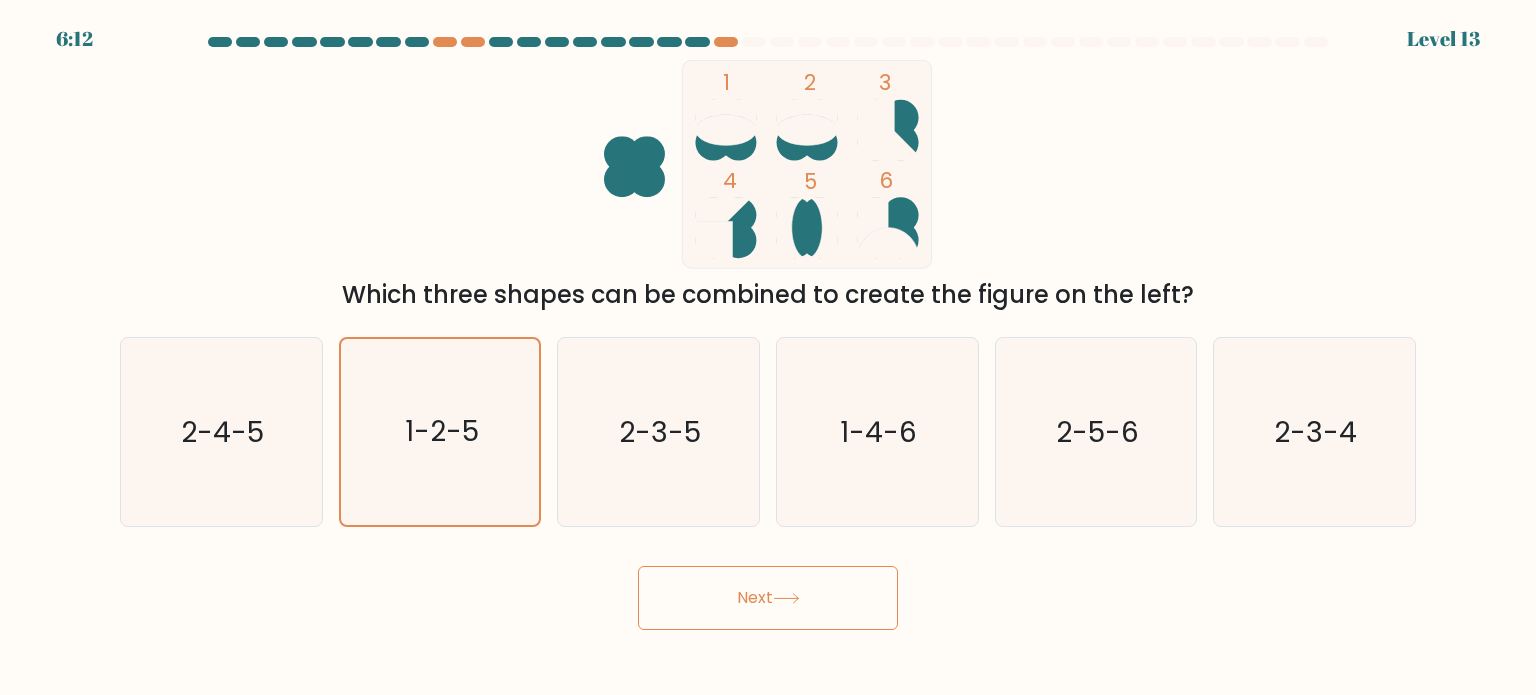 click on "Next" at bounding box center [768, 598] 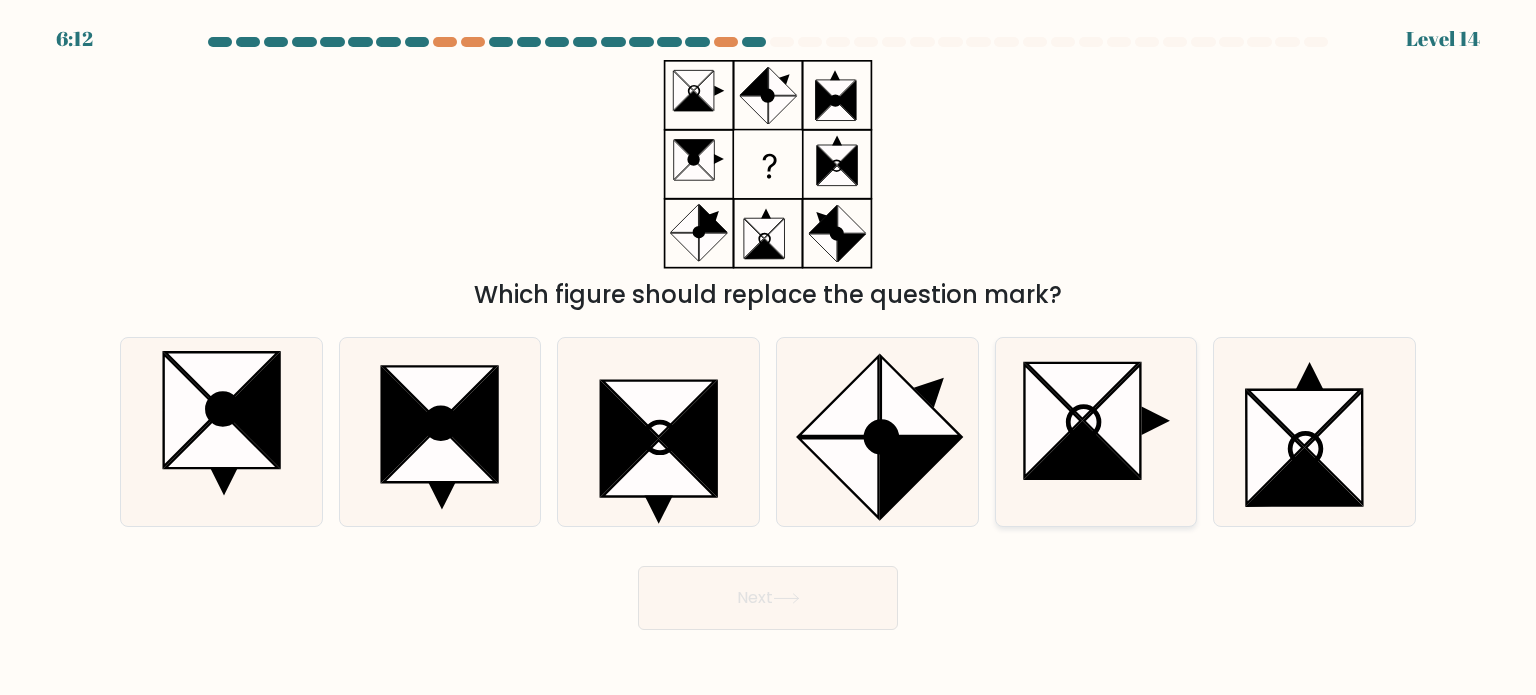click 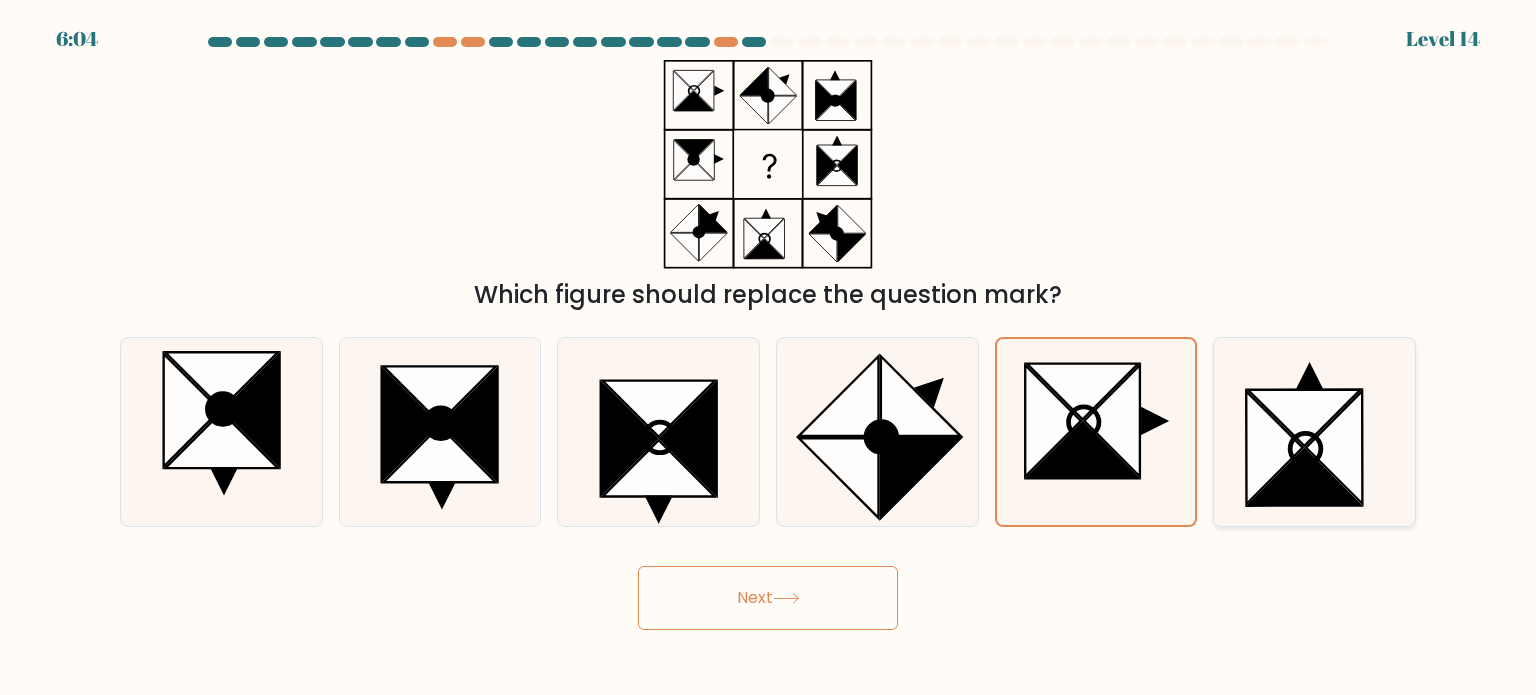 click 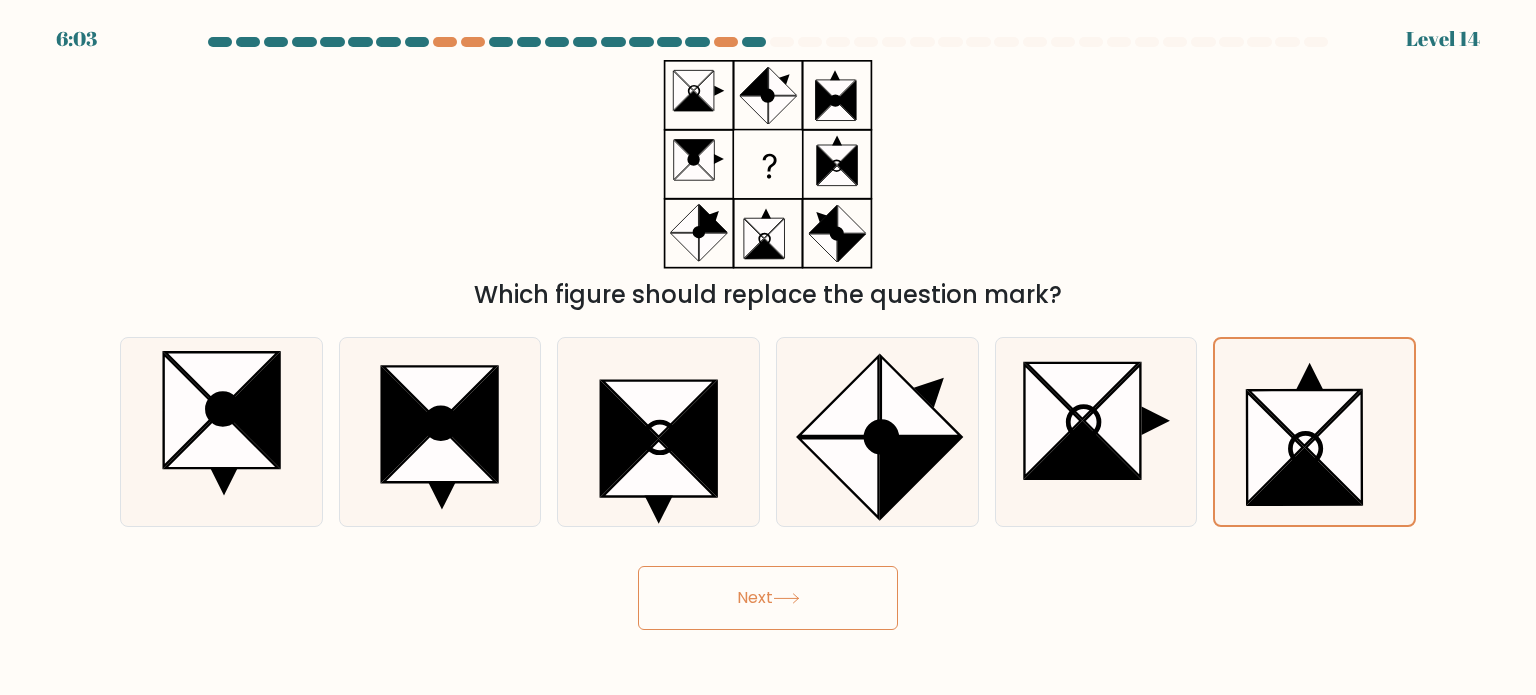 click on "Next" at bounding box center (768, 598) 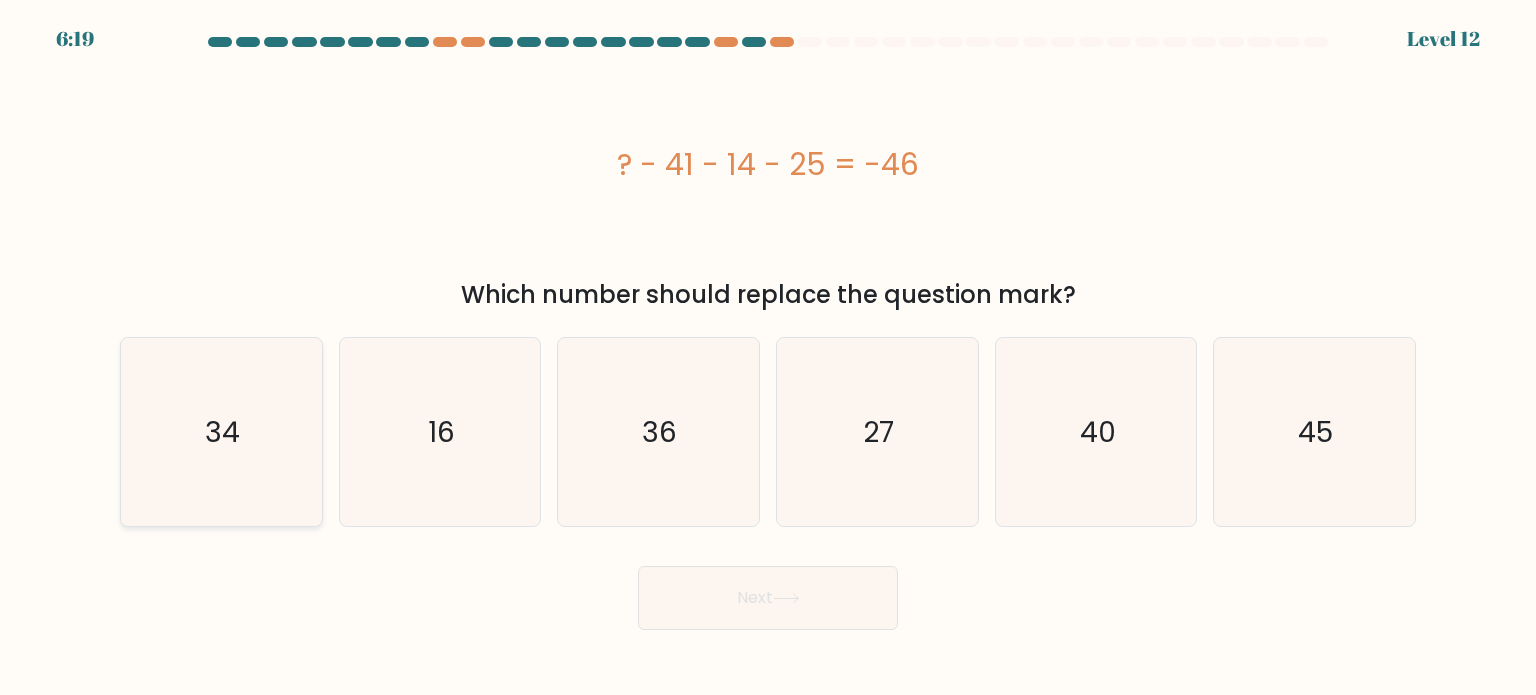 click on "34" 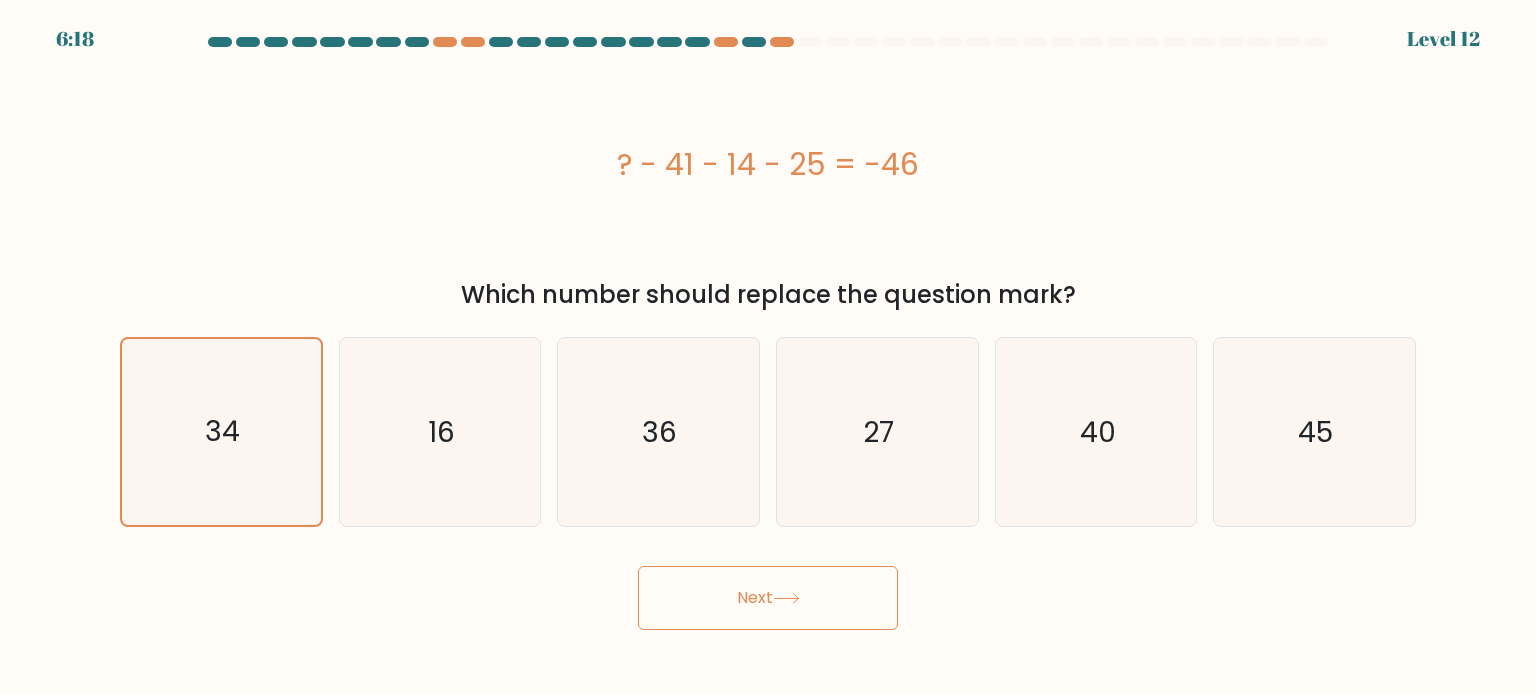 click on "Next" at bounding box center (768, 598) 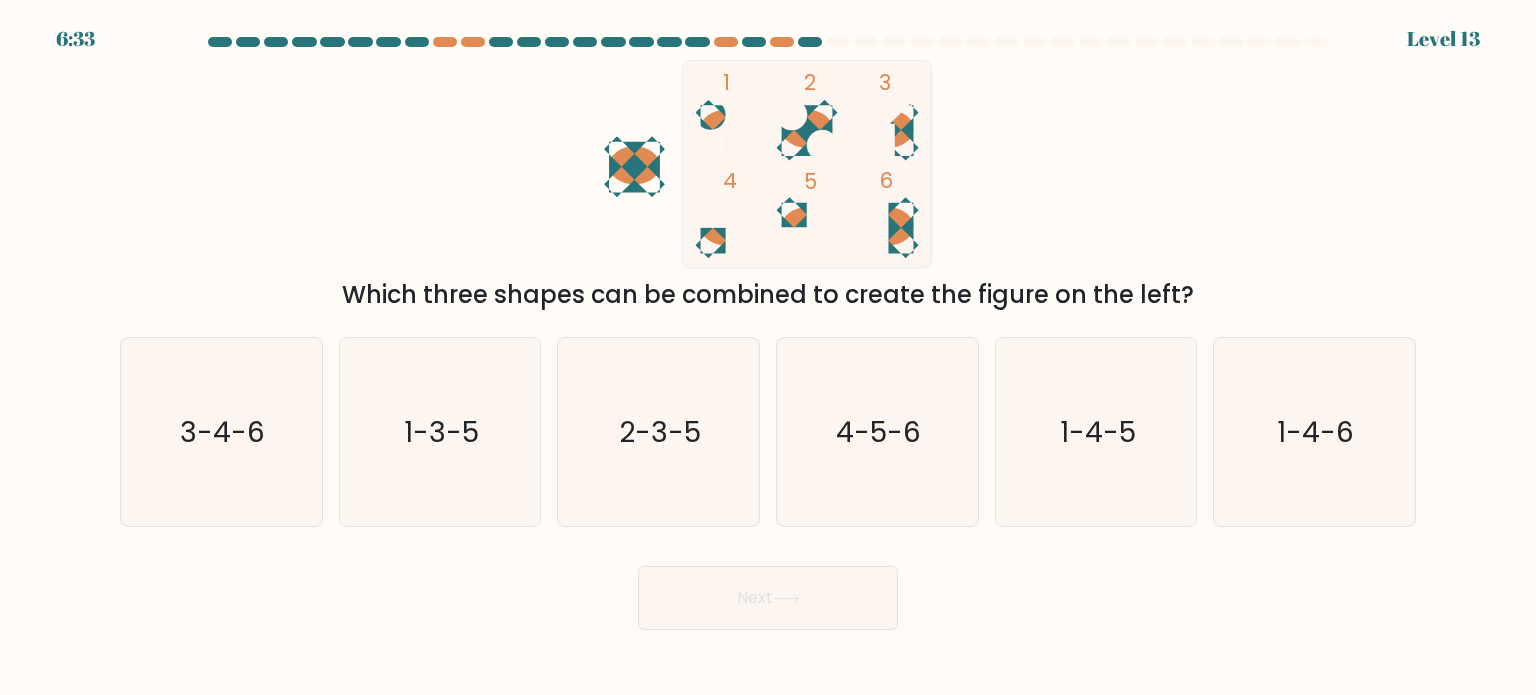 click 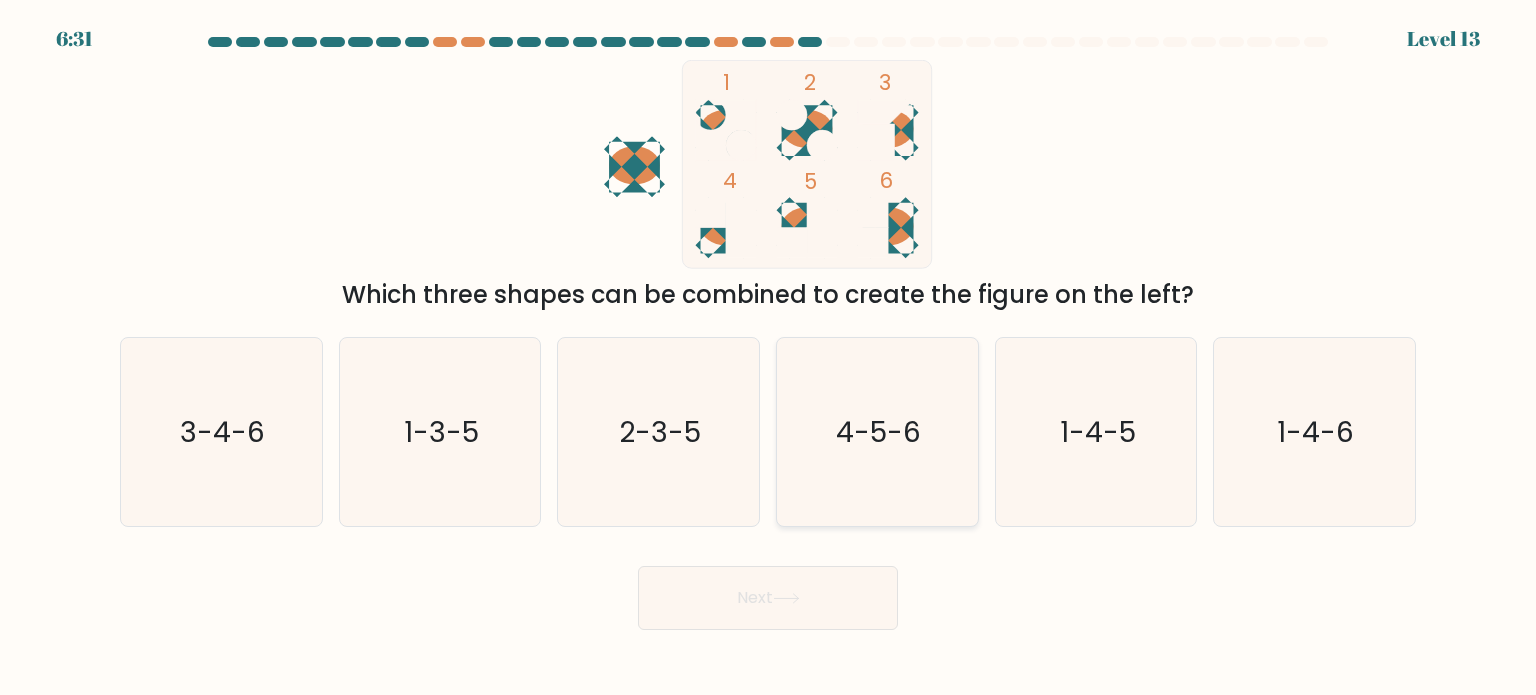 drag, startPoint x: 909, startPoint y: 443, endPoint x: 904, endPoint y: 464, distance: 21.587032 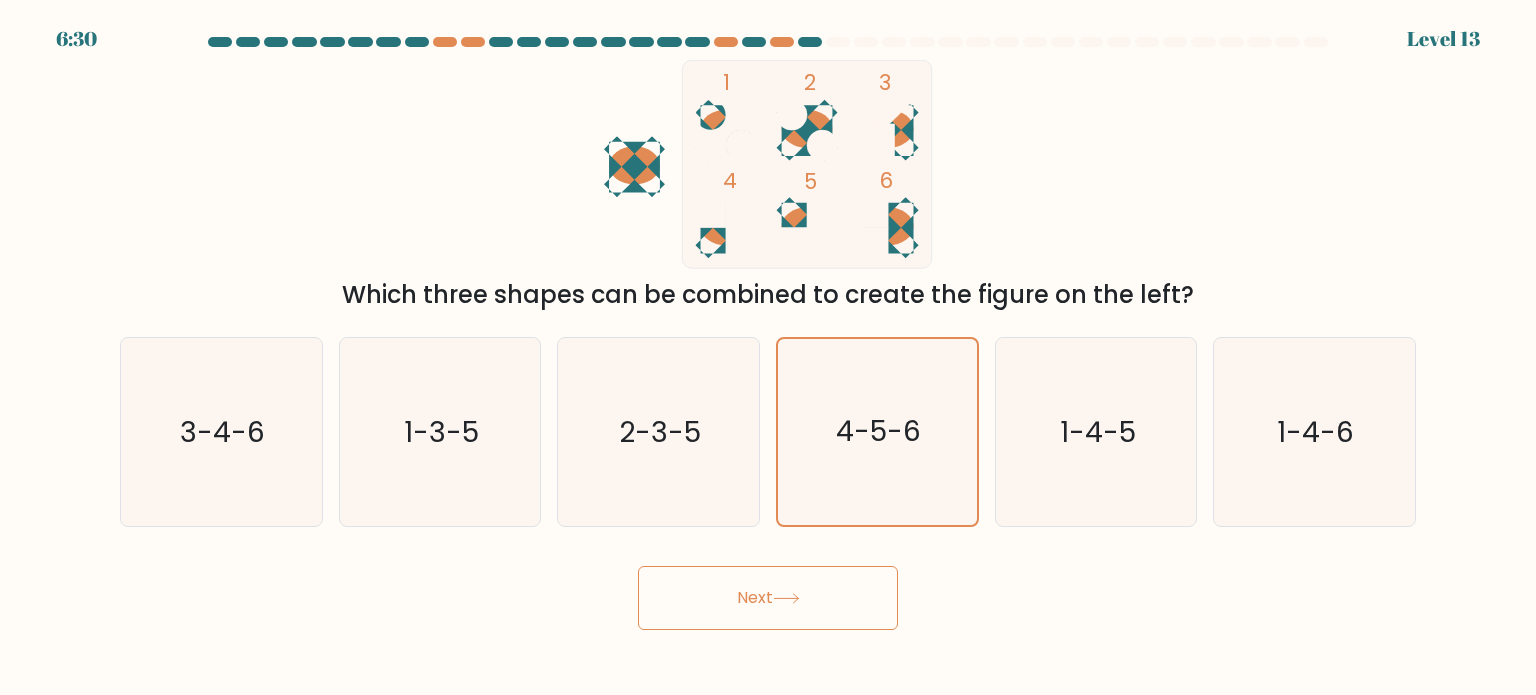 click on "Next" at bounding box center (768, 598) 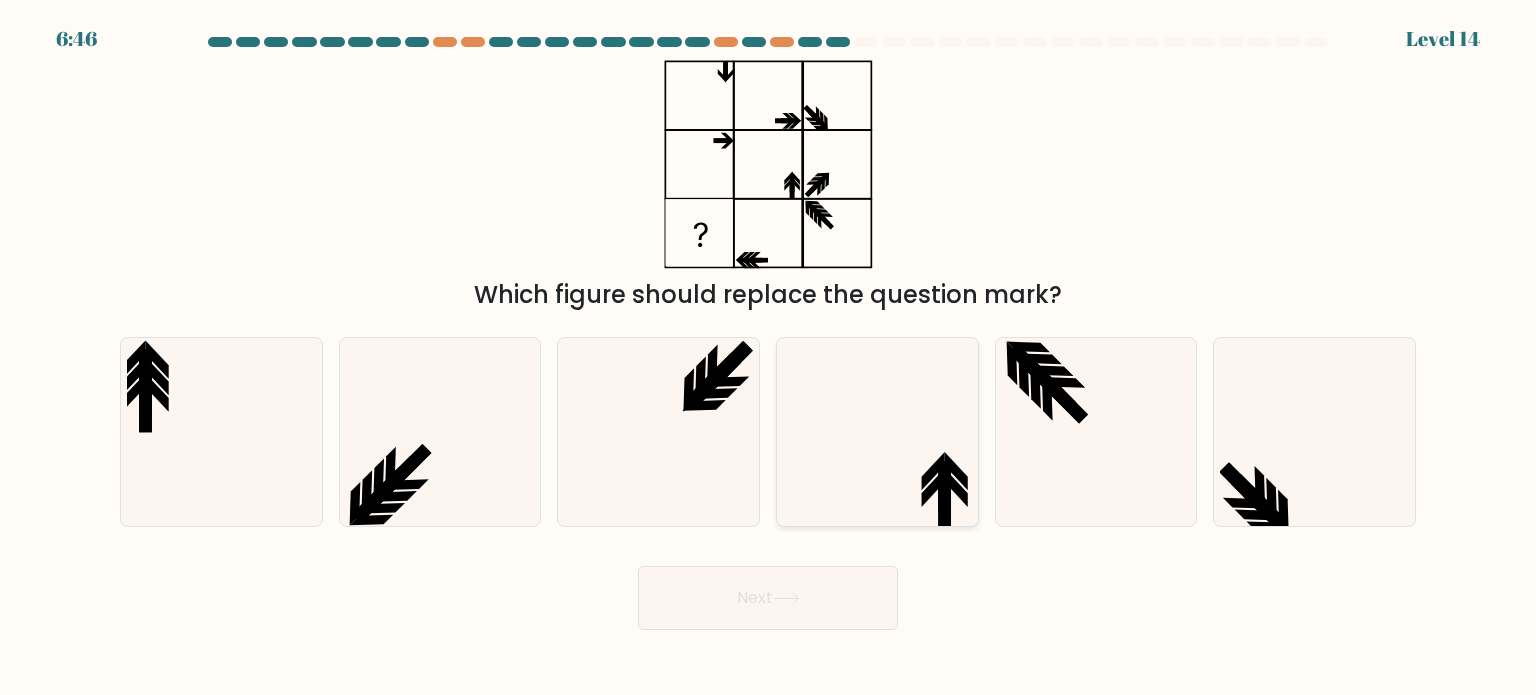 click 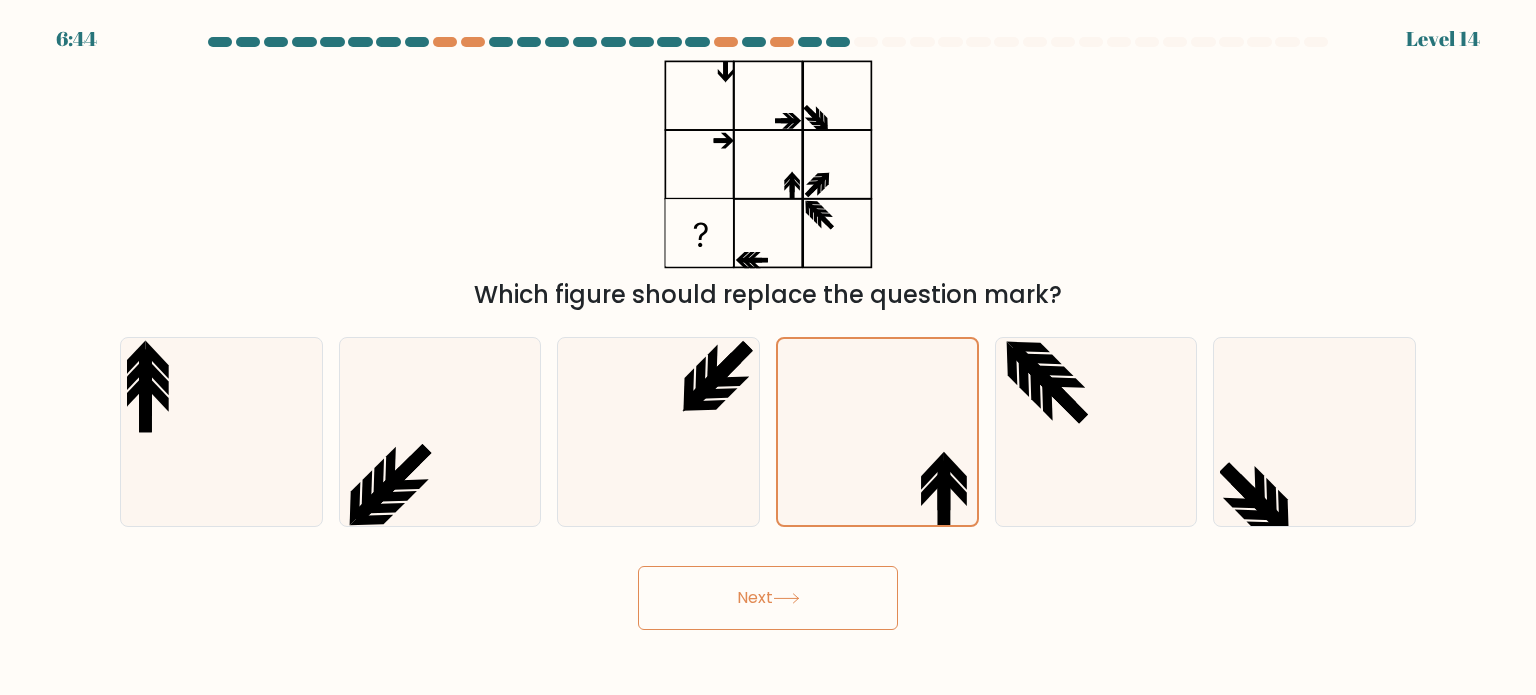 click on "Next" at bounding box center [768, 598] 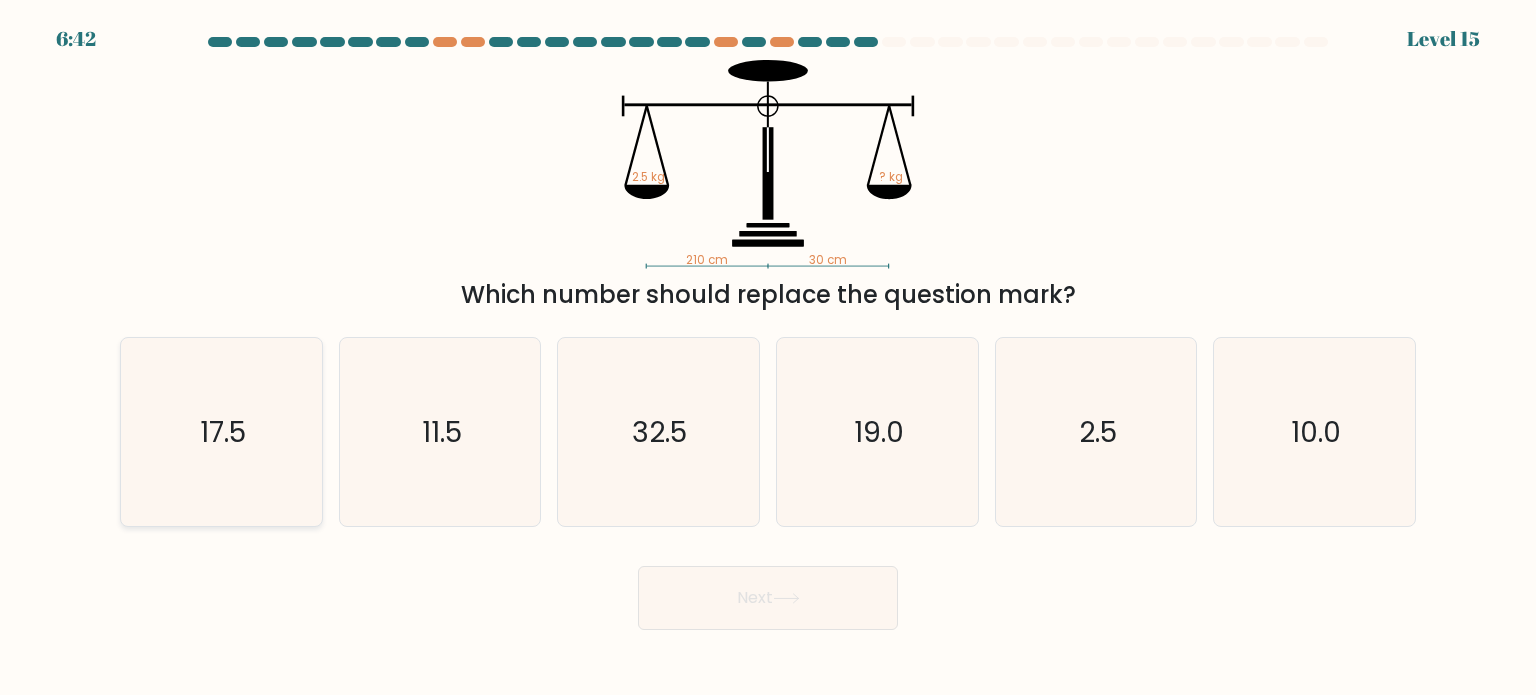 click on "17.5" 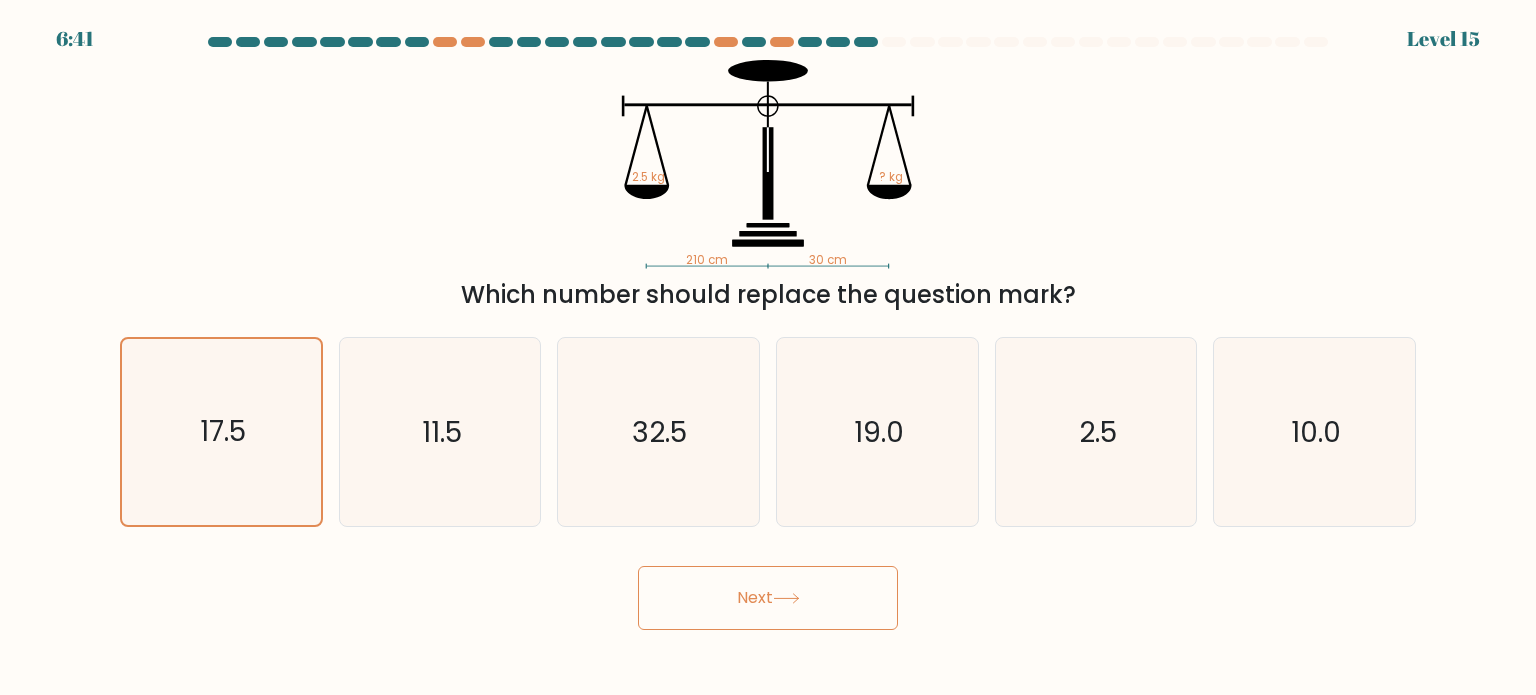 click on "Next" at bounding box center [768, 598] 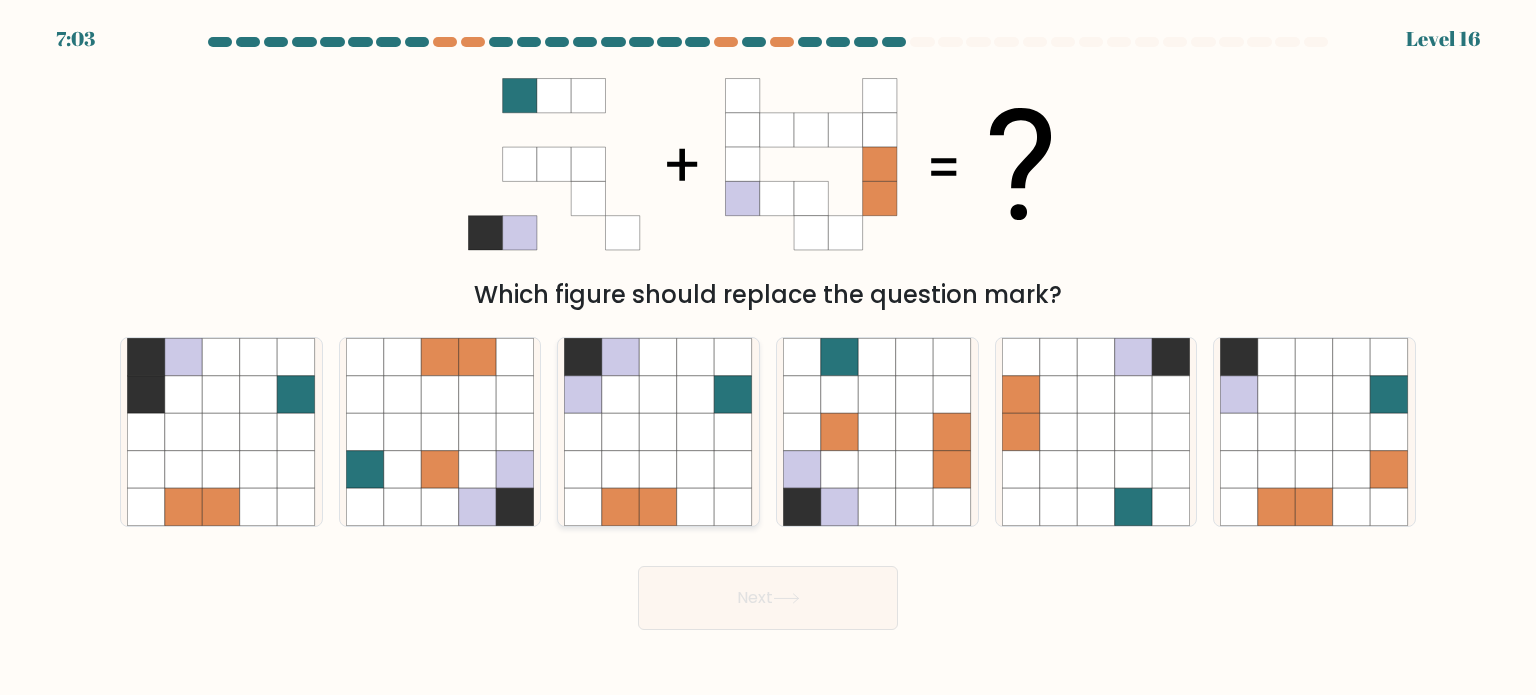 click 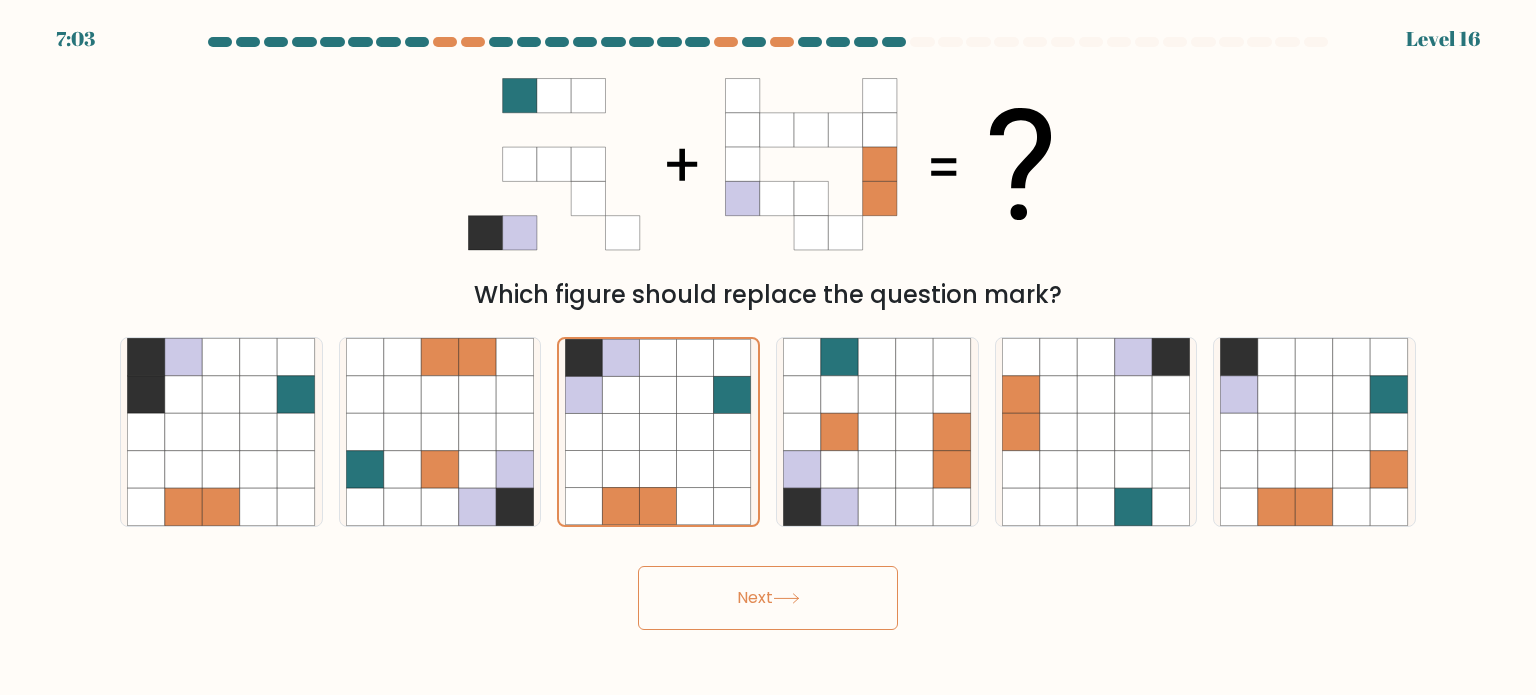 click on "Next" at bounding box center [768, 598] 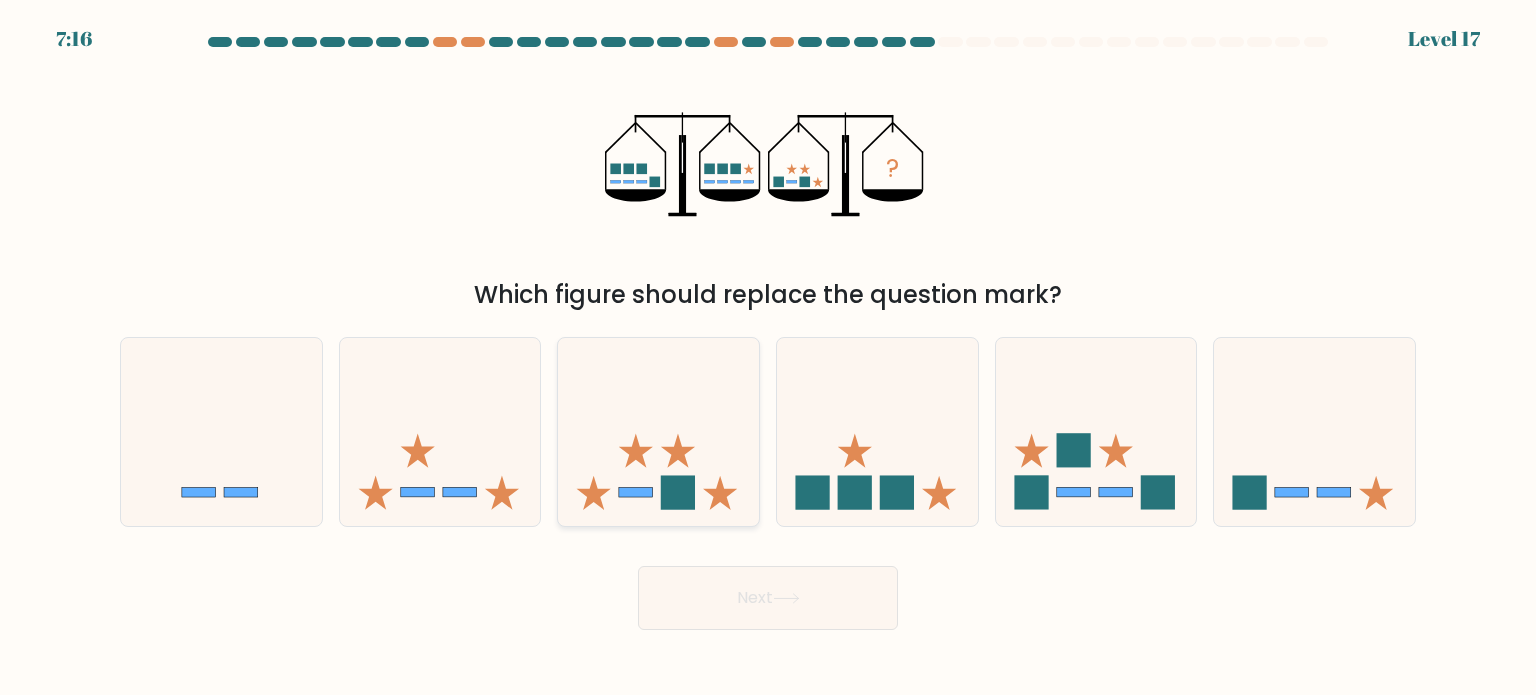 click 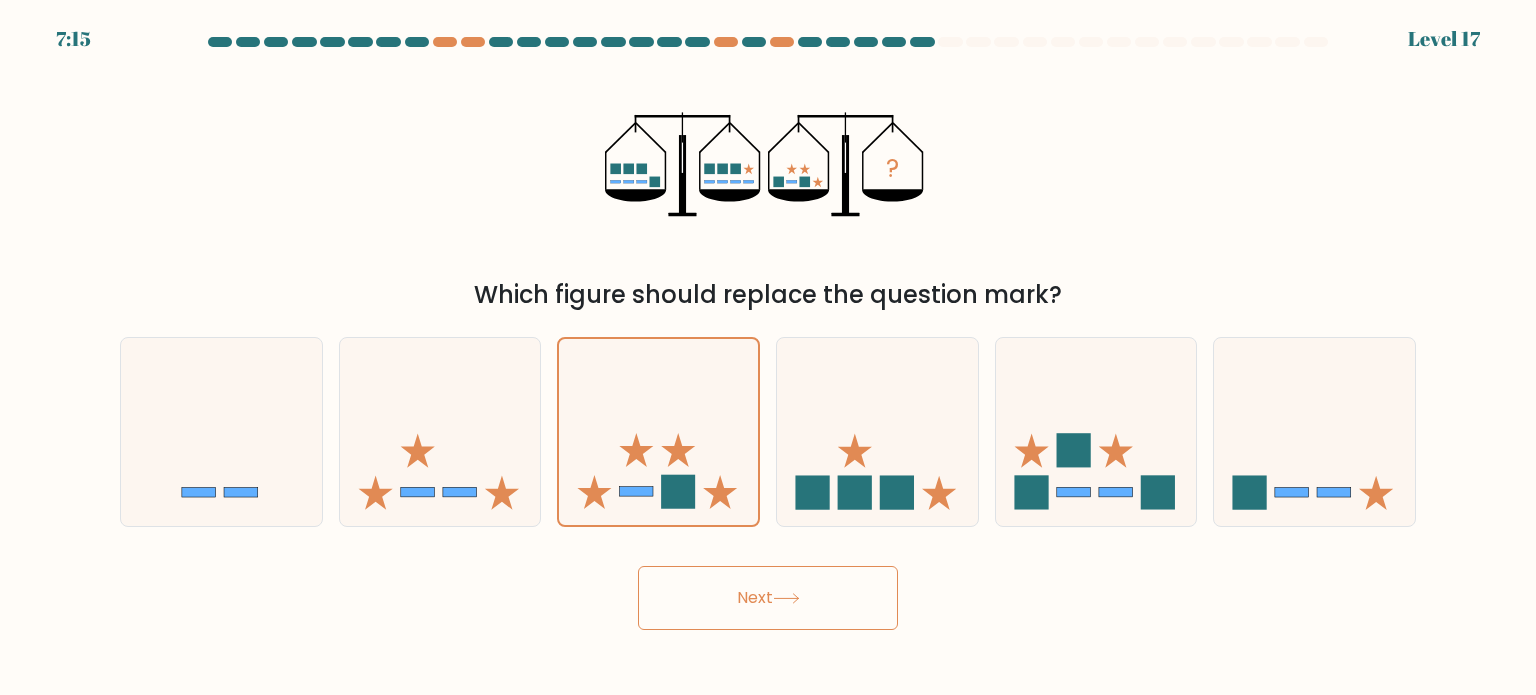 click on "Next" at bounding box center (768, 598) 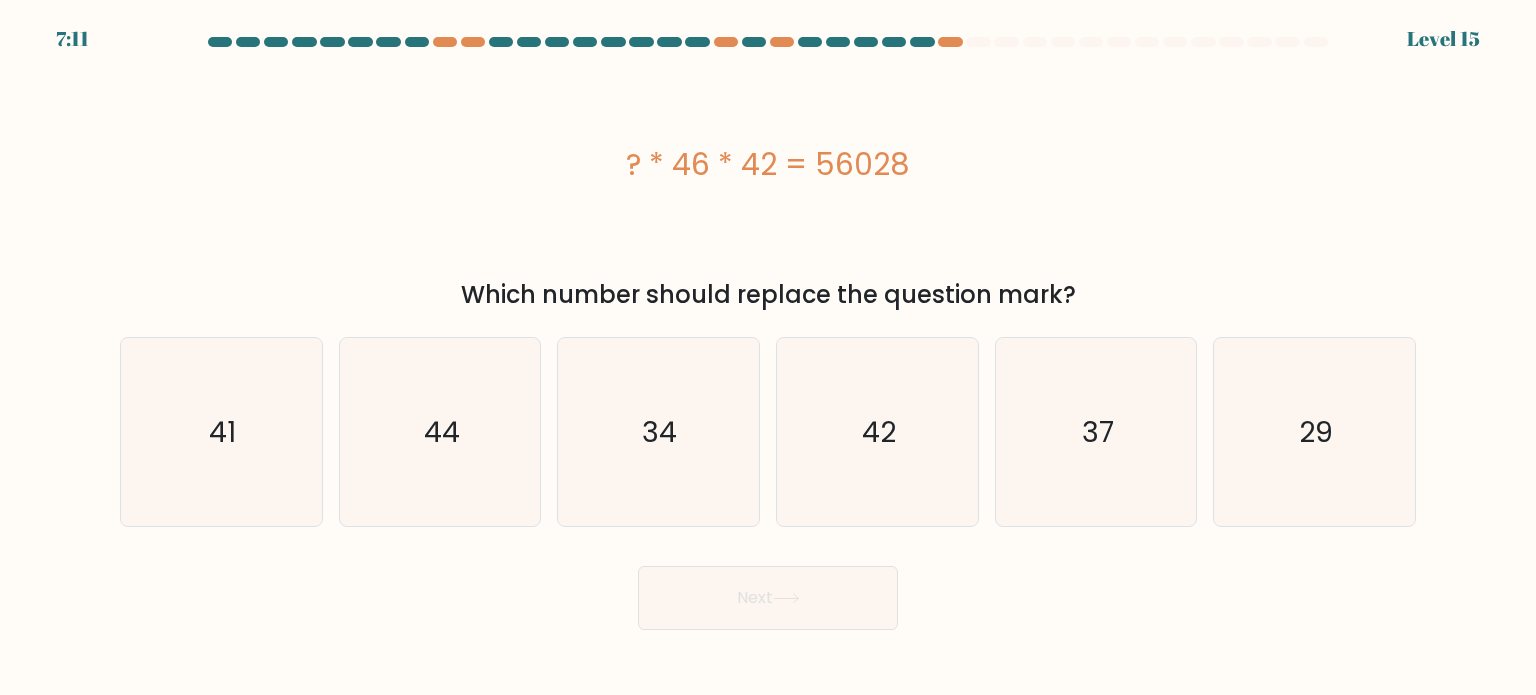 click on "Next" at bounding box center (768, 590) 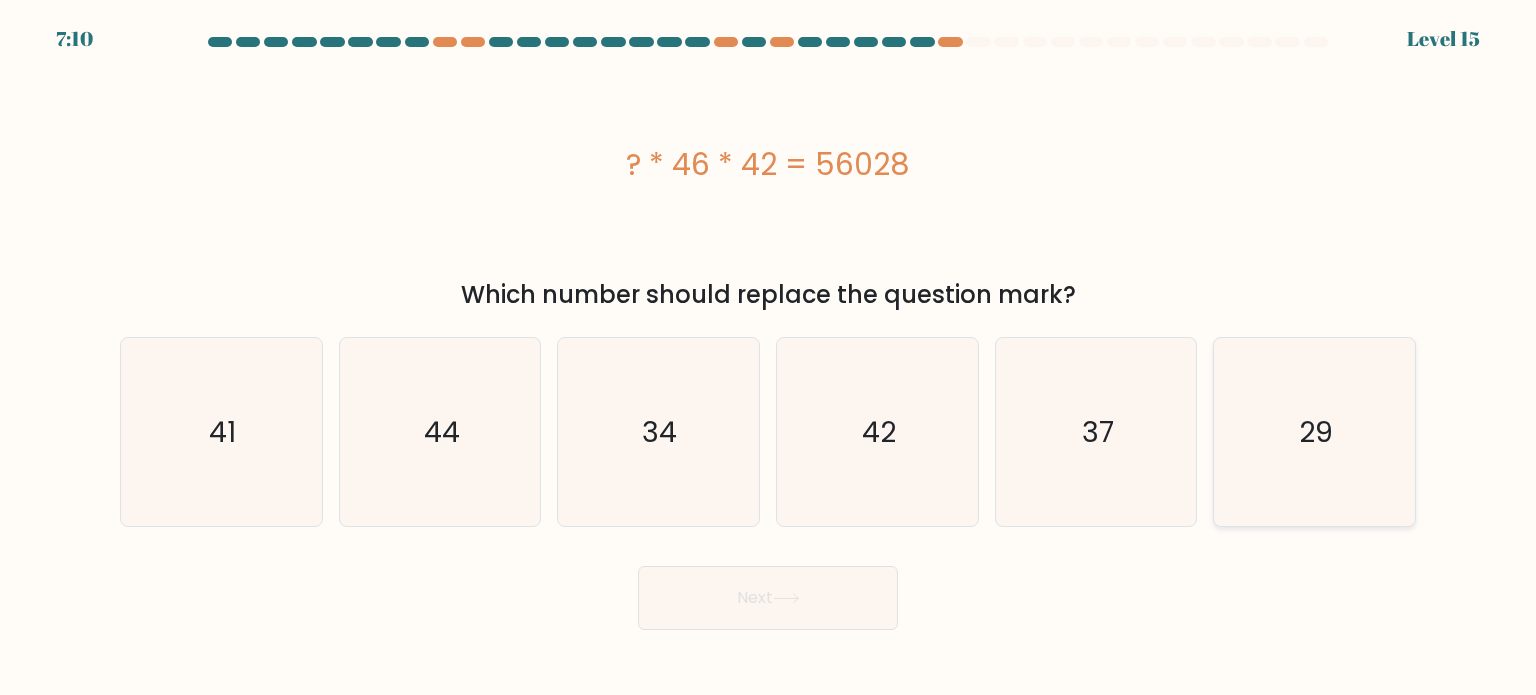 click on "29" 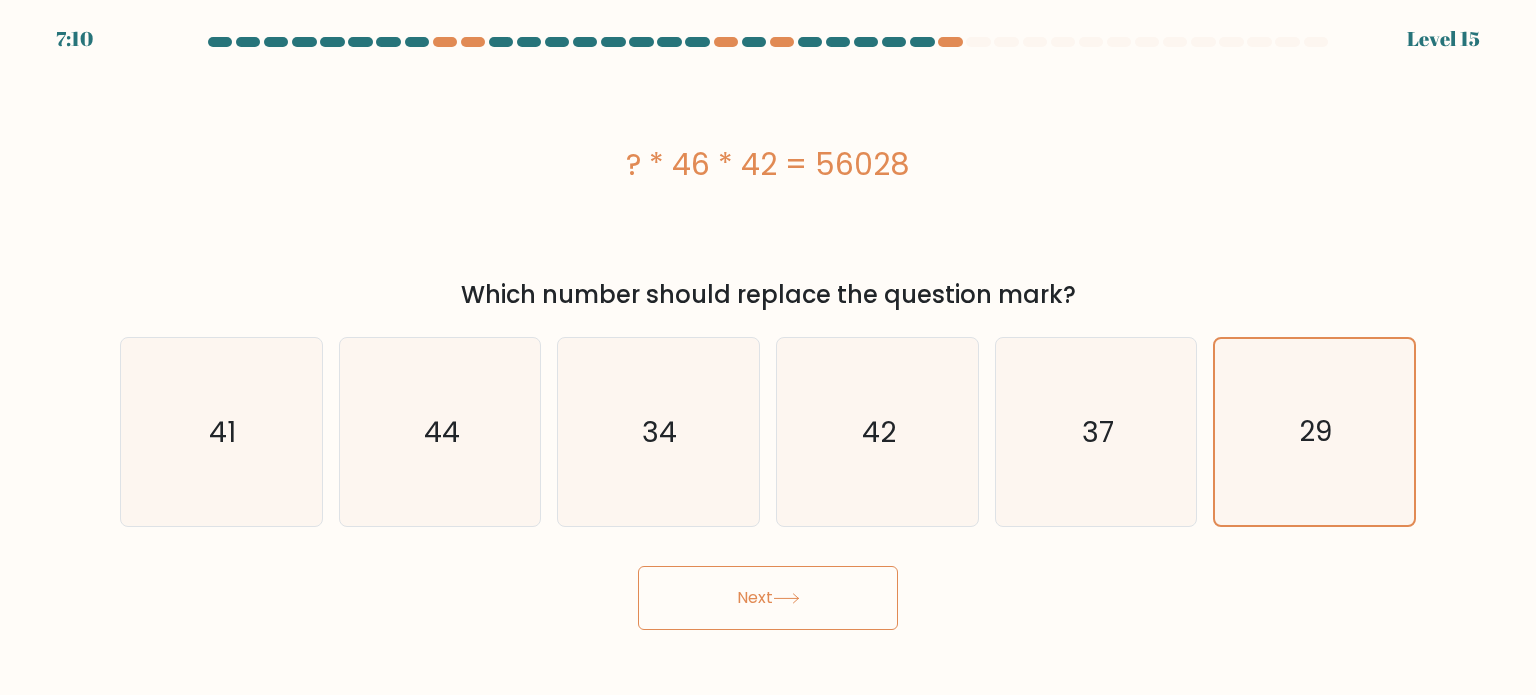 click on "Next" at bounding box center [768, 598] 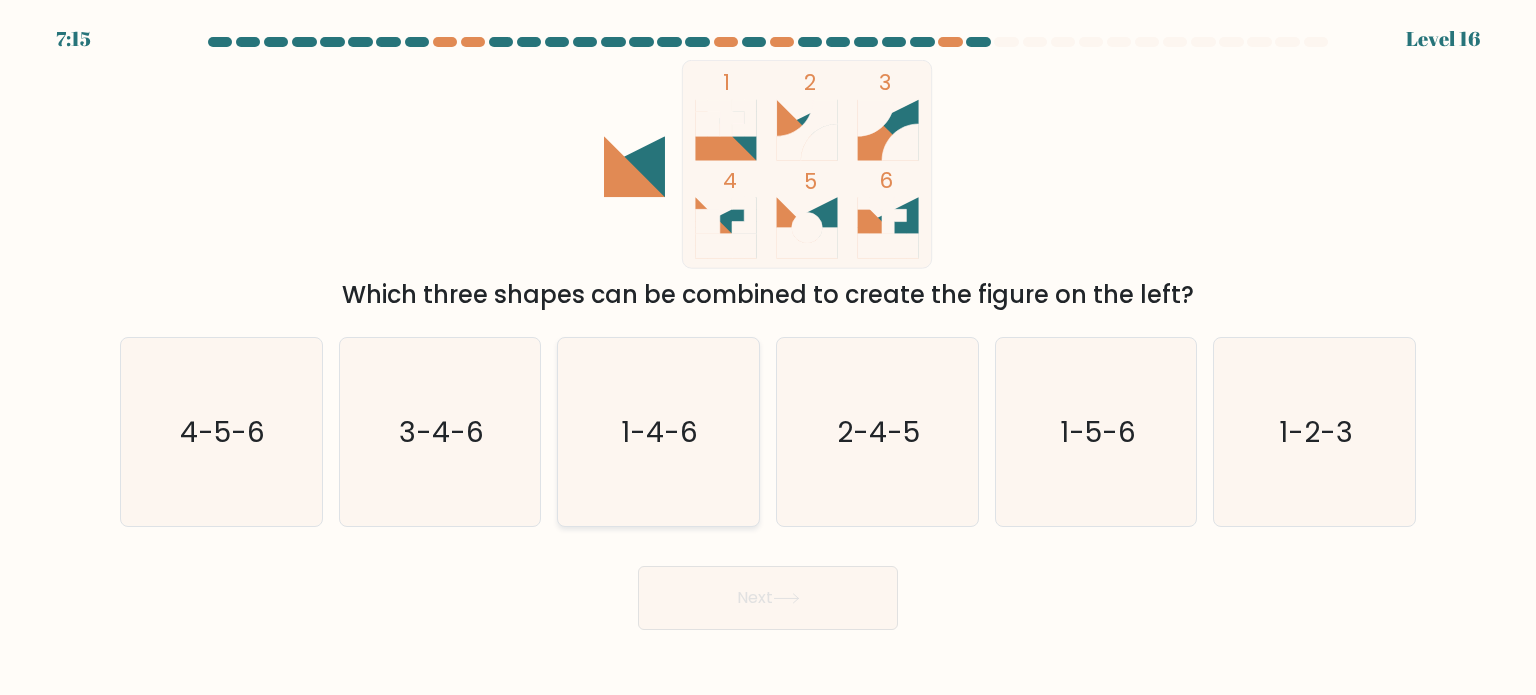 click on "1-4-6" 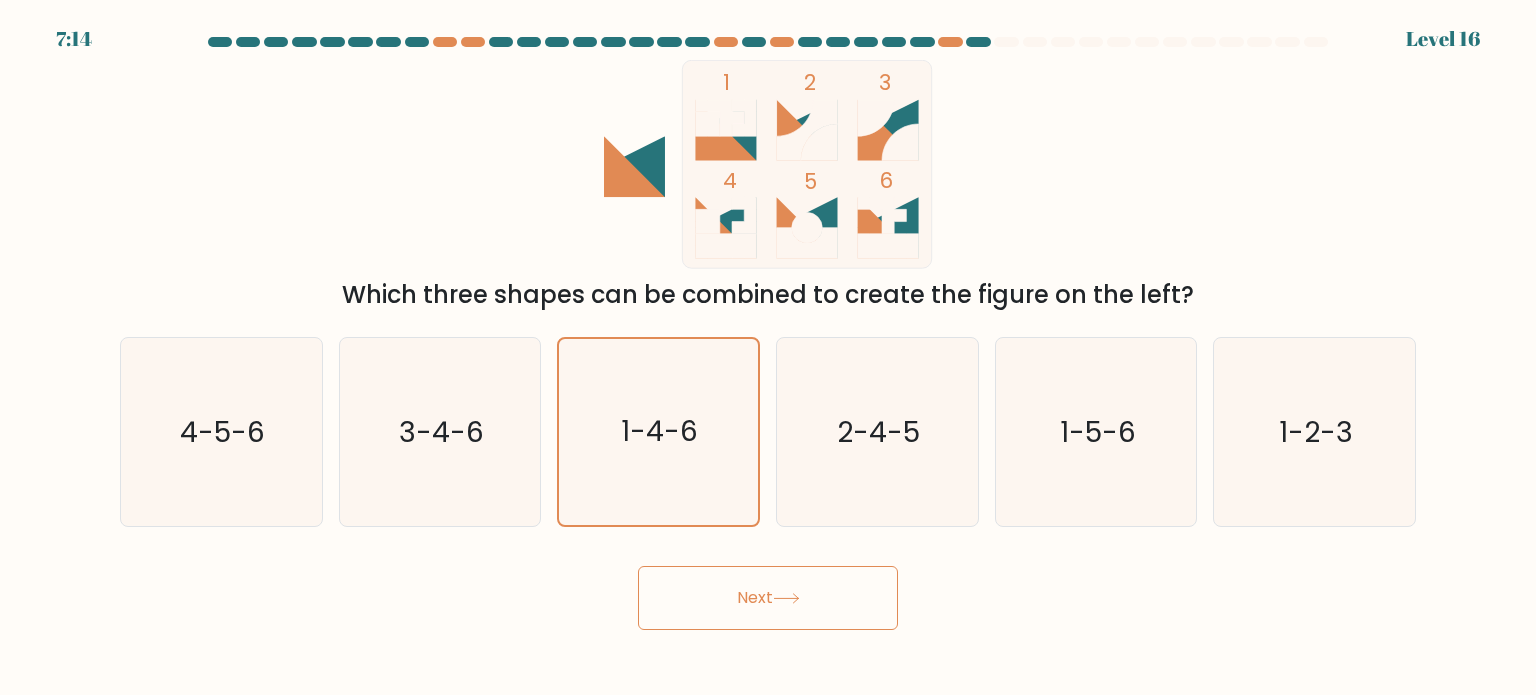 click on "Next" at bounding box center [768, 598] 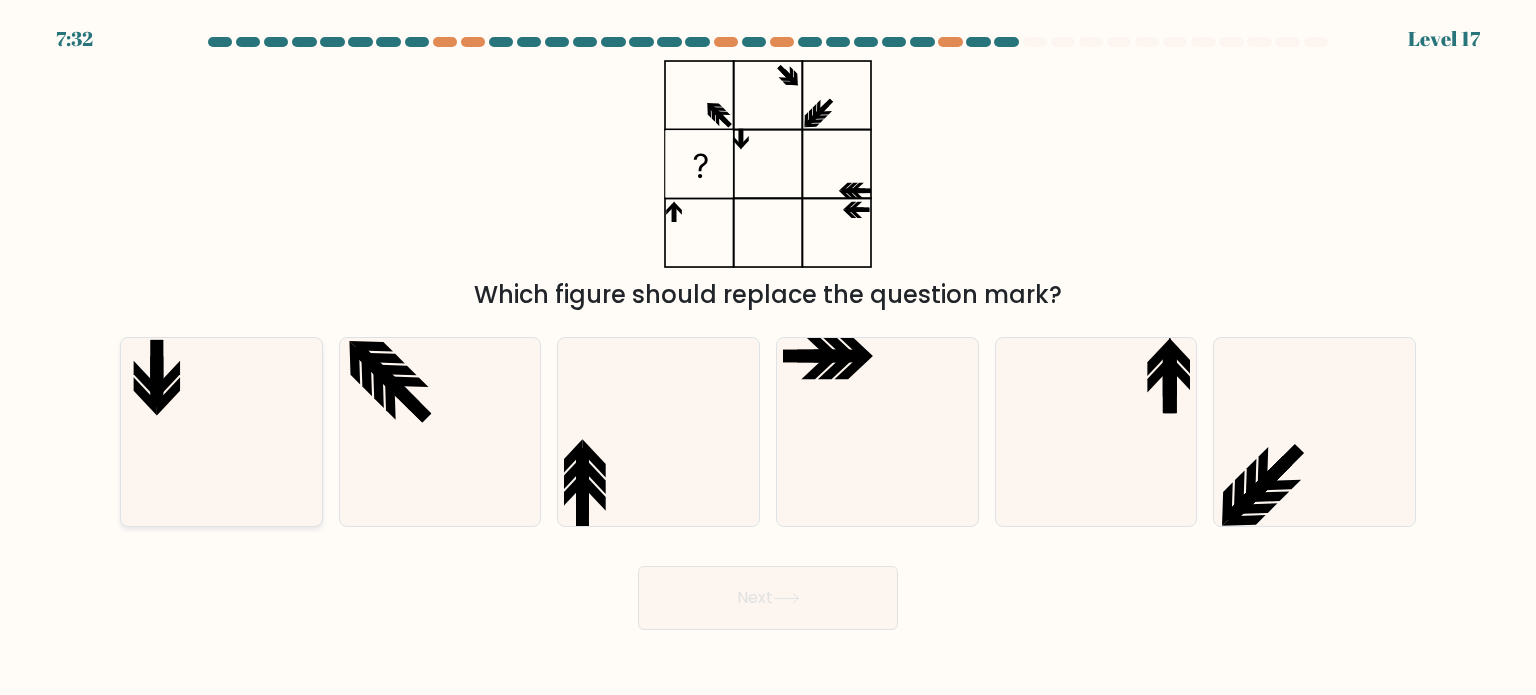 click 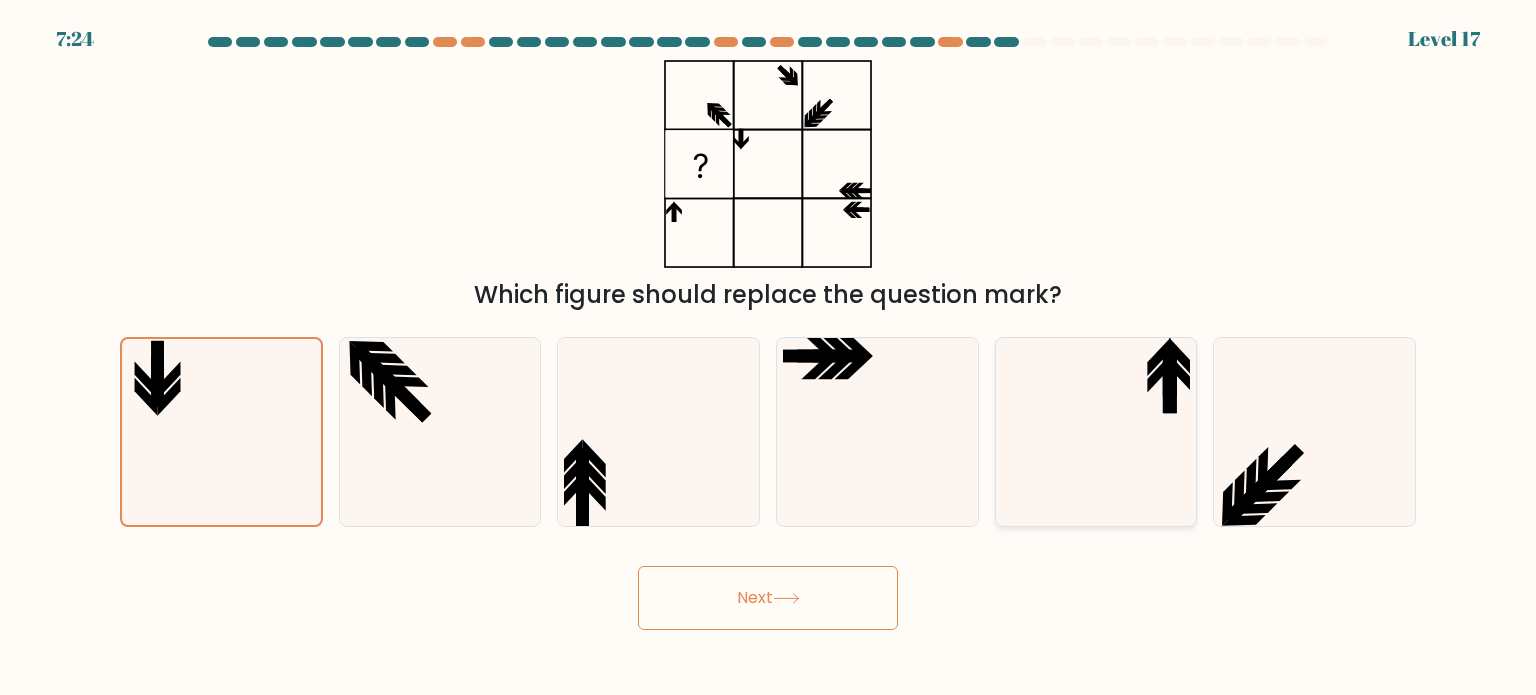 click 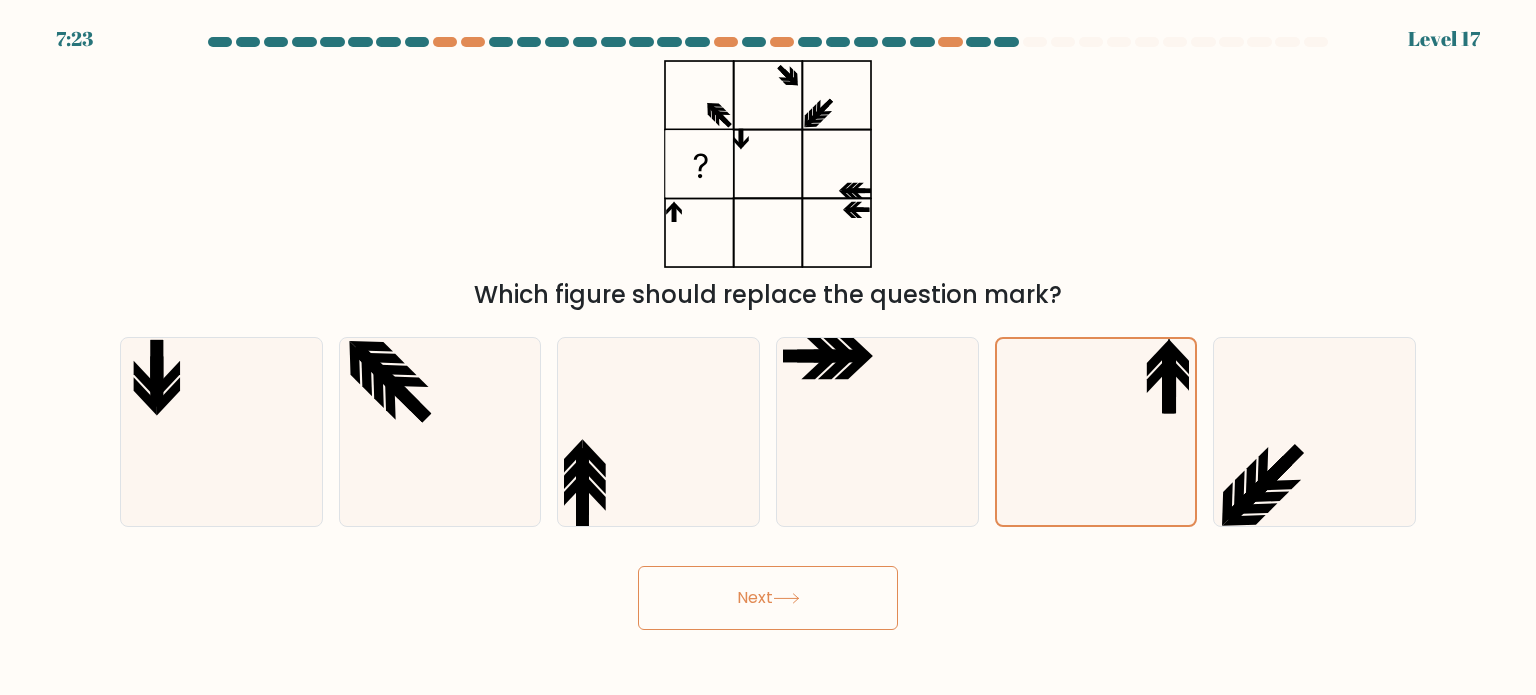 click on "Next" at bounding box center (768, 598) 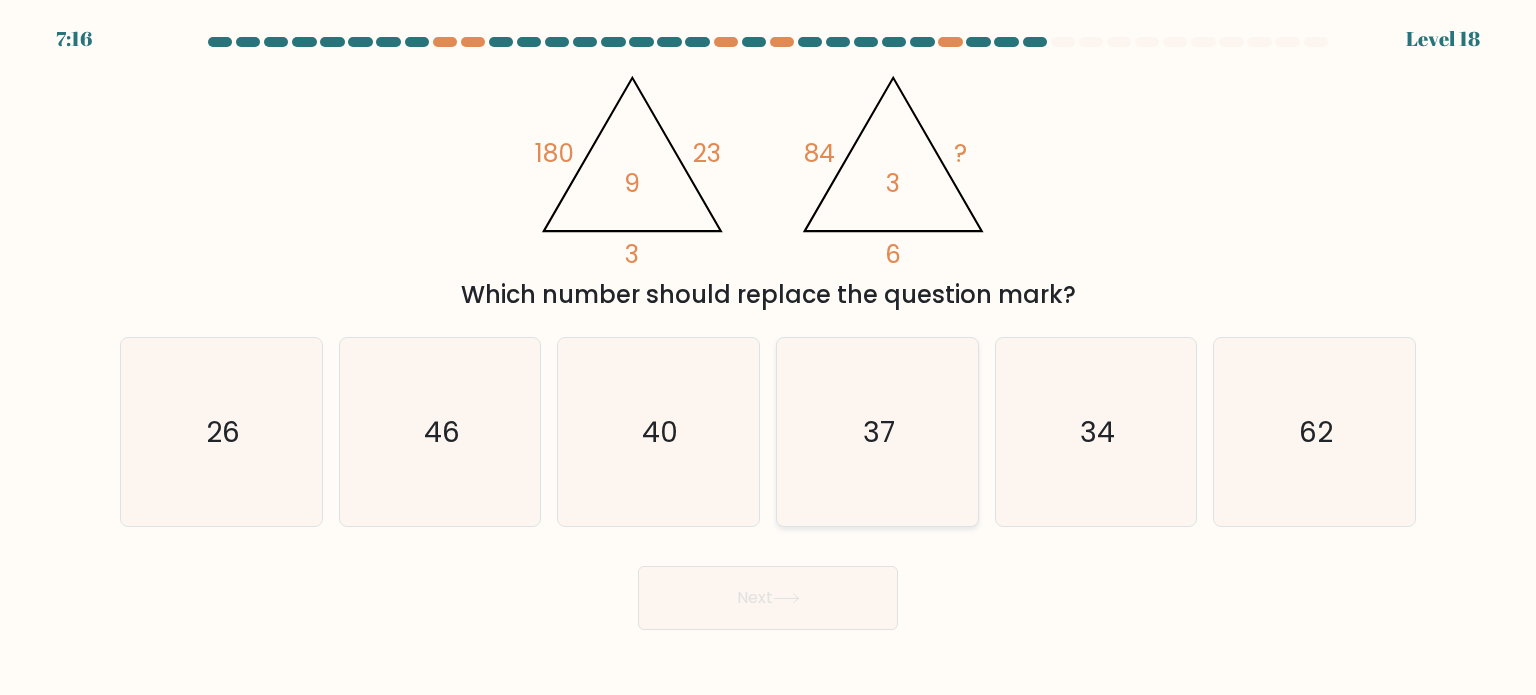 click on "37" 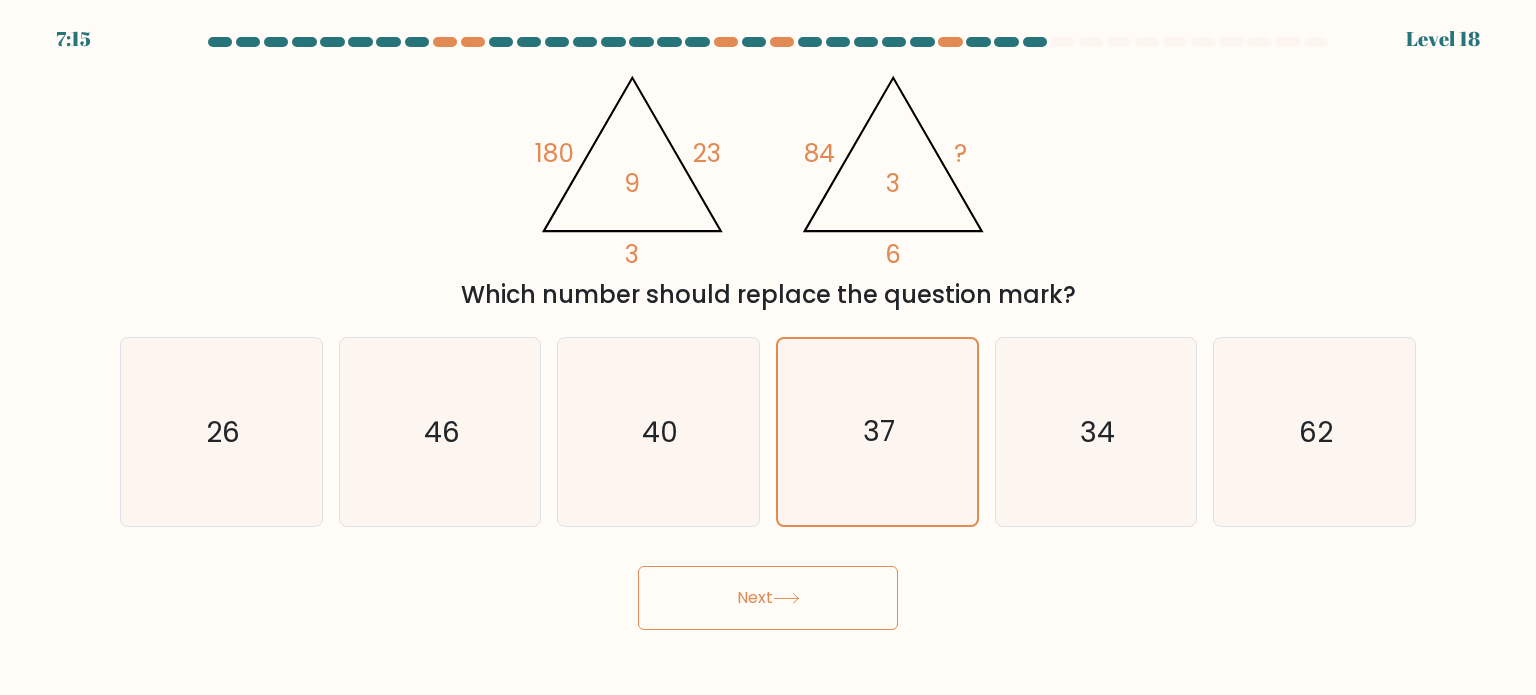 click on "Next" at bounding box center [768, 598] 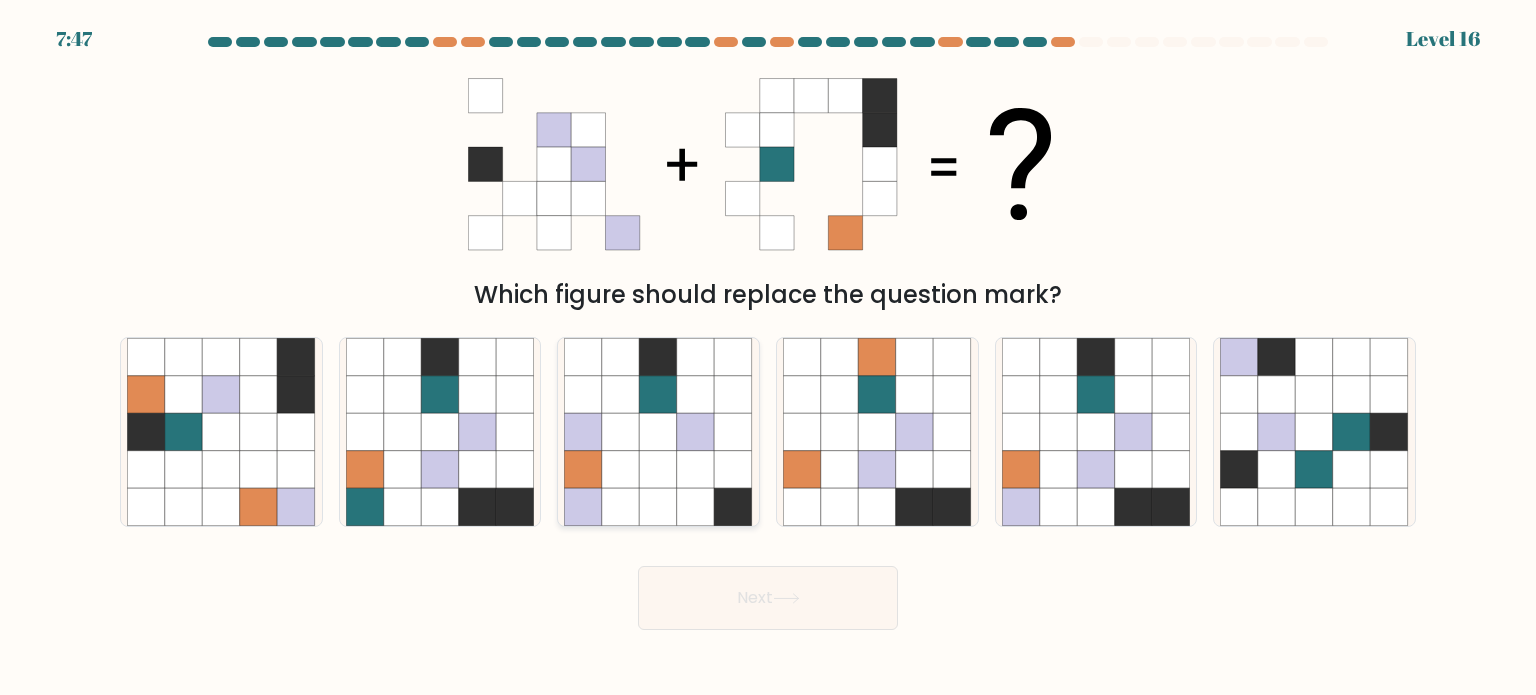 click 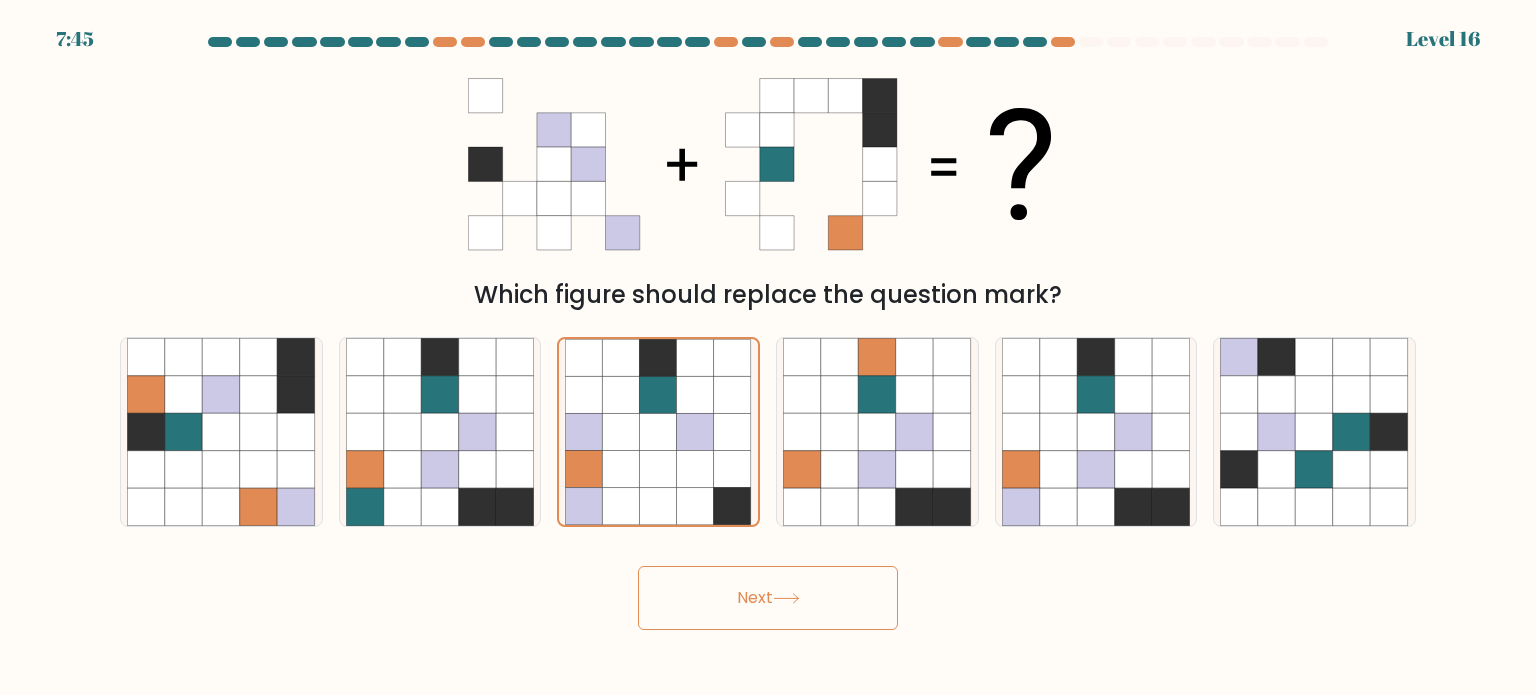 click 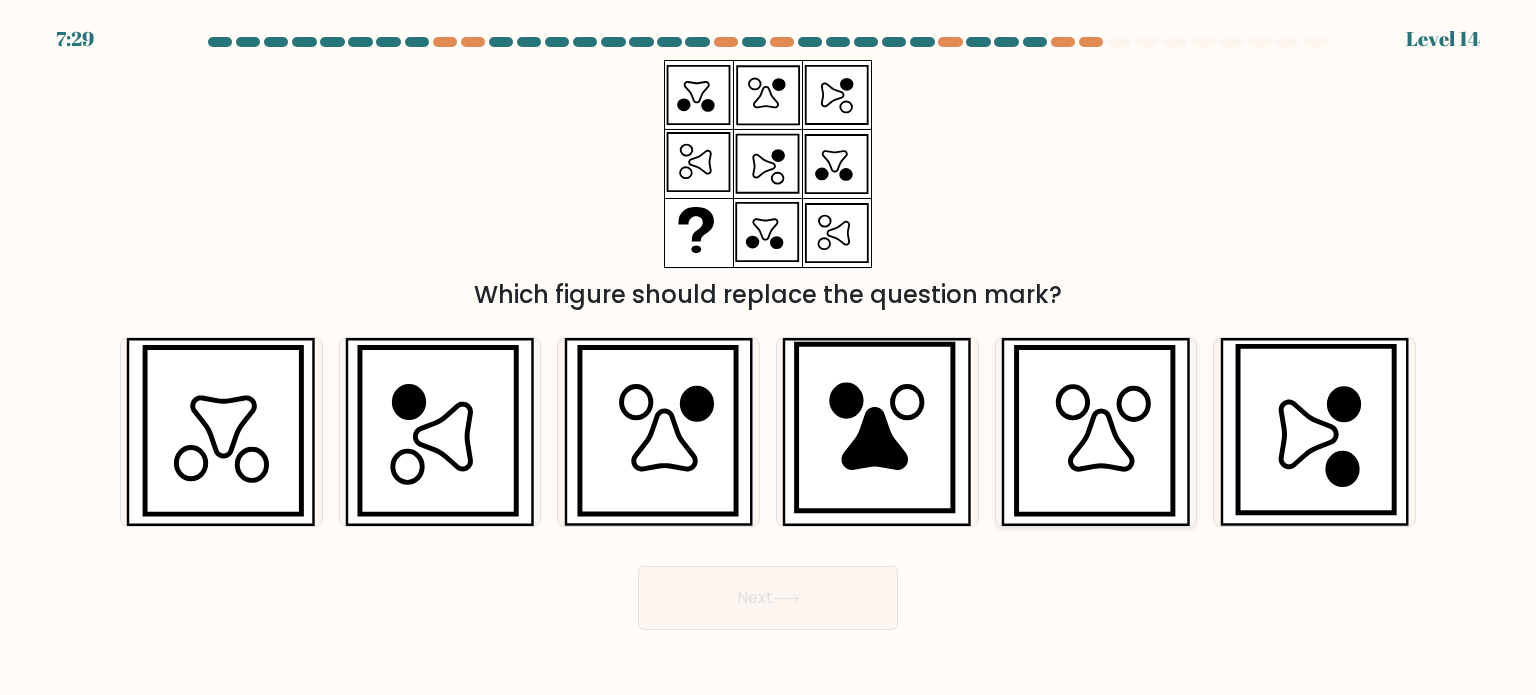 click 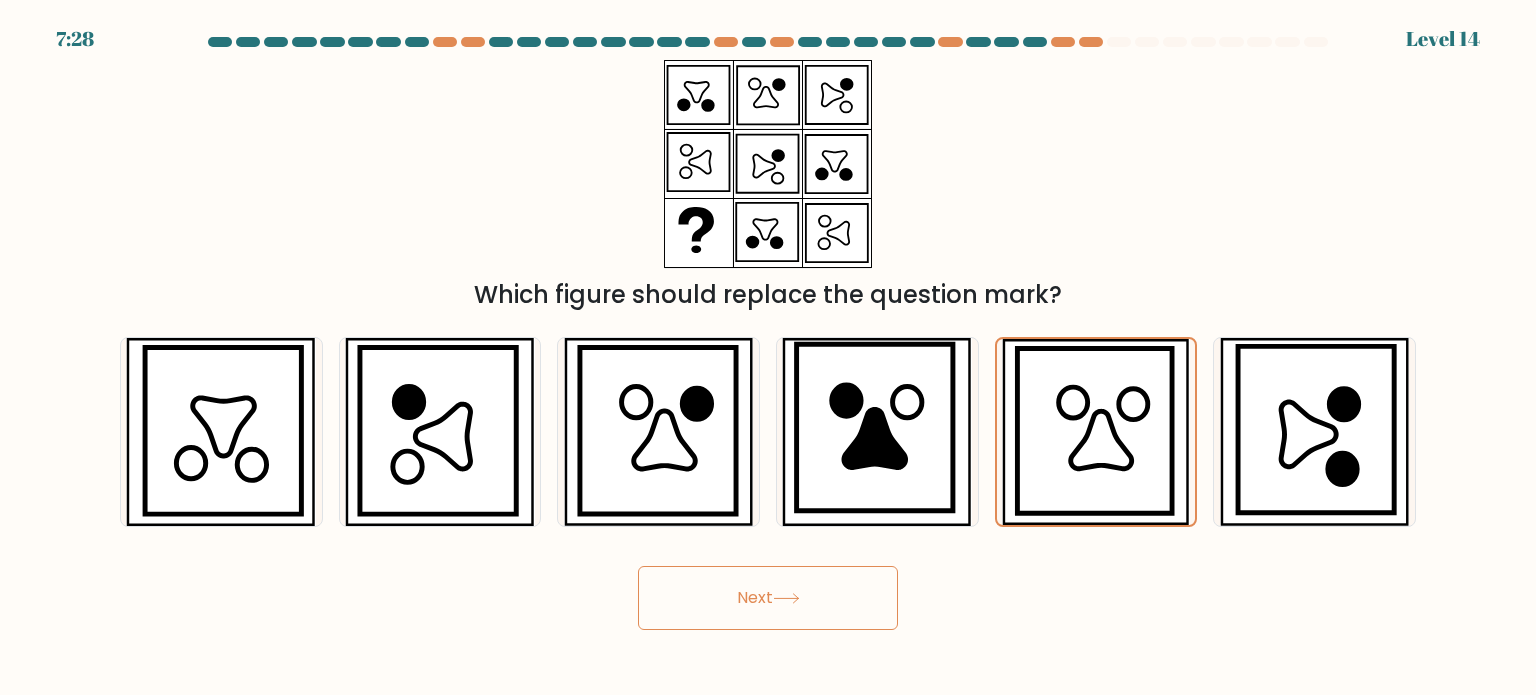 click on "Next" at bounding box center (768, 598) 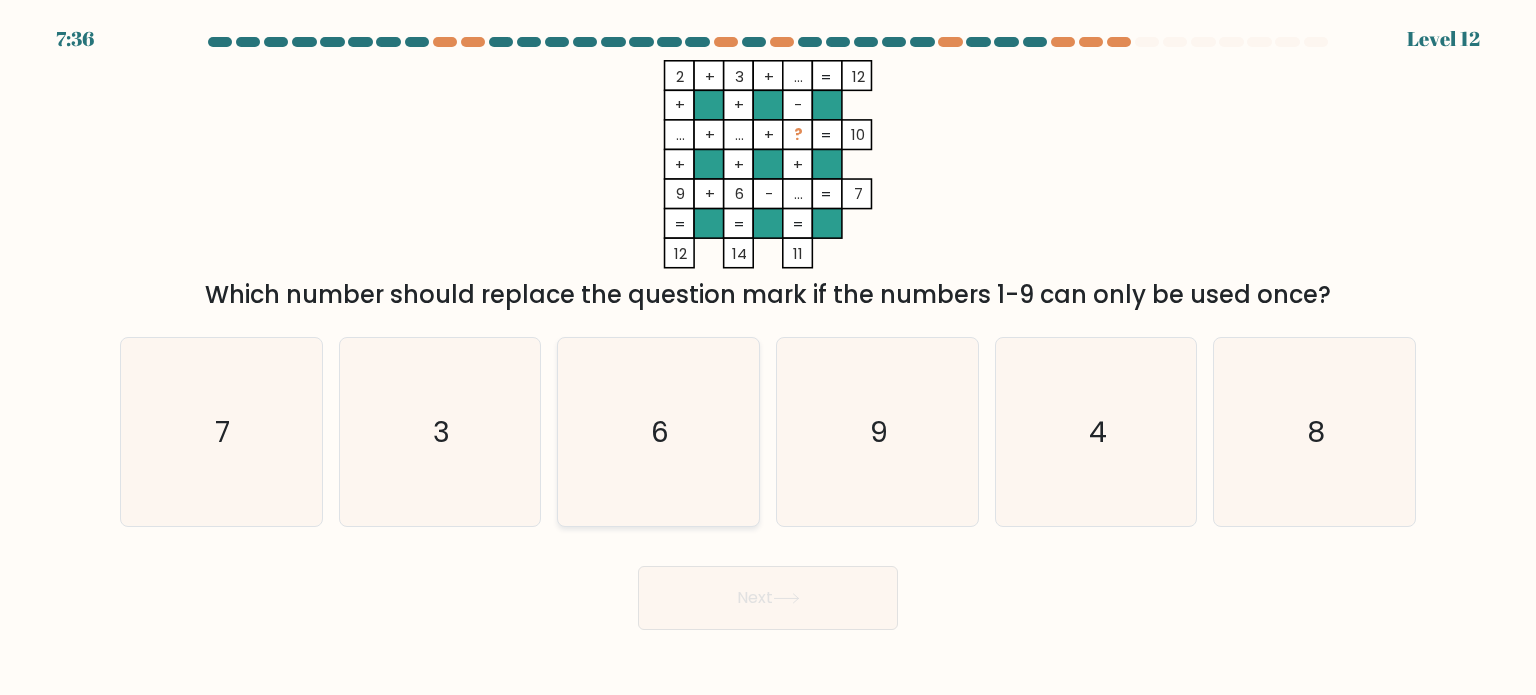 click on "6" 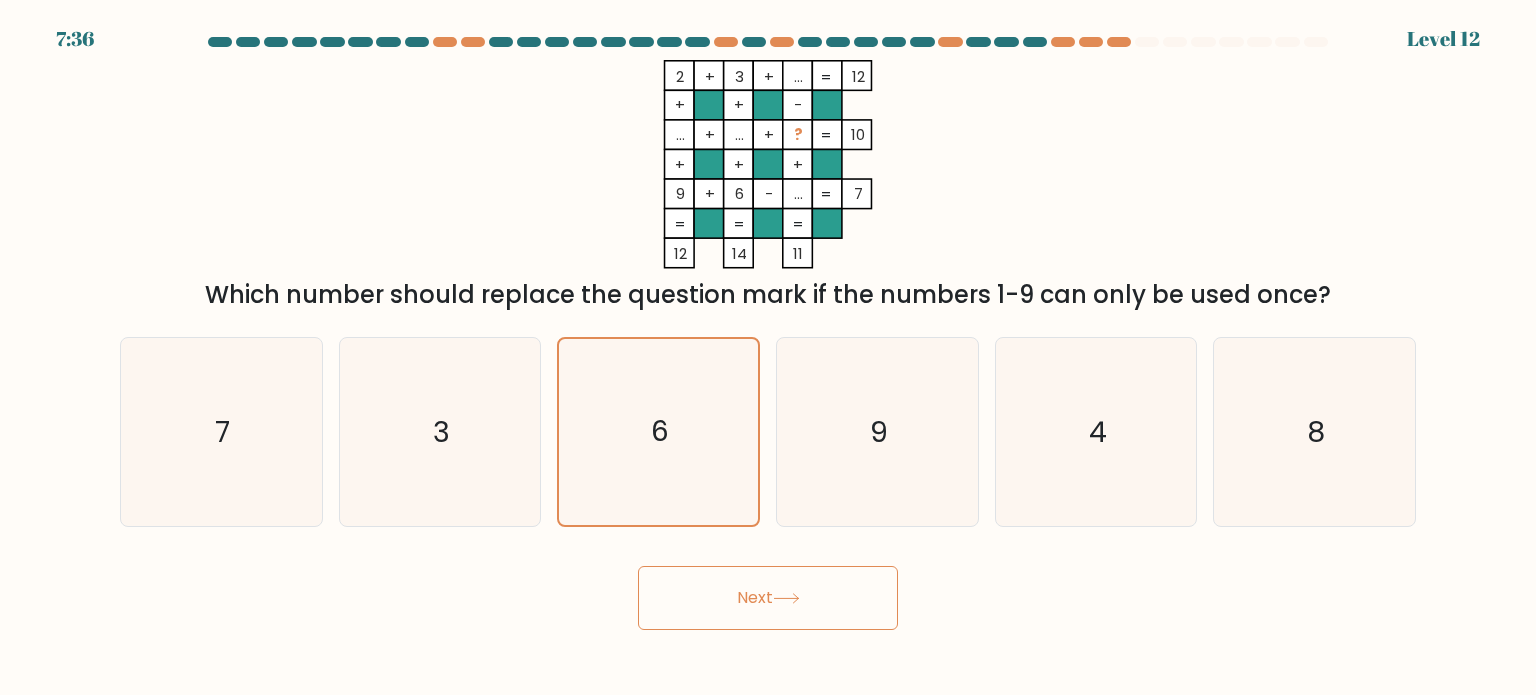 click on "Next" at bounding box center [768, 598] 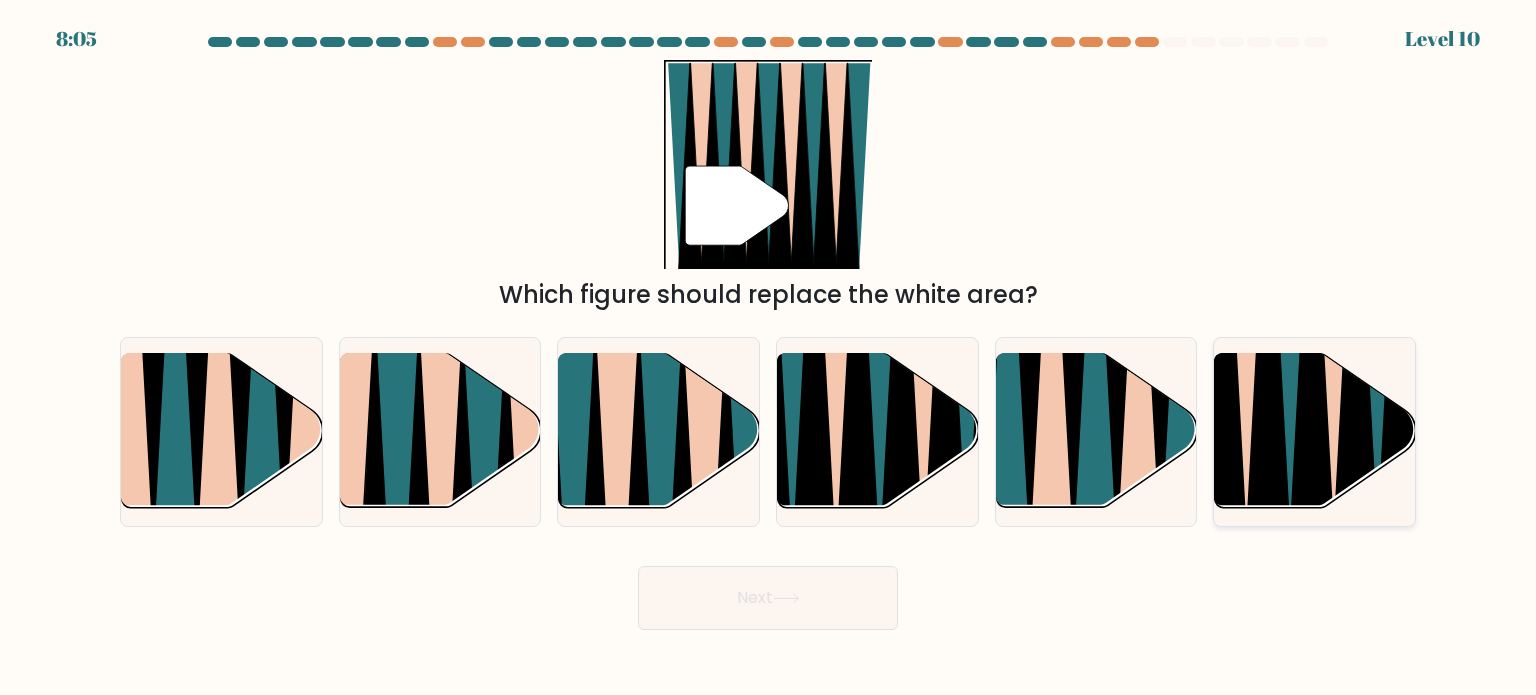 click 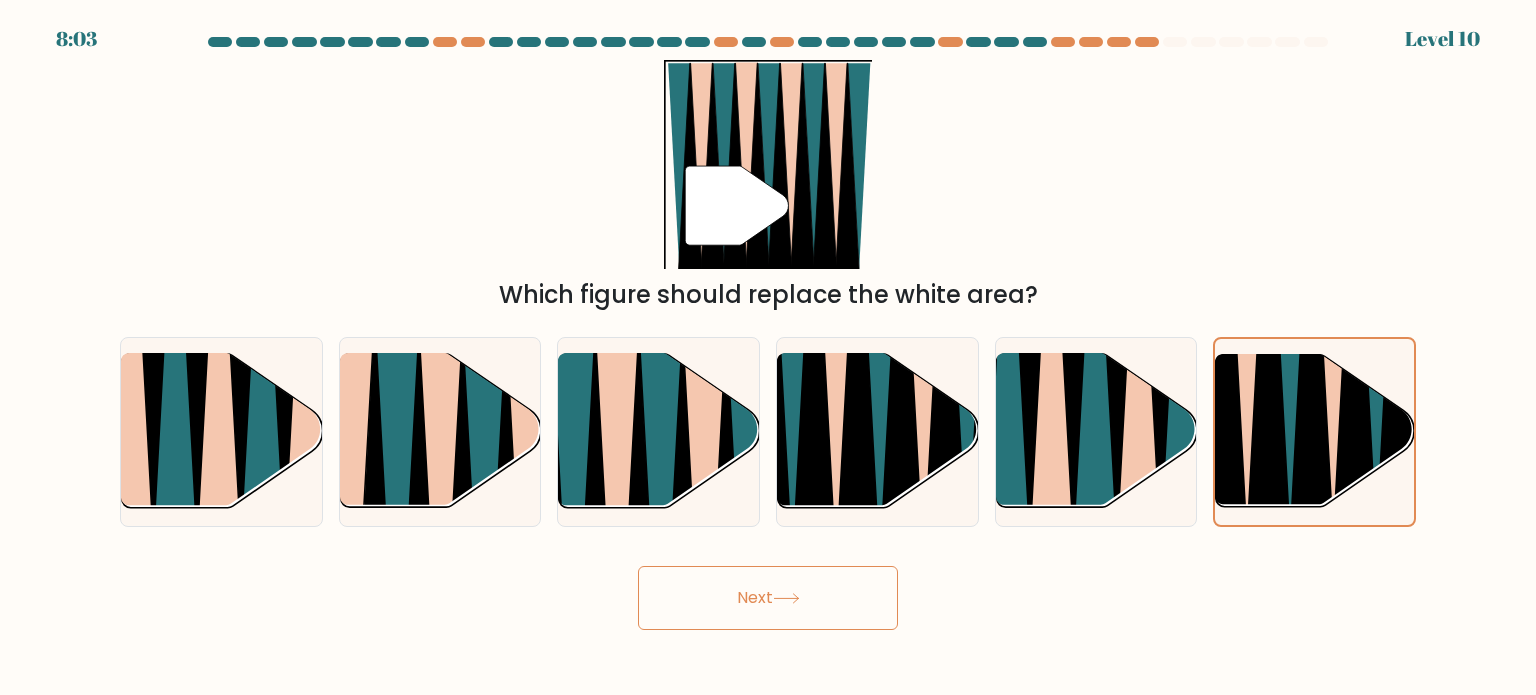 click on "Next" at bounding box center [768, 598] 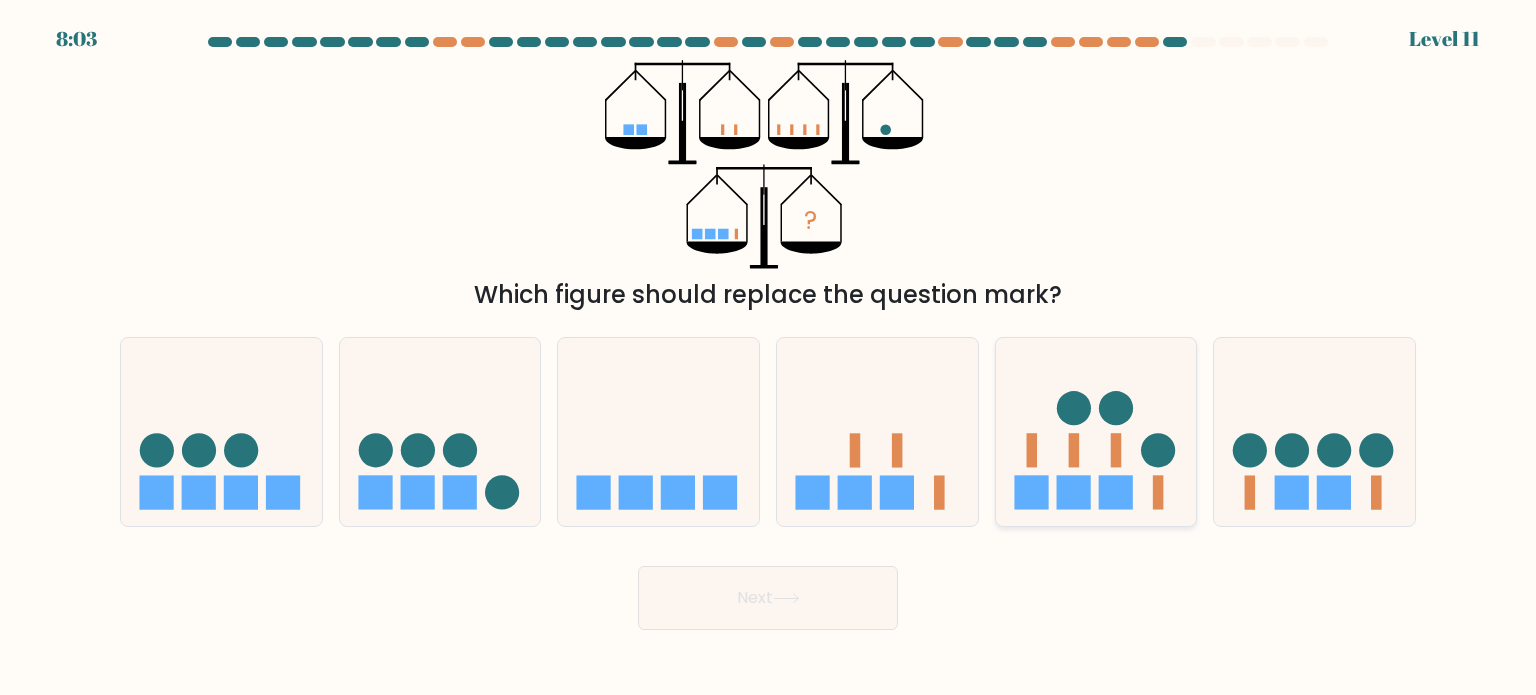 click 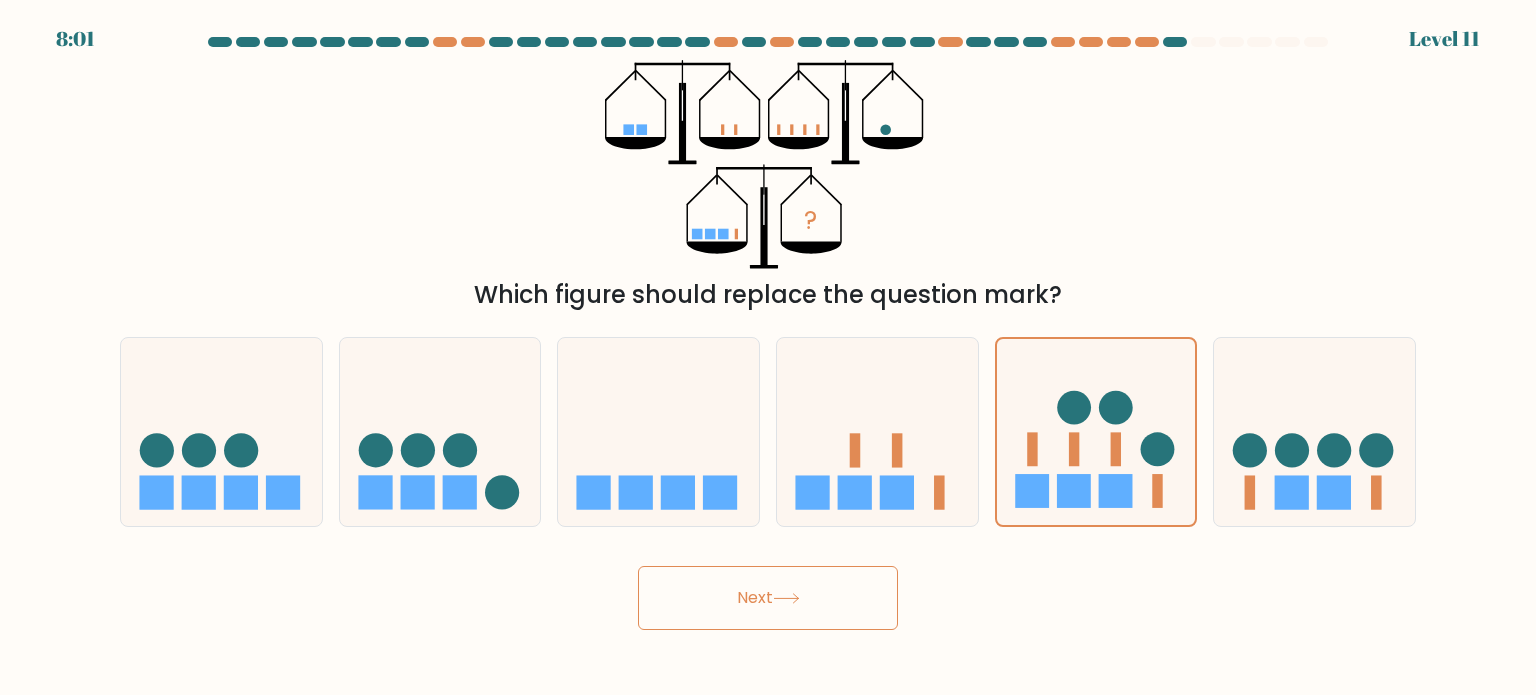 click 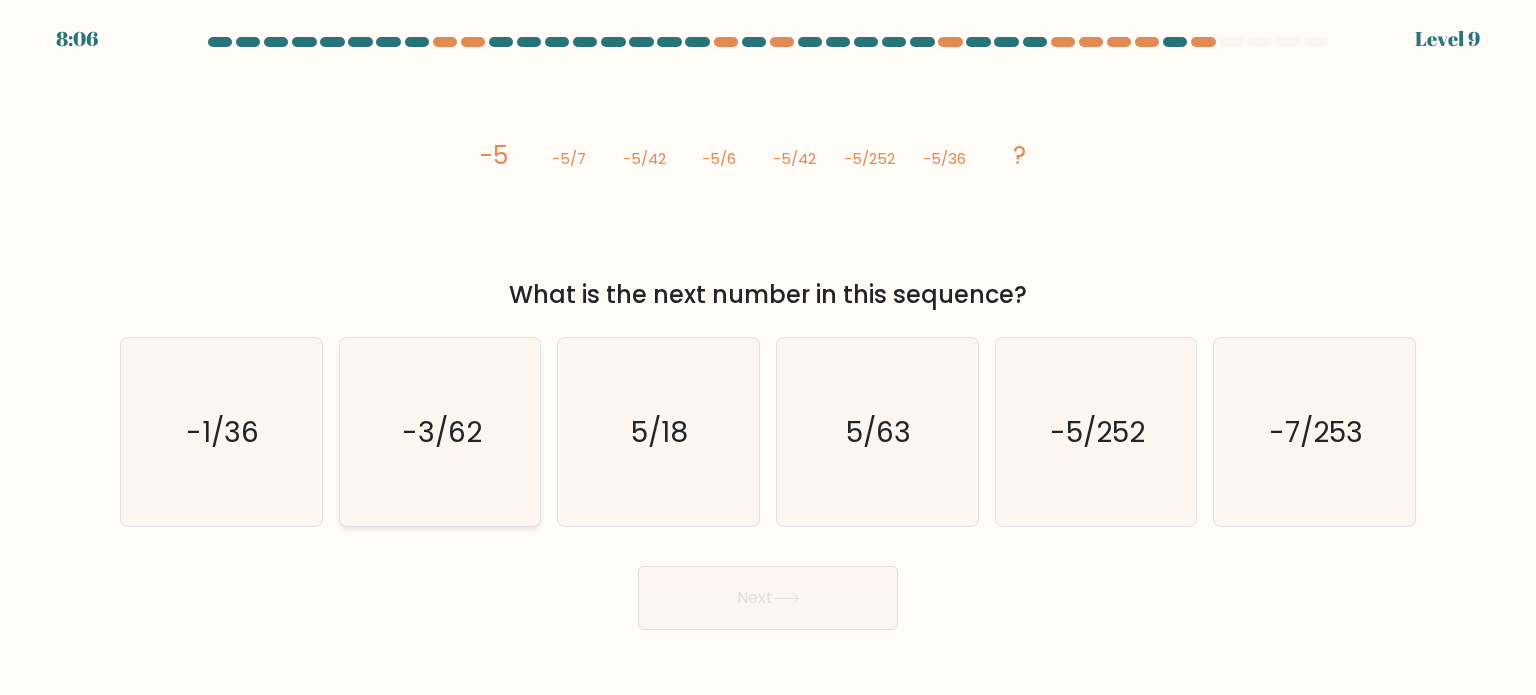 click on "-3/62" 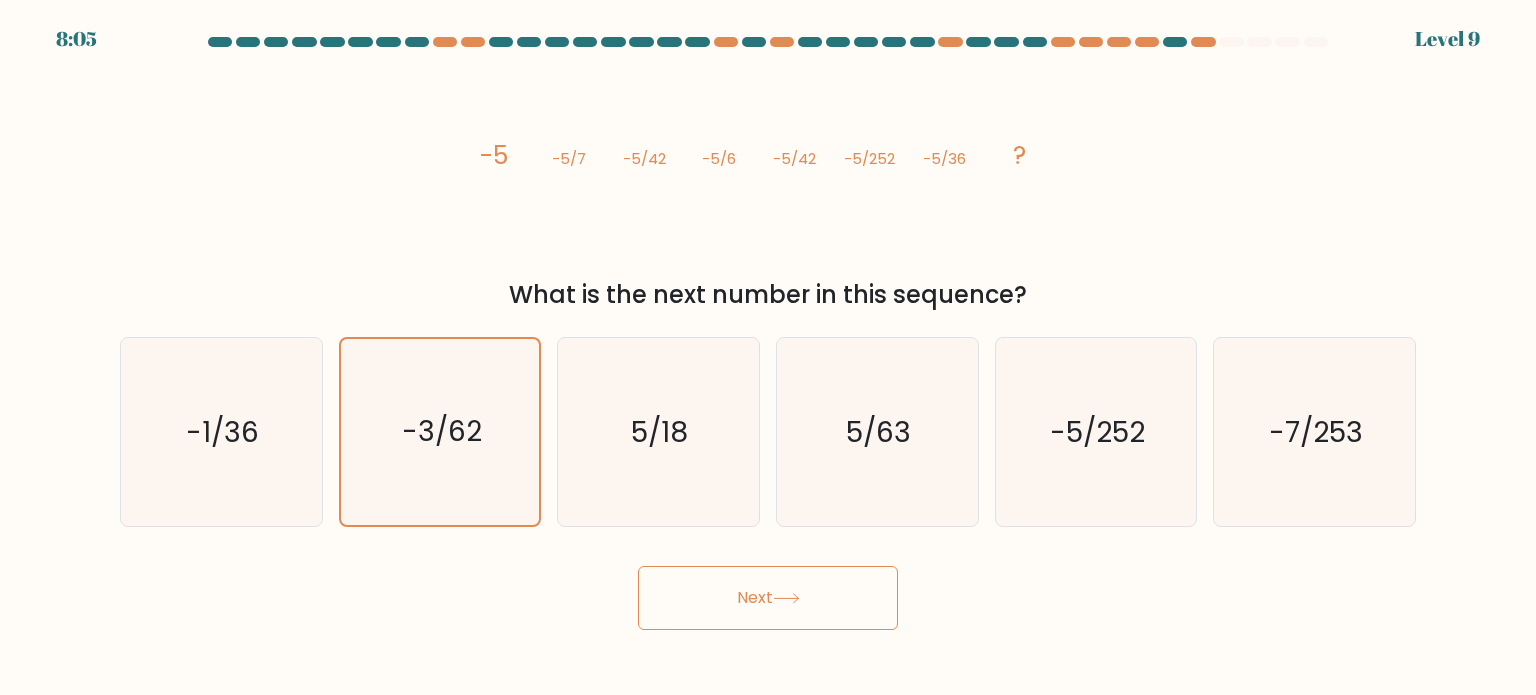 click on "Next" at bounding box center [768, 598] 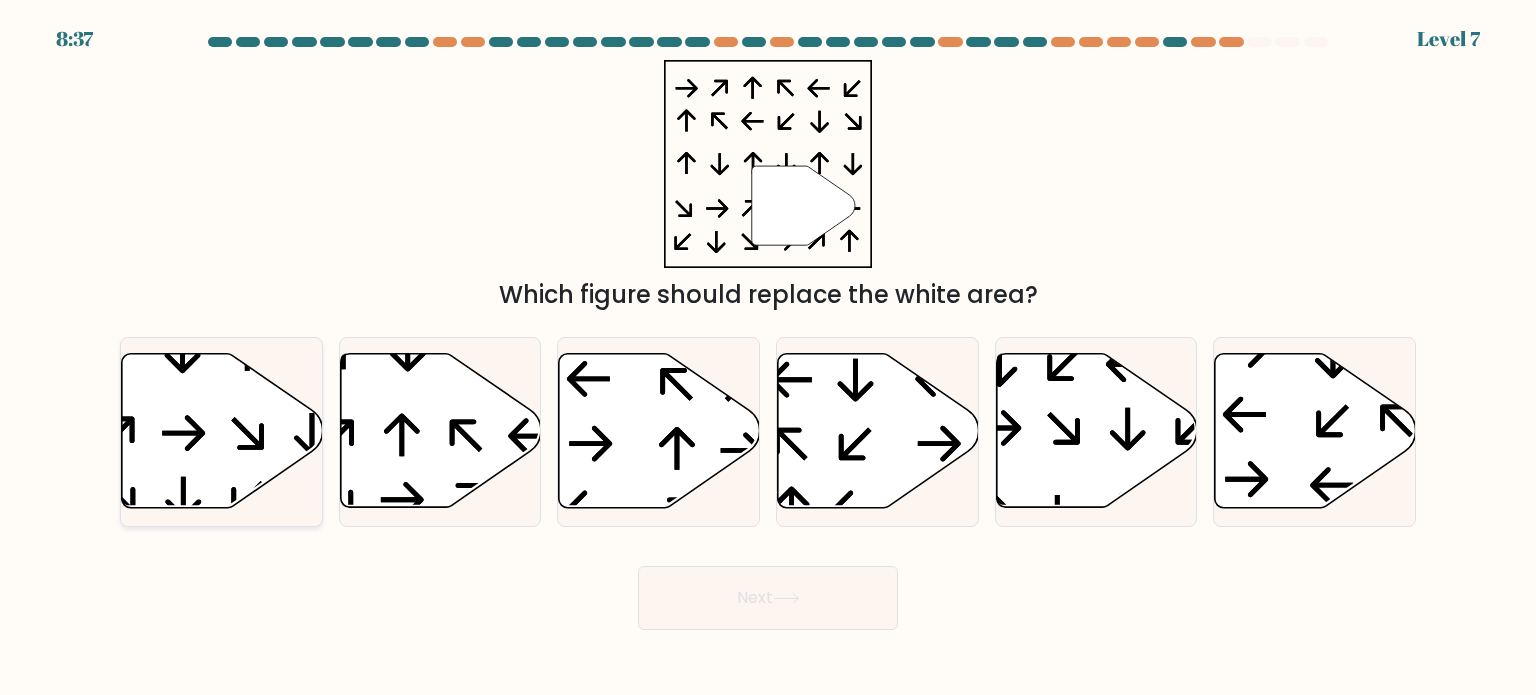 click 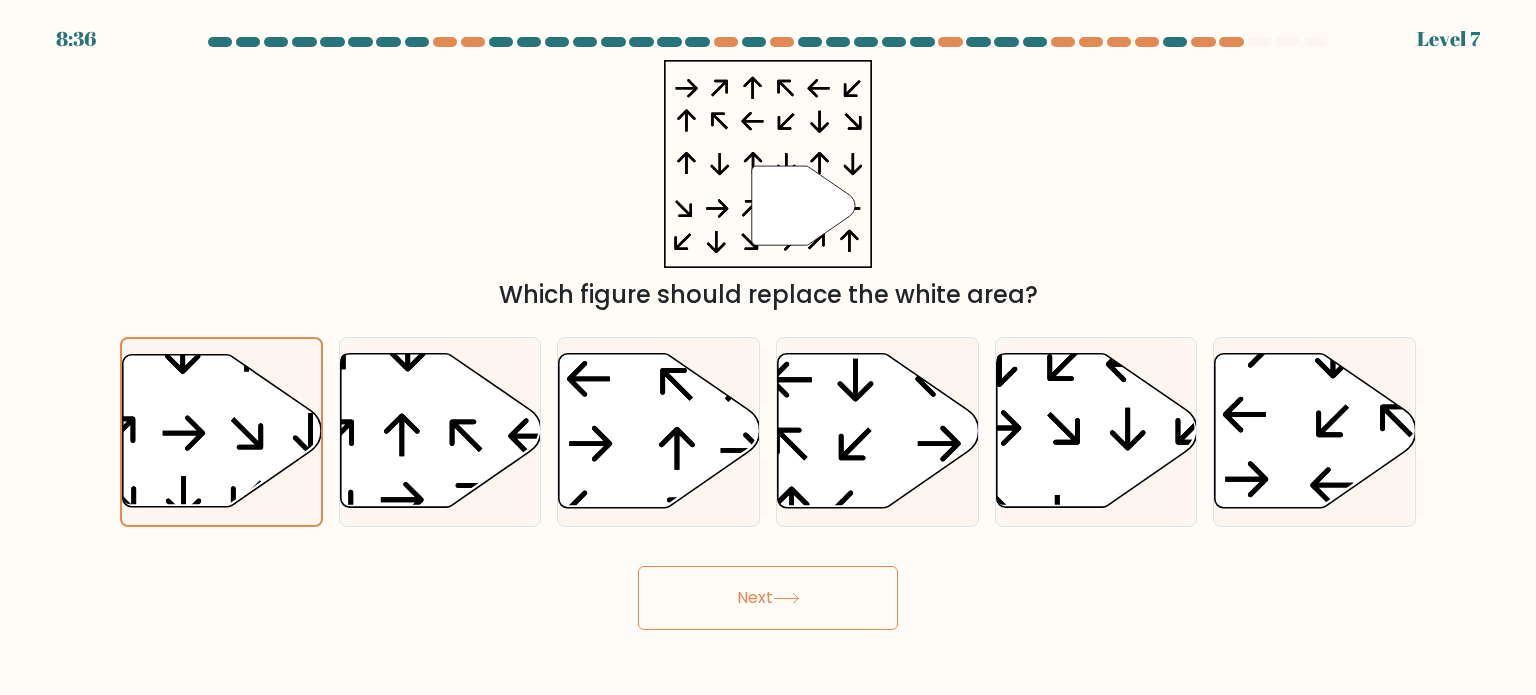 click on "Next" at bounding box center [768, 598] 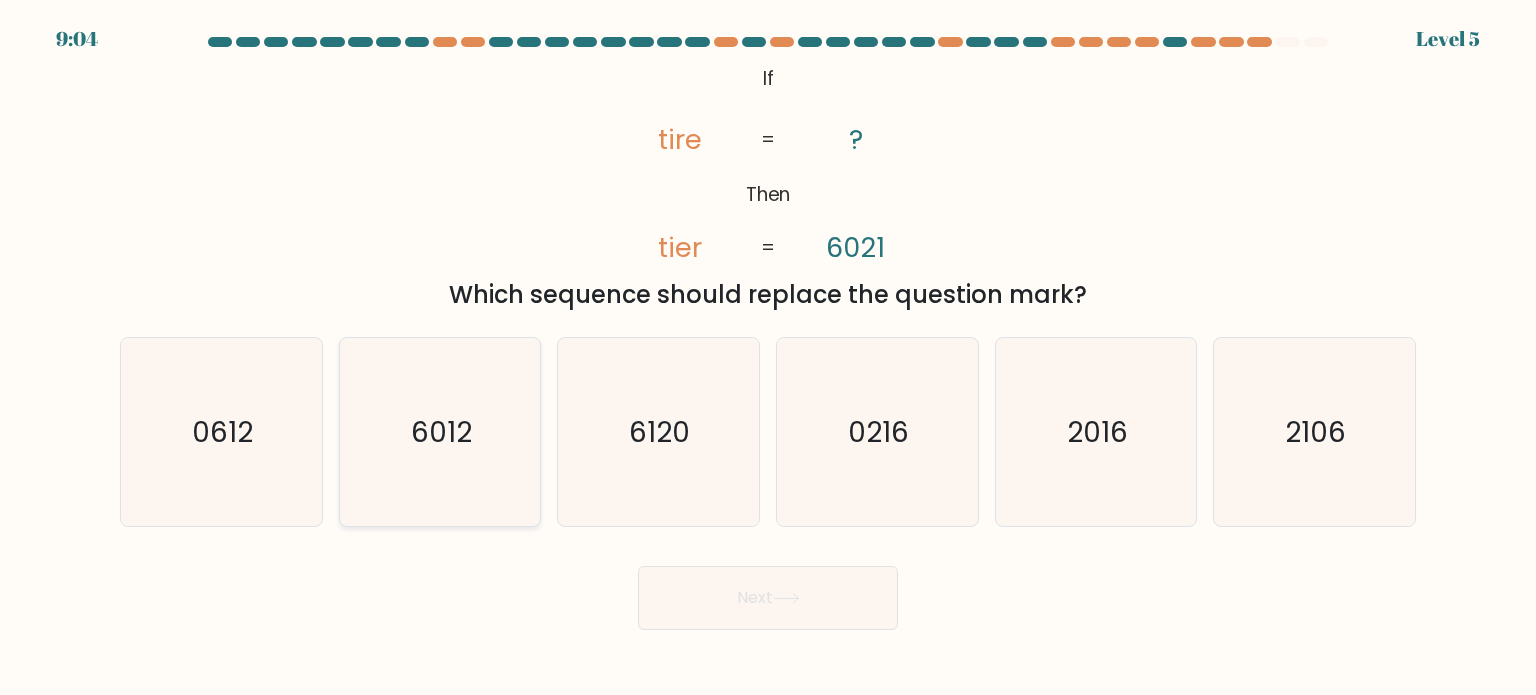 click on "6012" 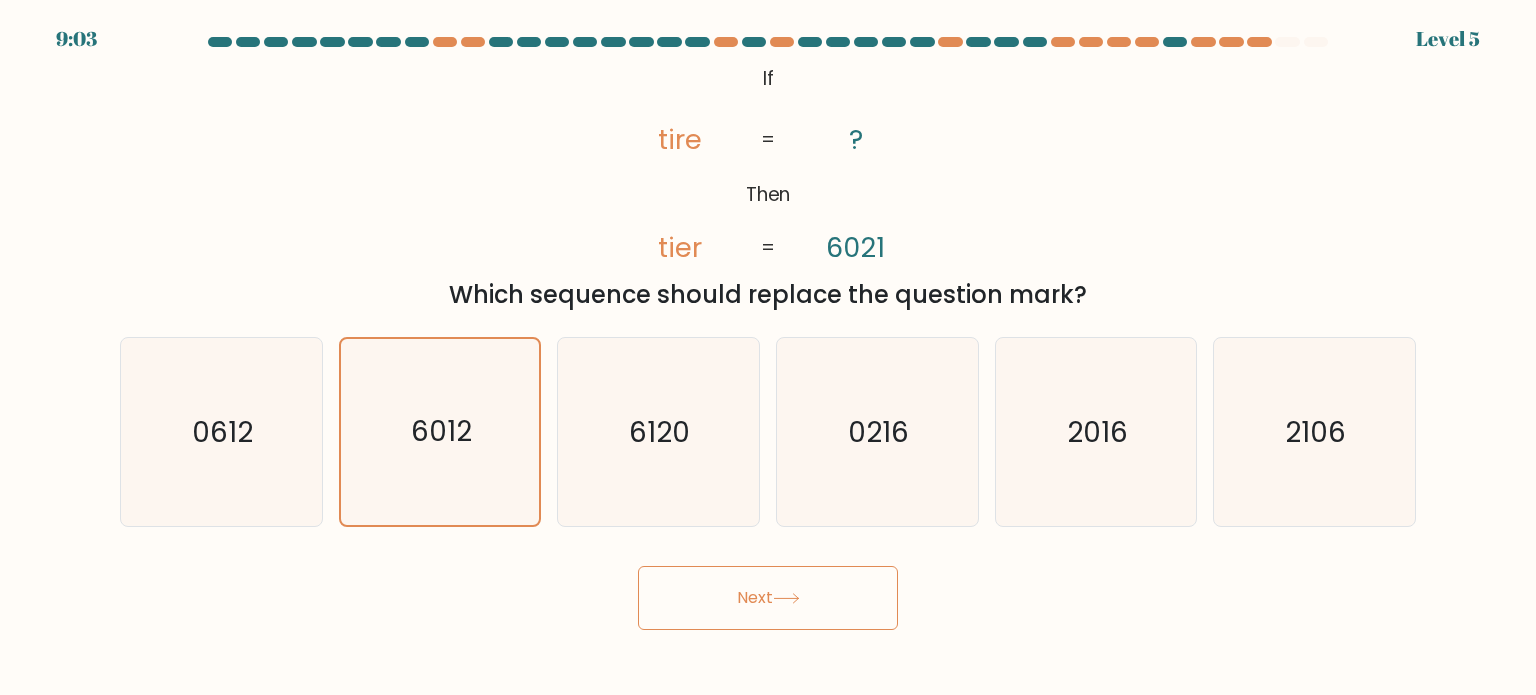click on "Next" at bounding box center (768, 598) 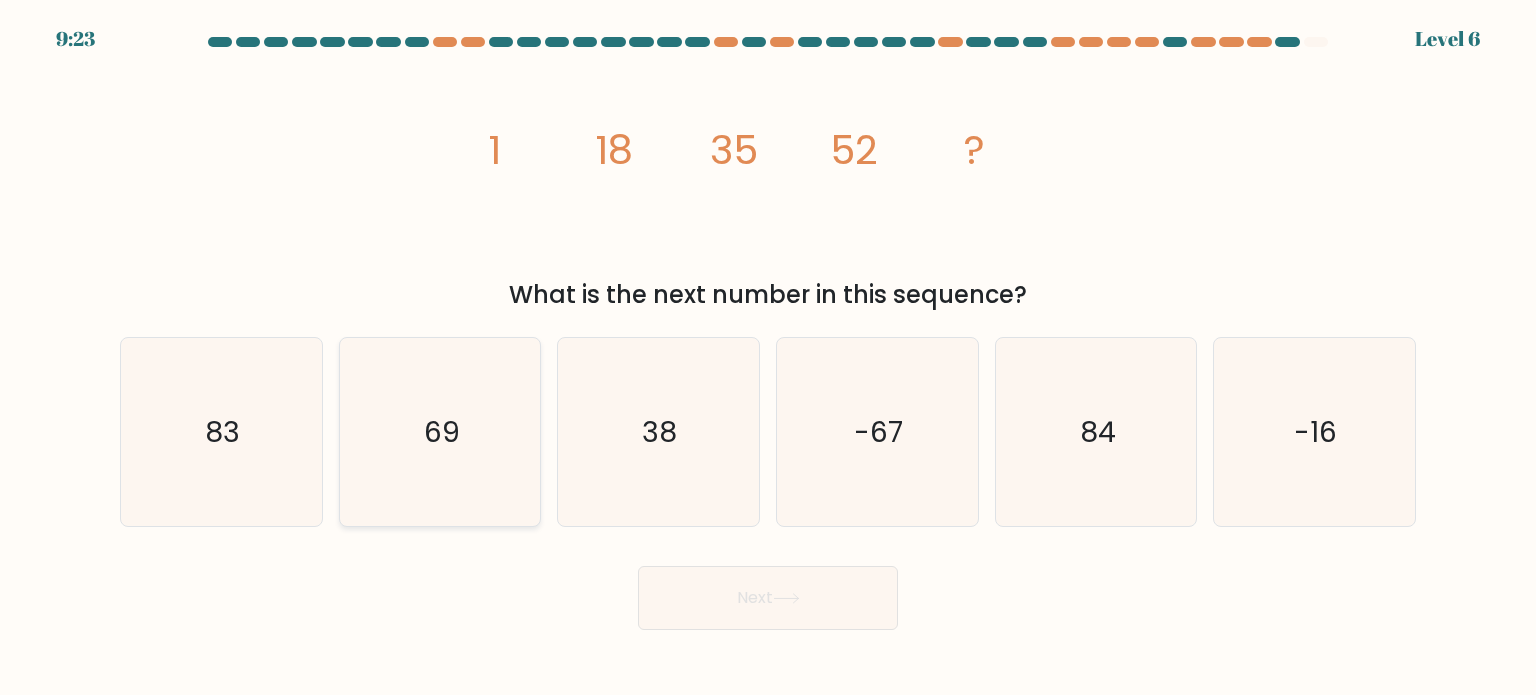 click on "69" 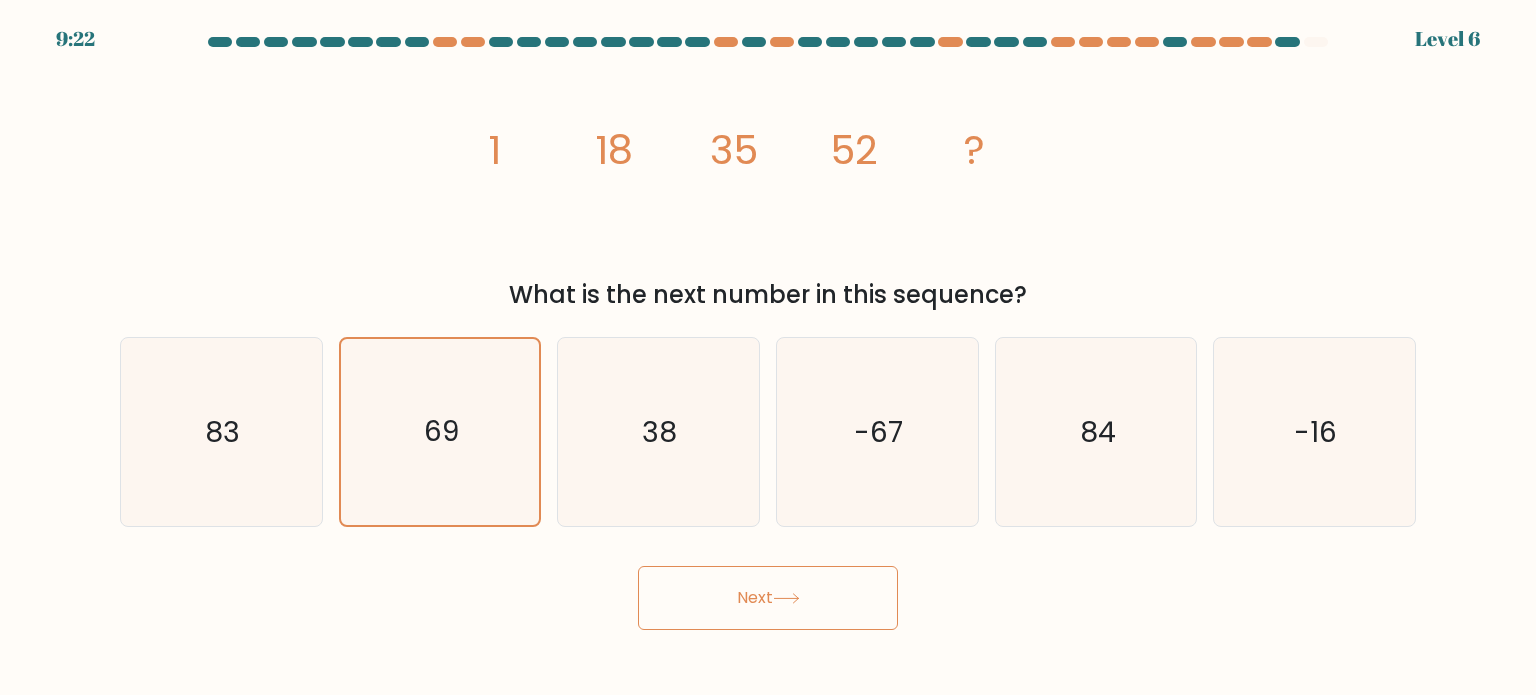 click on "Next" at bounding box center (768, 598) 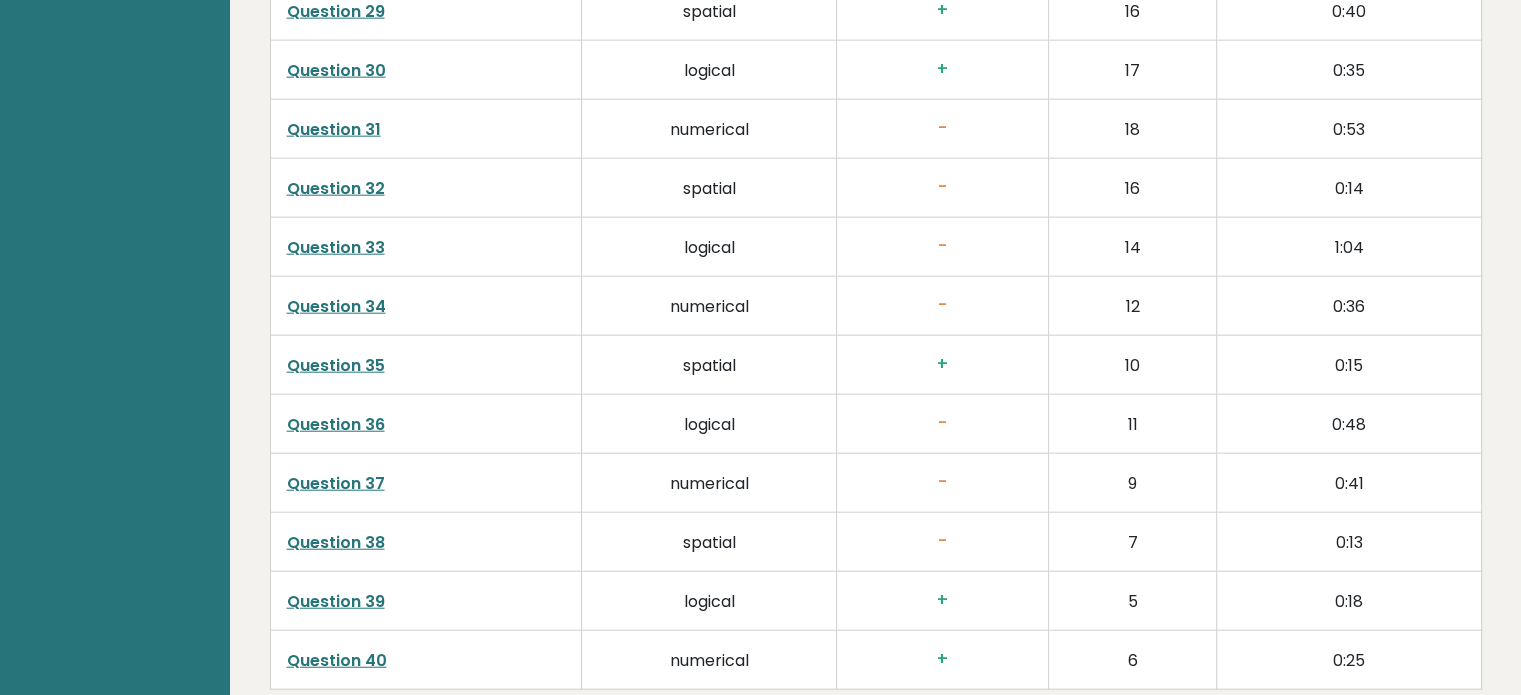 scroll, scrollTop: 4808, scrollLeft: 0, axis: vertical 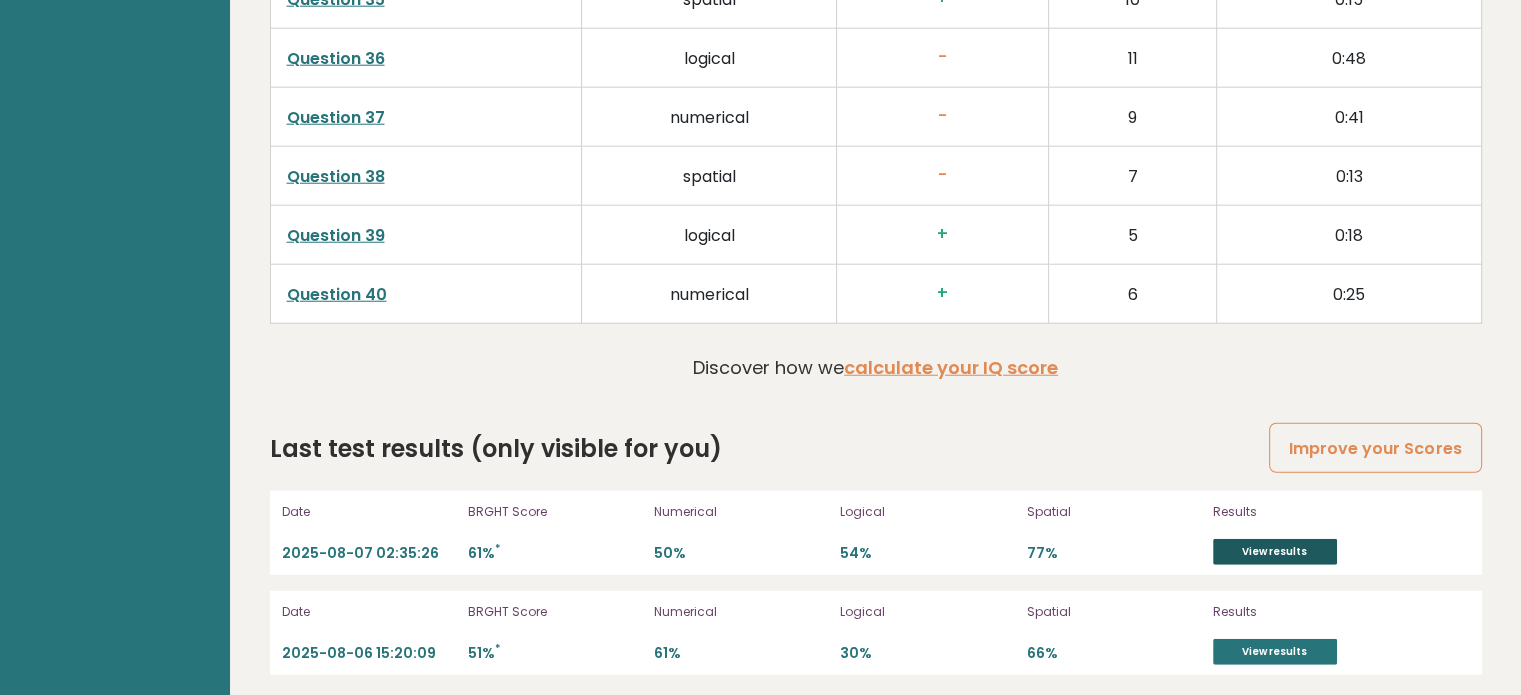 click on "View results" at bounding box center [1275, 552] 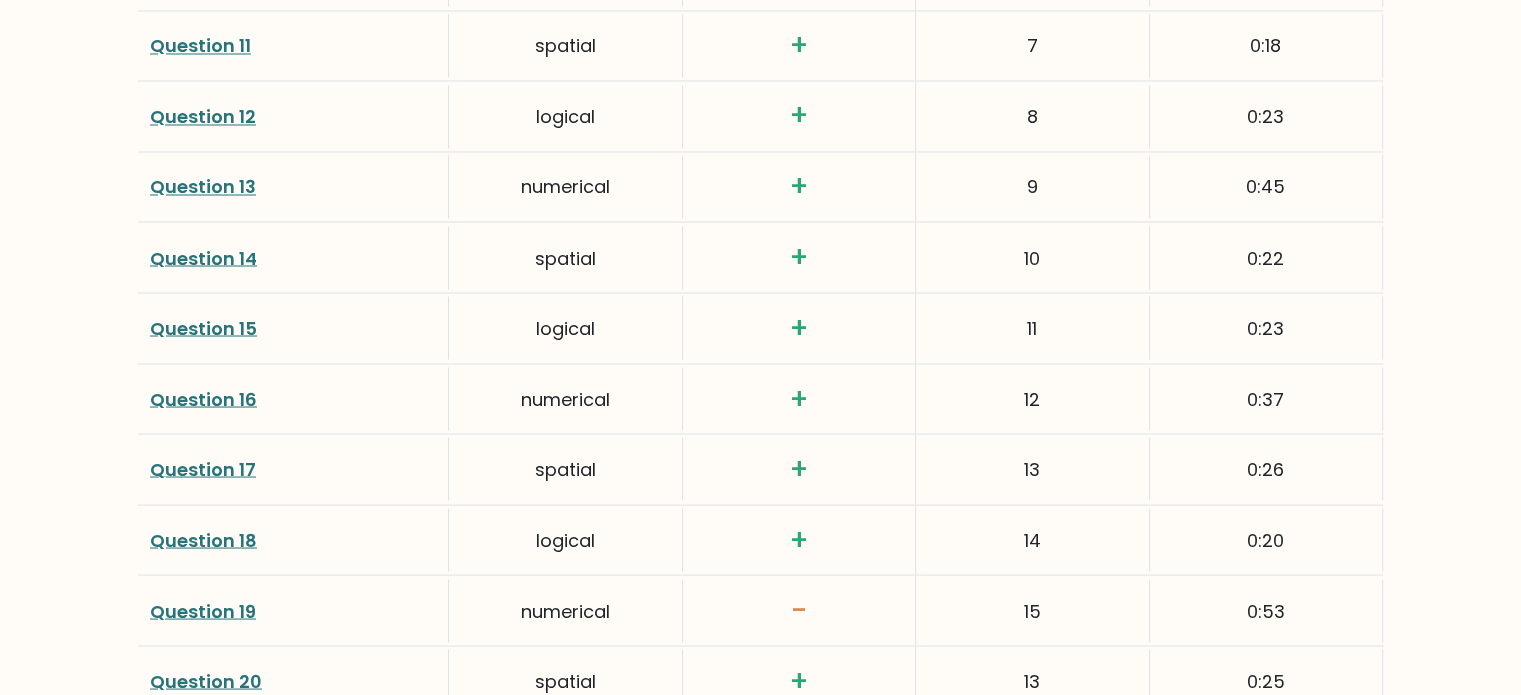scroll, scrollTop: 3600, scrollLeft: 0, axis: vertical 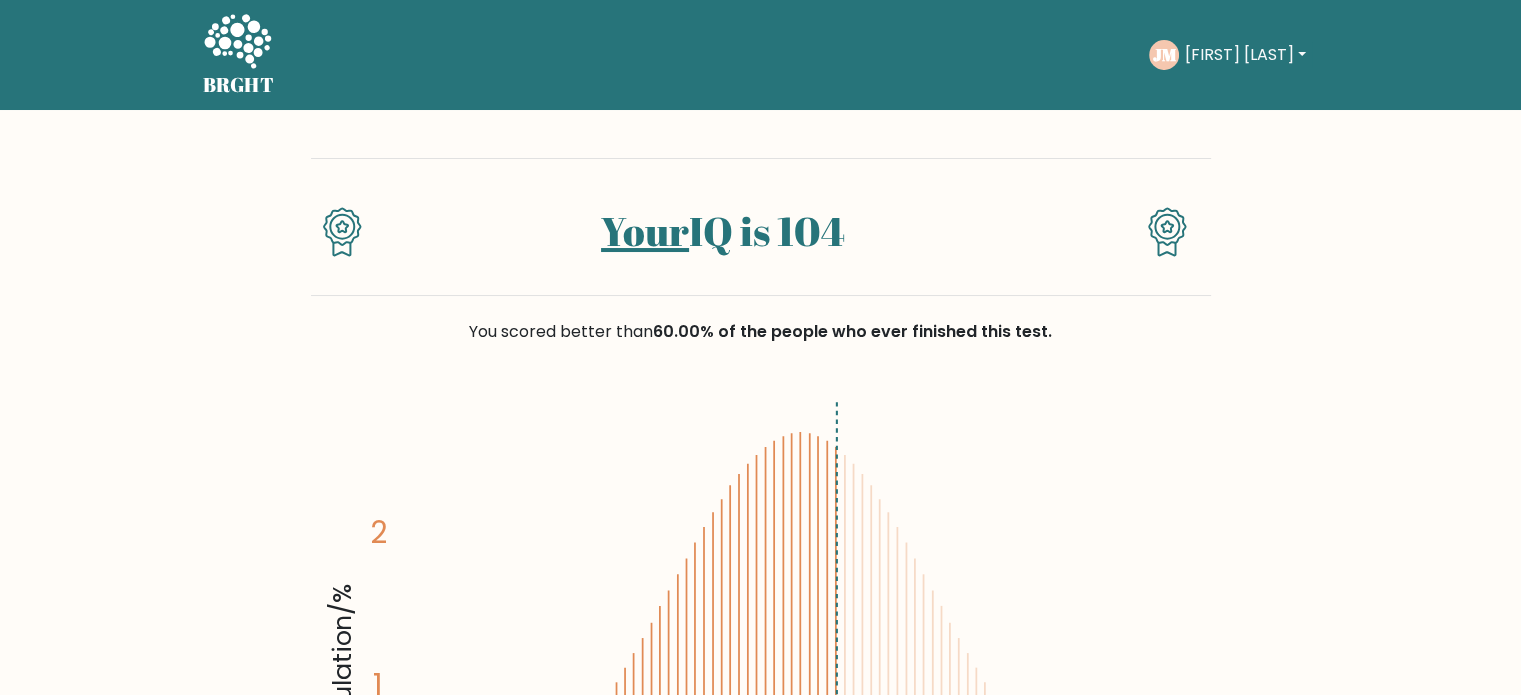 click on "[FIRST] [LAST]" at bounding box center [1245, 55] 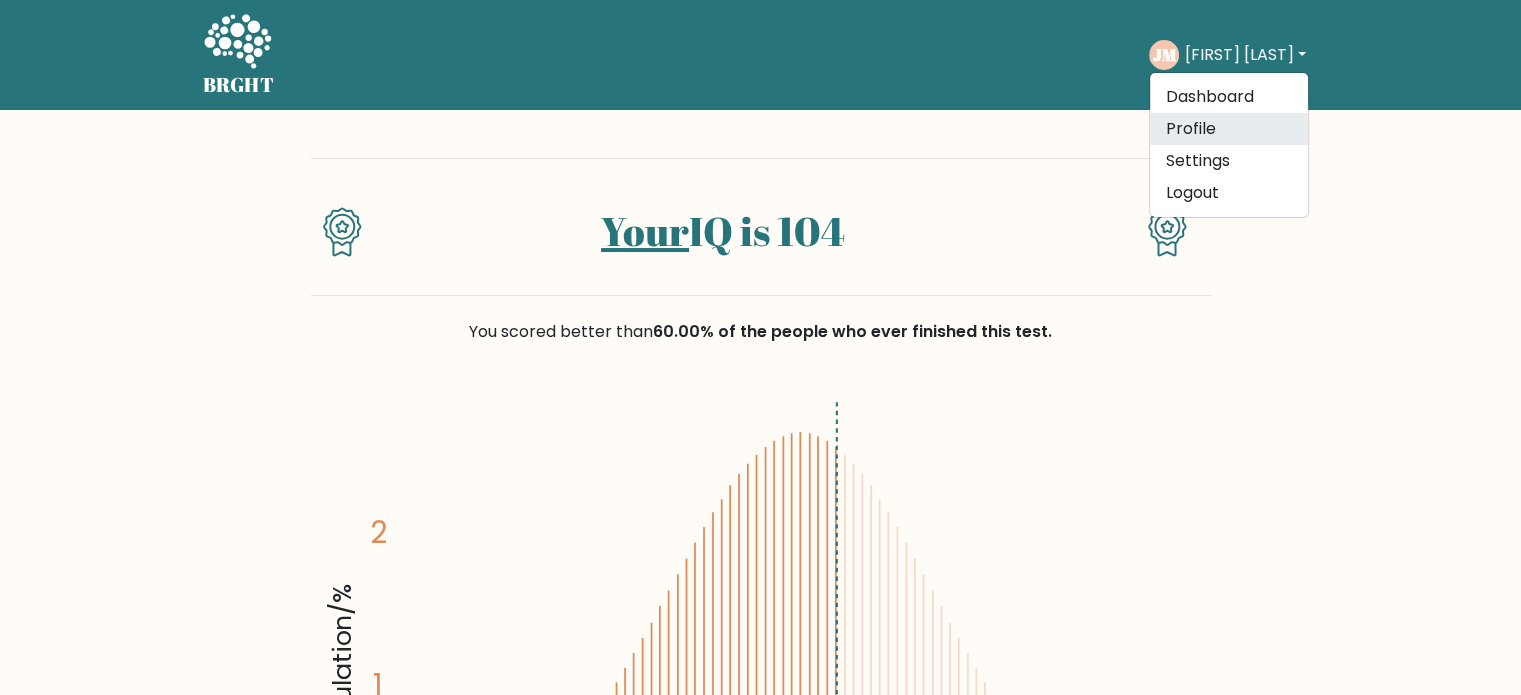 click on "Profile" at bounding box center [1229, 129] 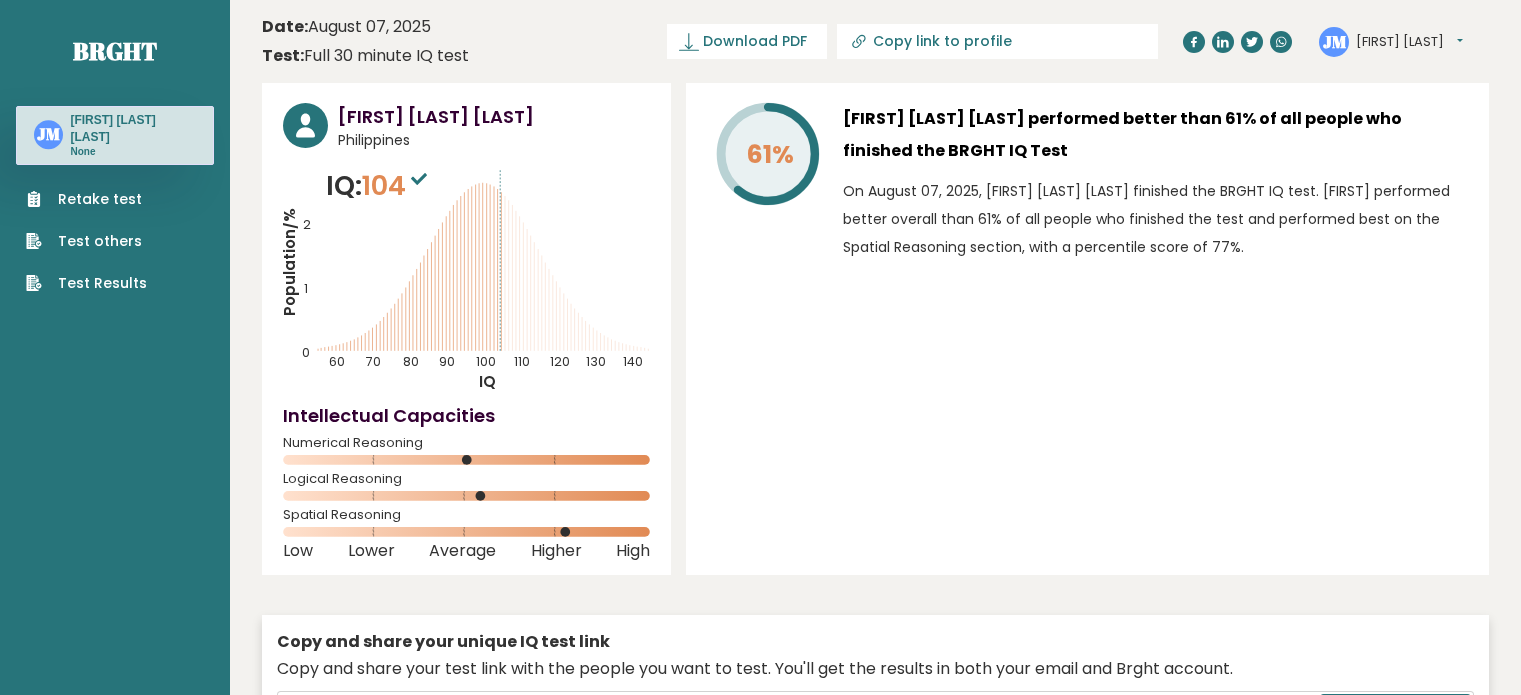 scroll, scrollTop: 0, scrollLeft: 0, axis: both 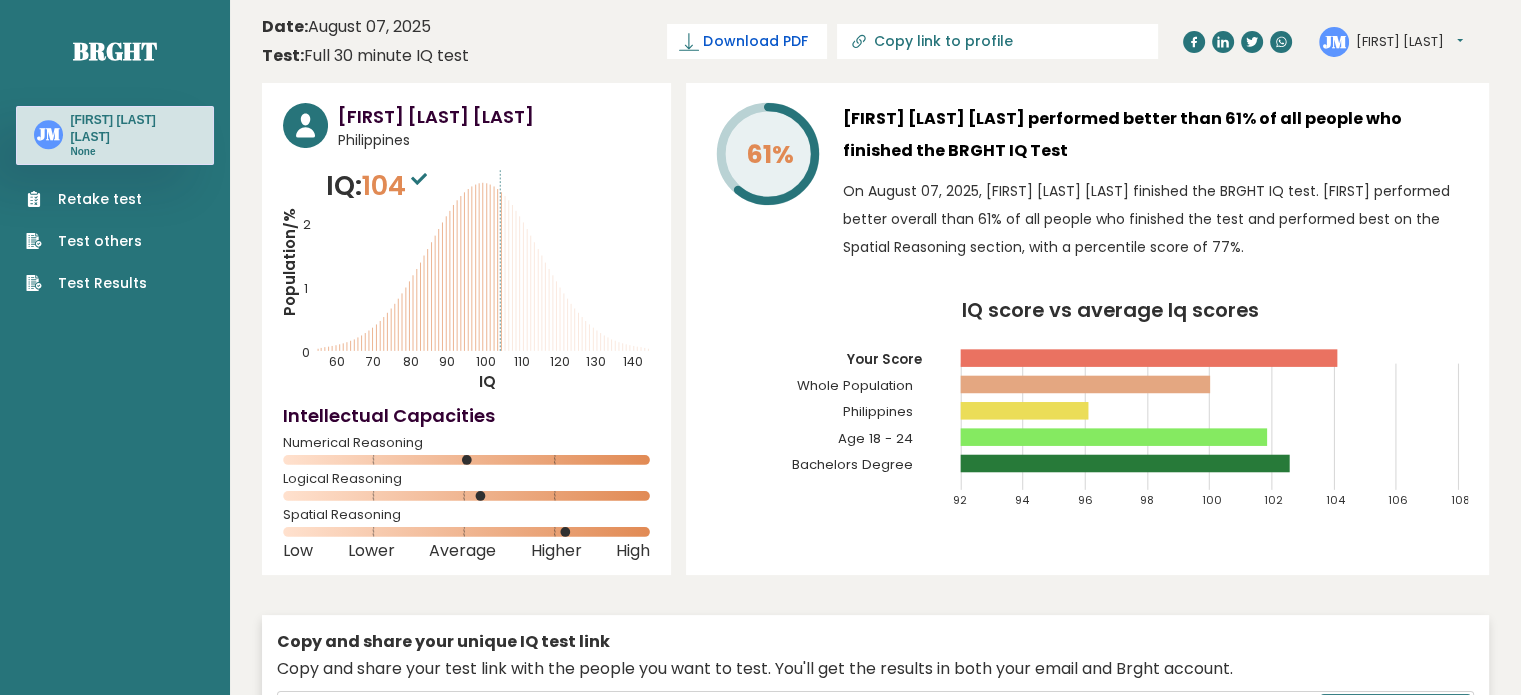 click on "Download PDF" at bounding box center (755, 41) 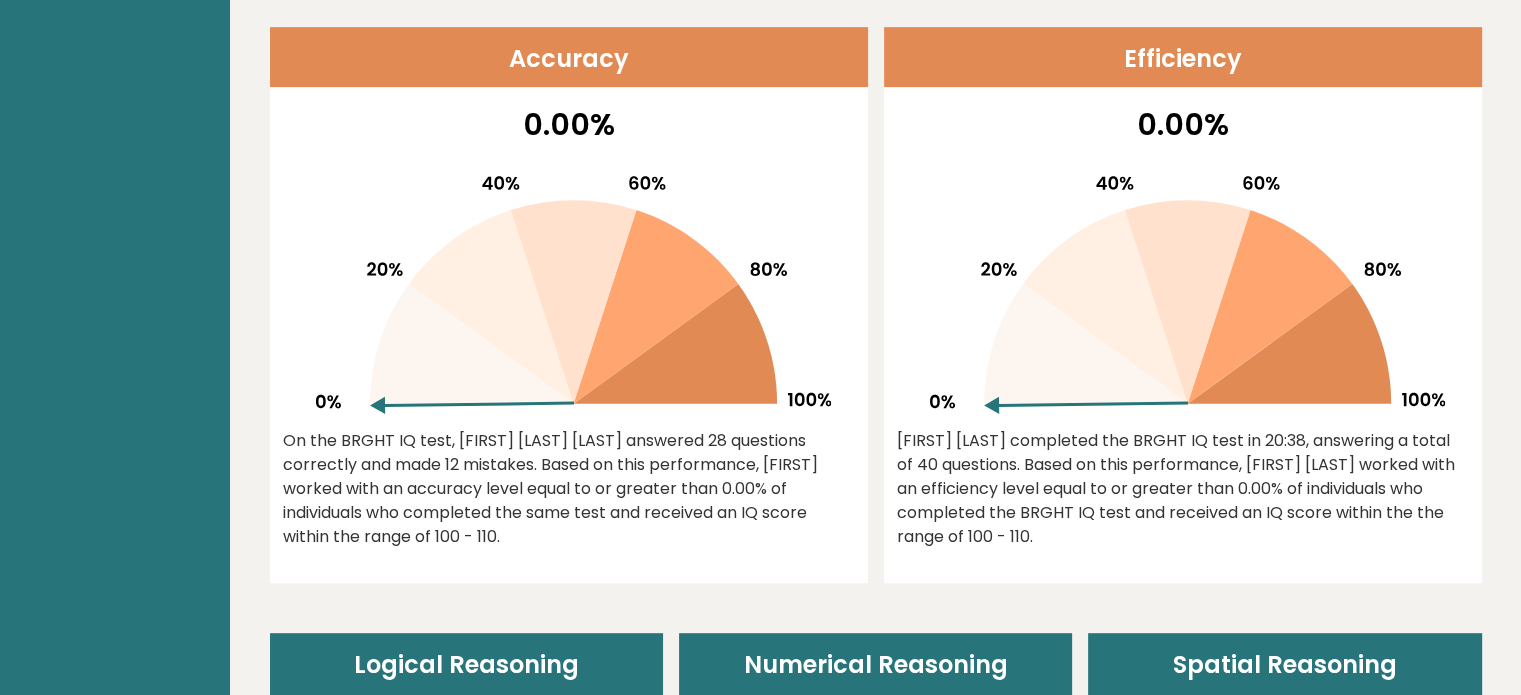 scroll, scrollTop: 1066, scrollLeft: 0, axis: vertical 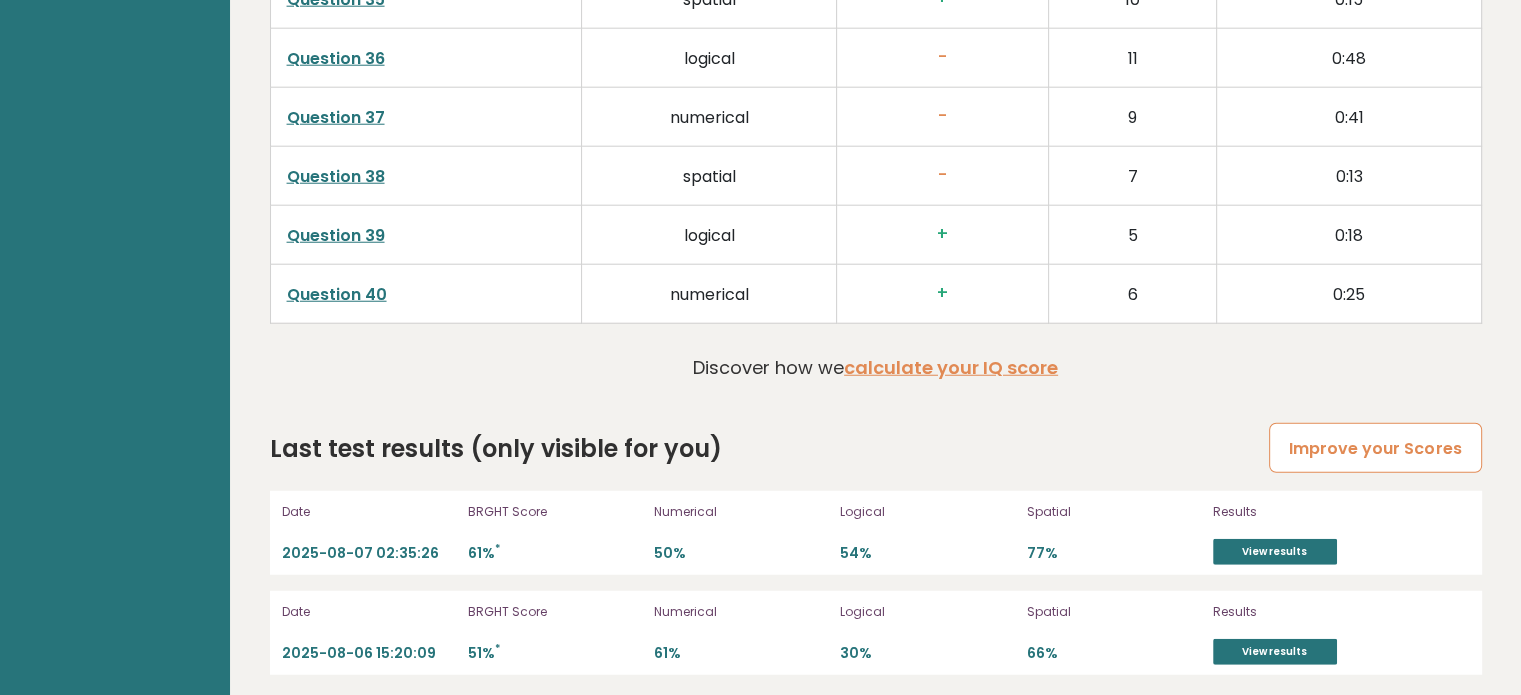 click on "Improve your Scores" at bounding box center [1375, 448] 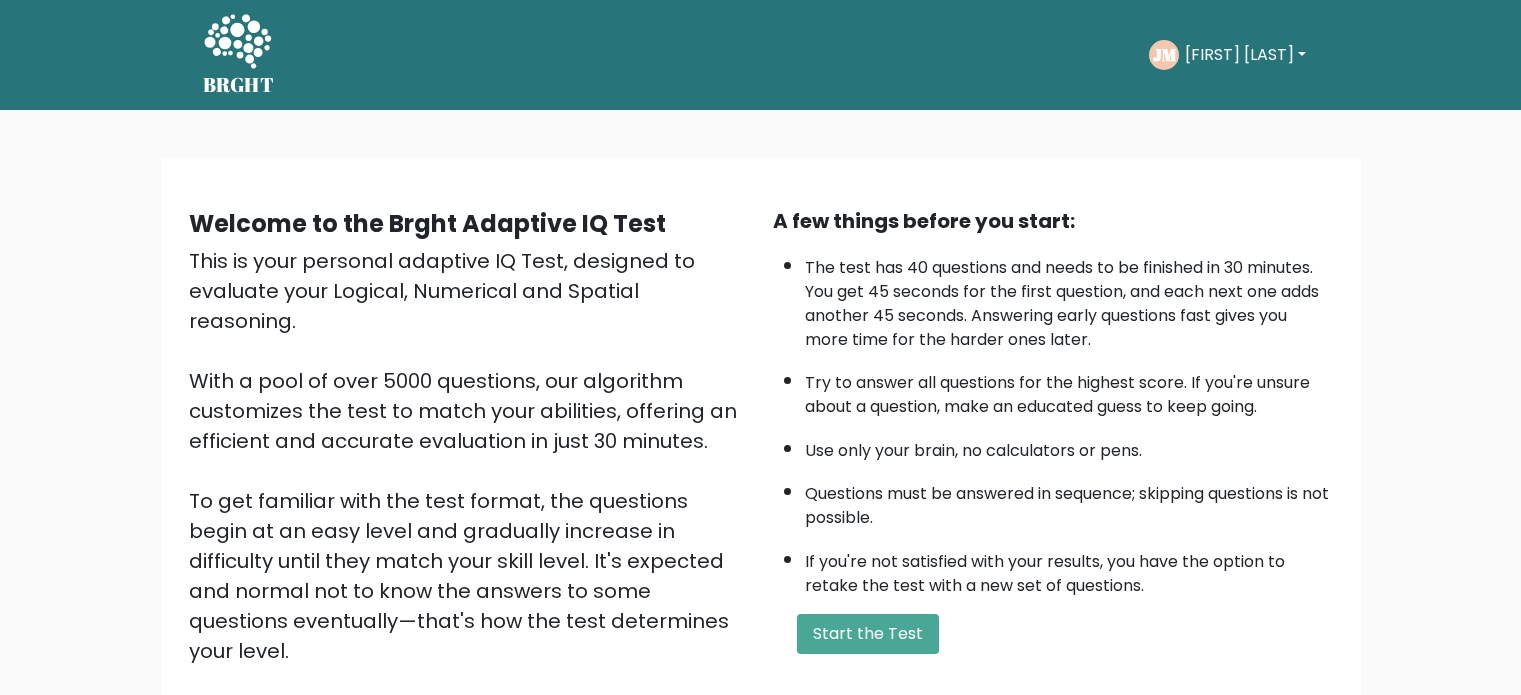 scroll, scrollTop: 0, scrollLeft: 0, axis: both 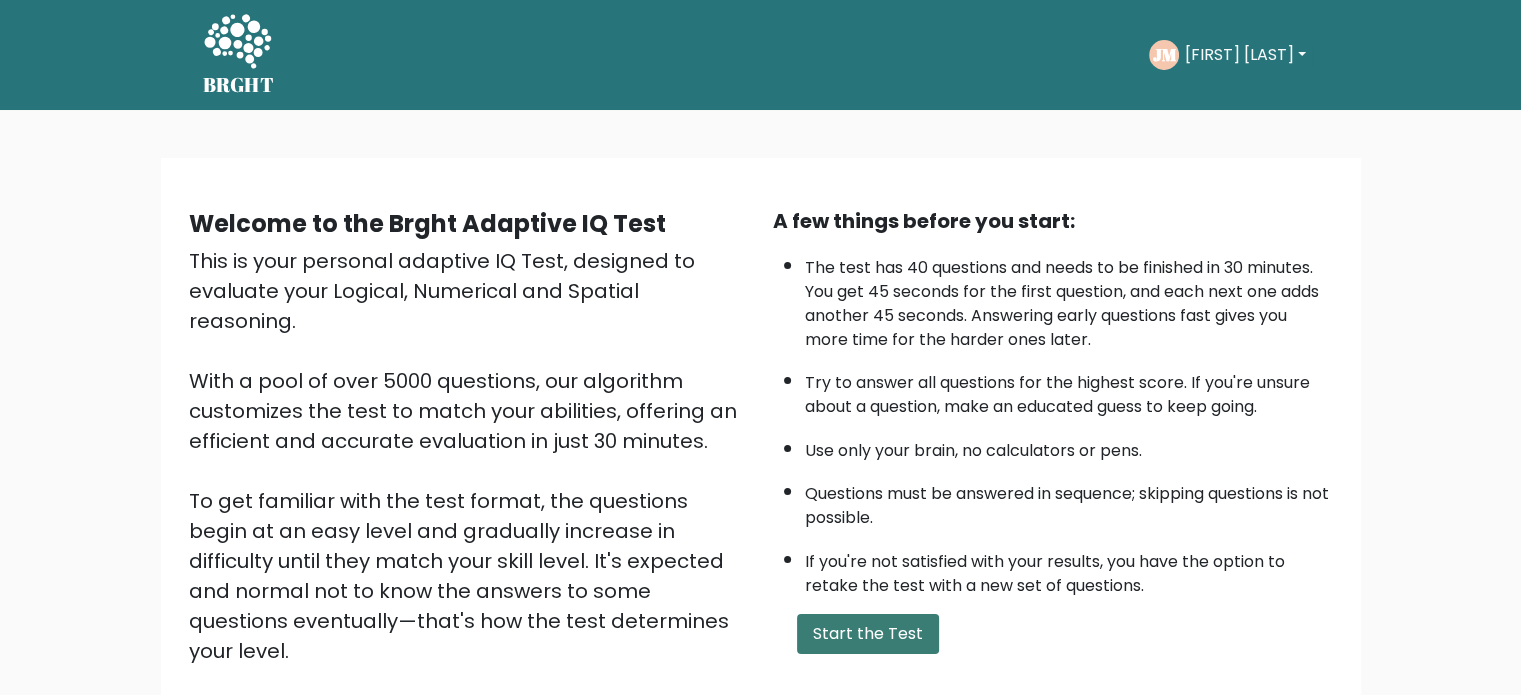 click on "Start the Test" at bounding box center [868, 634] 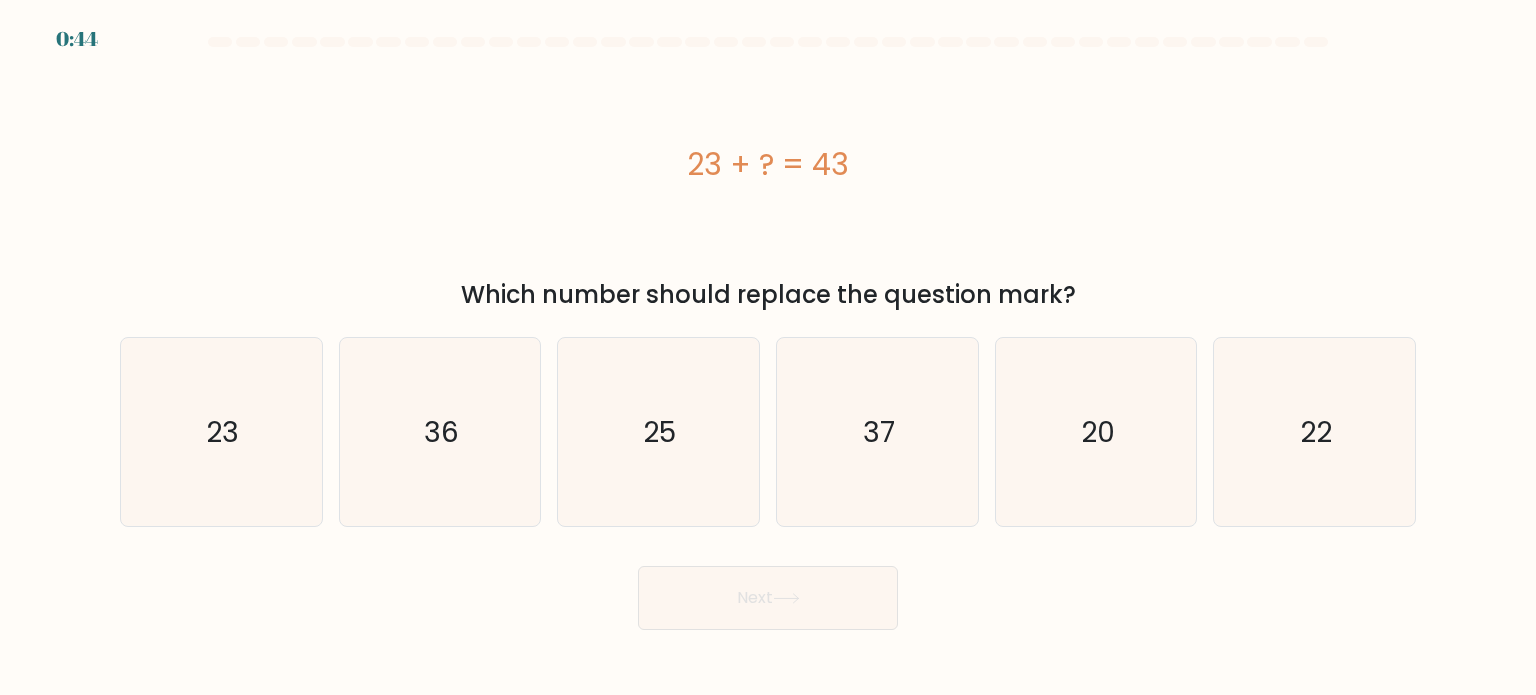 scroll, scrollTop: 0, scrollLeft: 0, axis: both 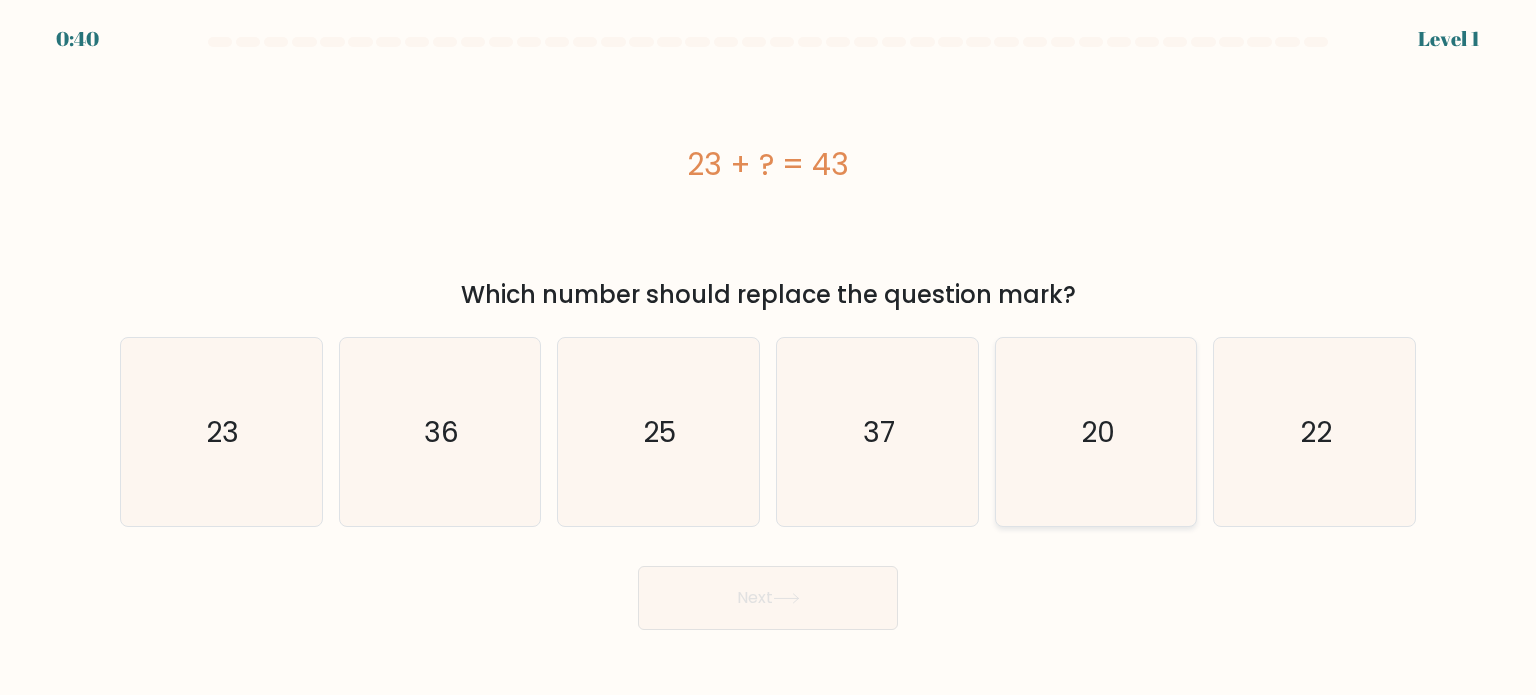 click on "20" 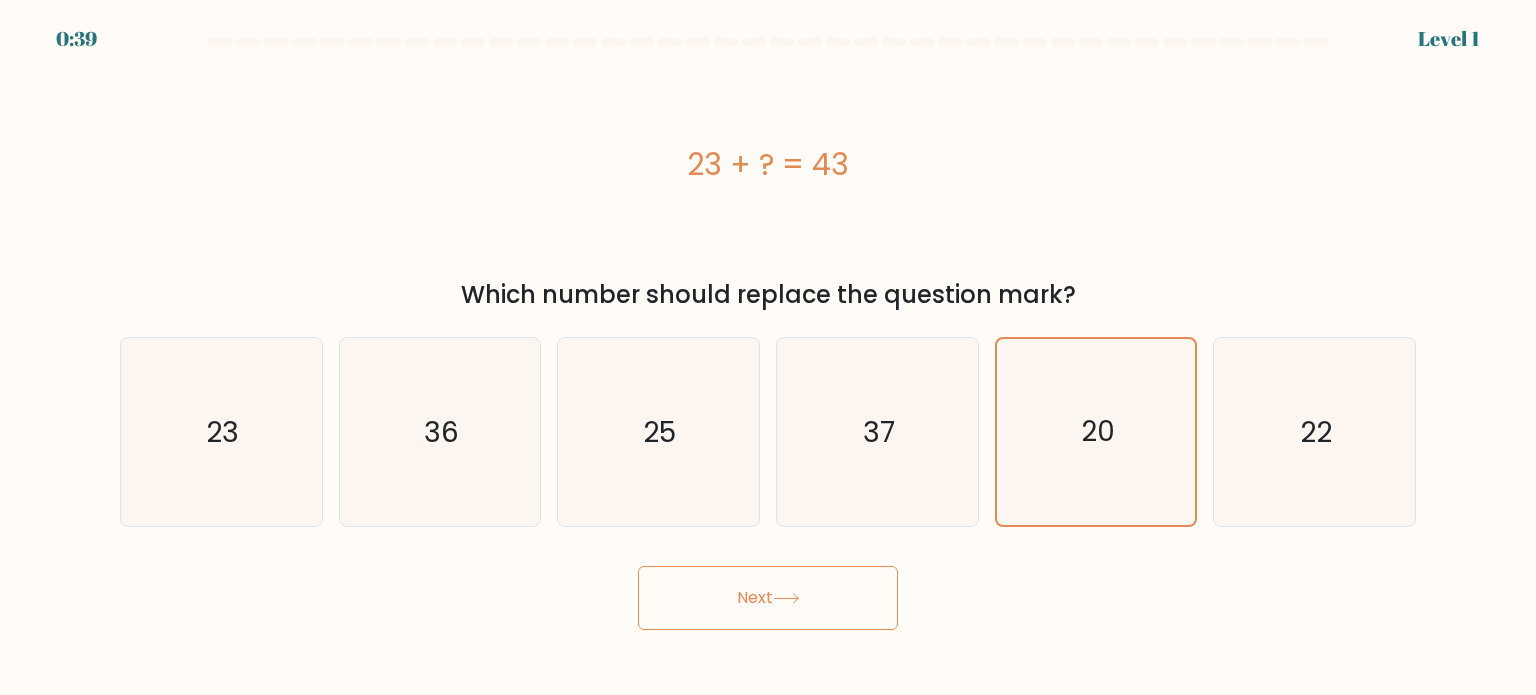 click on "Next" at bounding box center [768, 598] 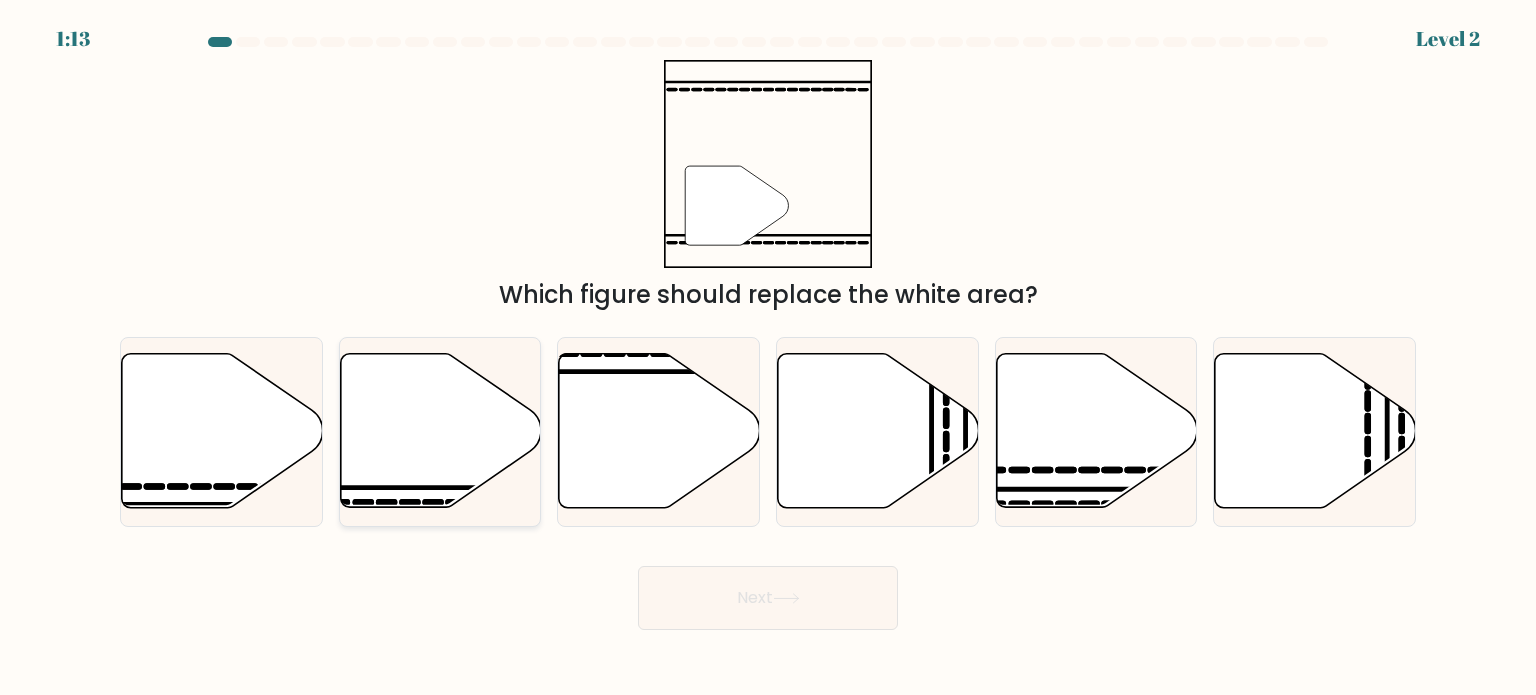 click 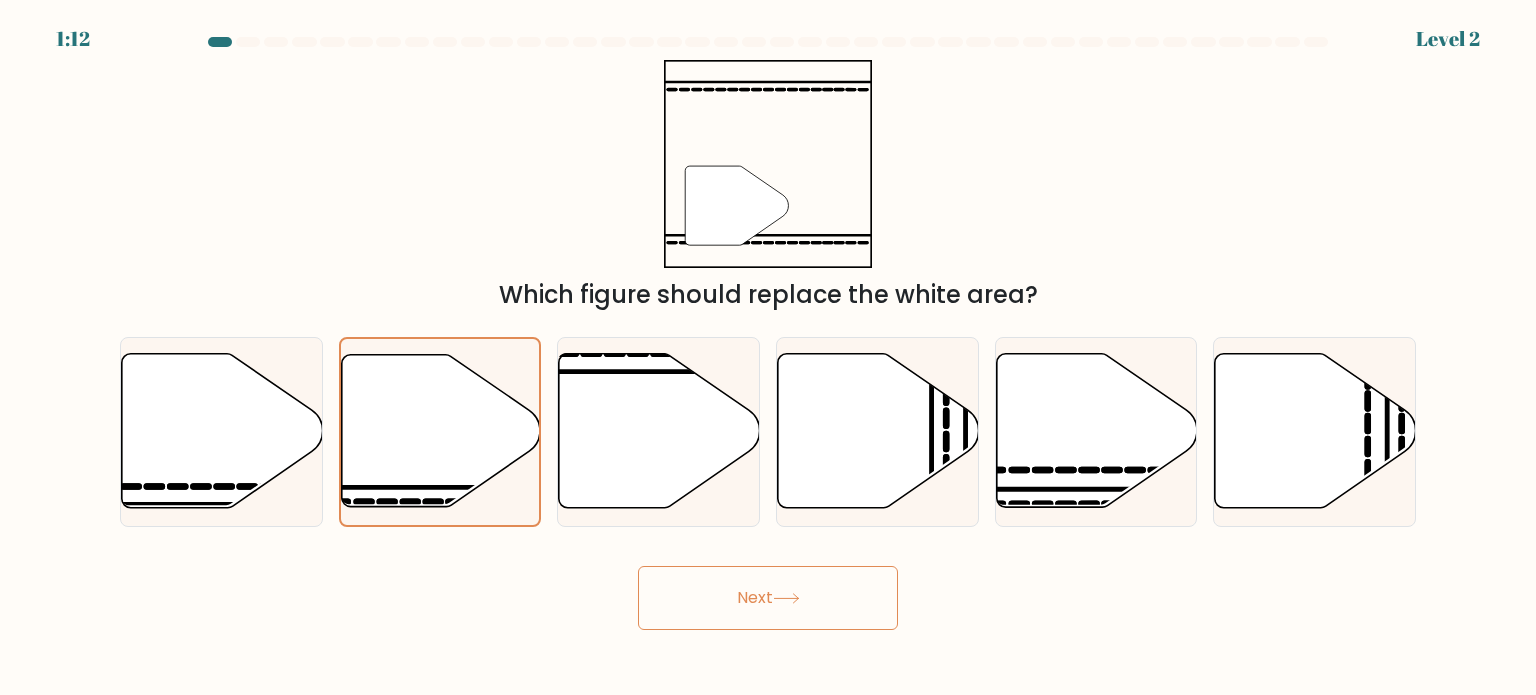 click on "Next" at bounding box center [768, 598] 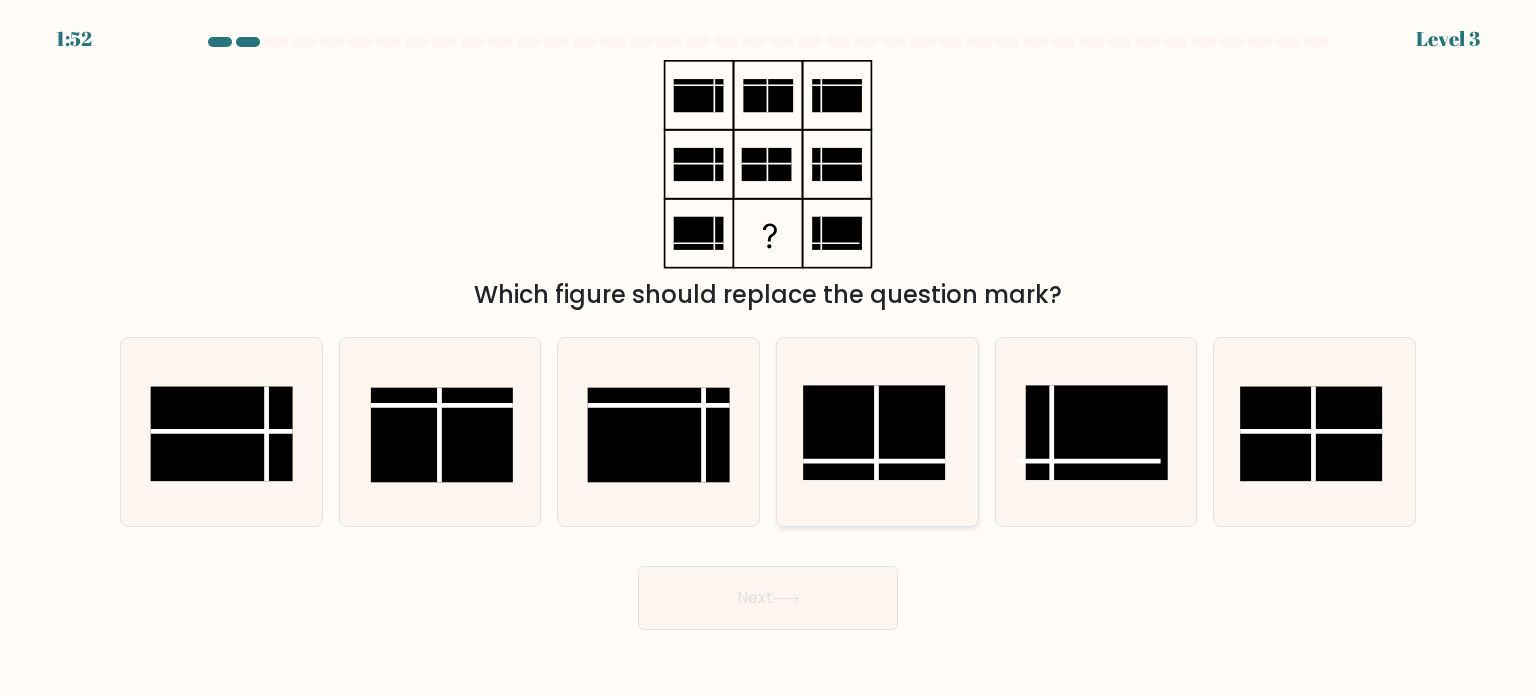 click 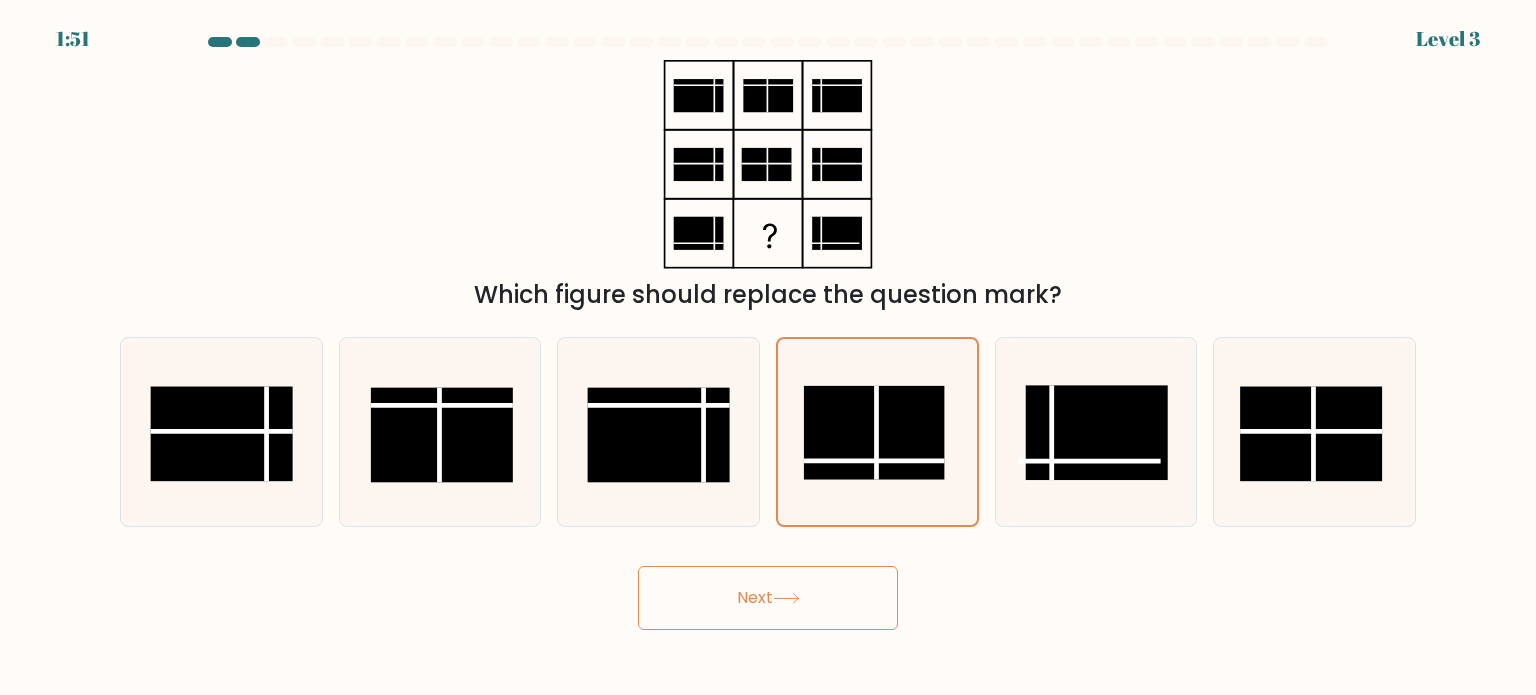 click 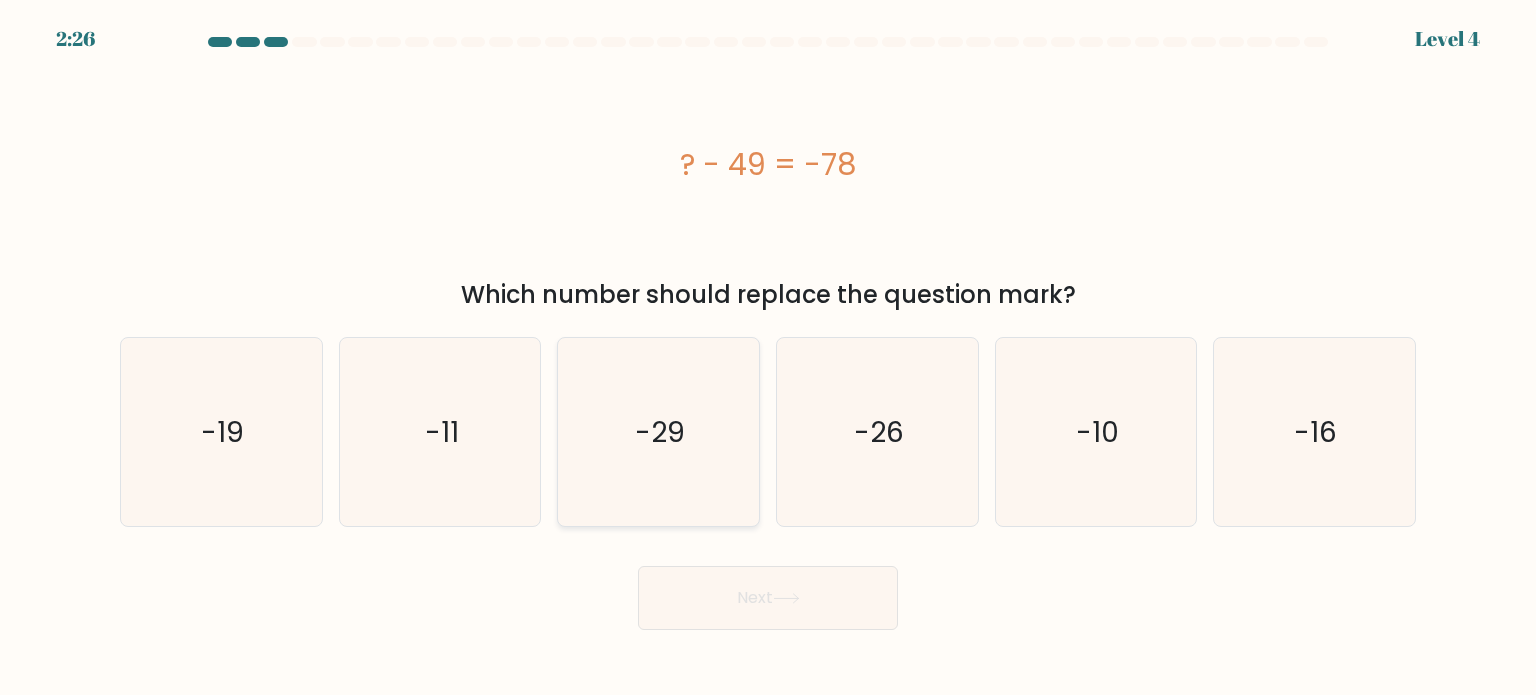 click on "-29" 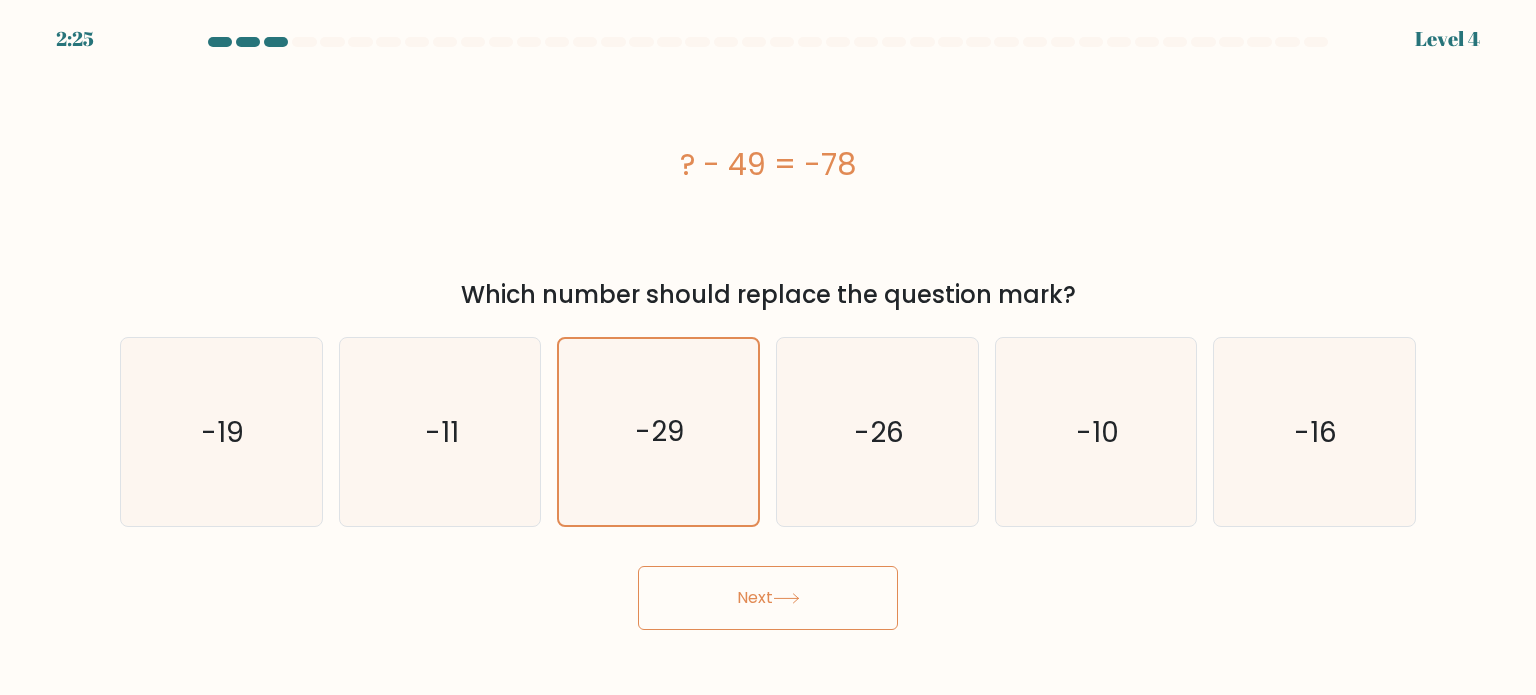 click on "Next" at bounding box center (768, 598) 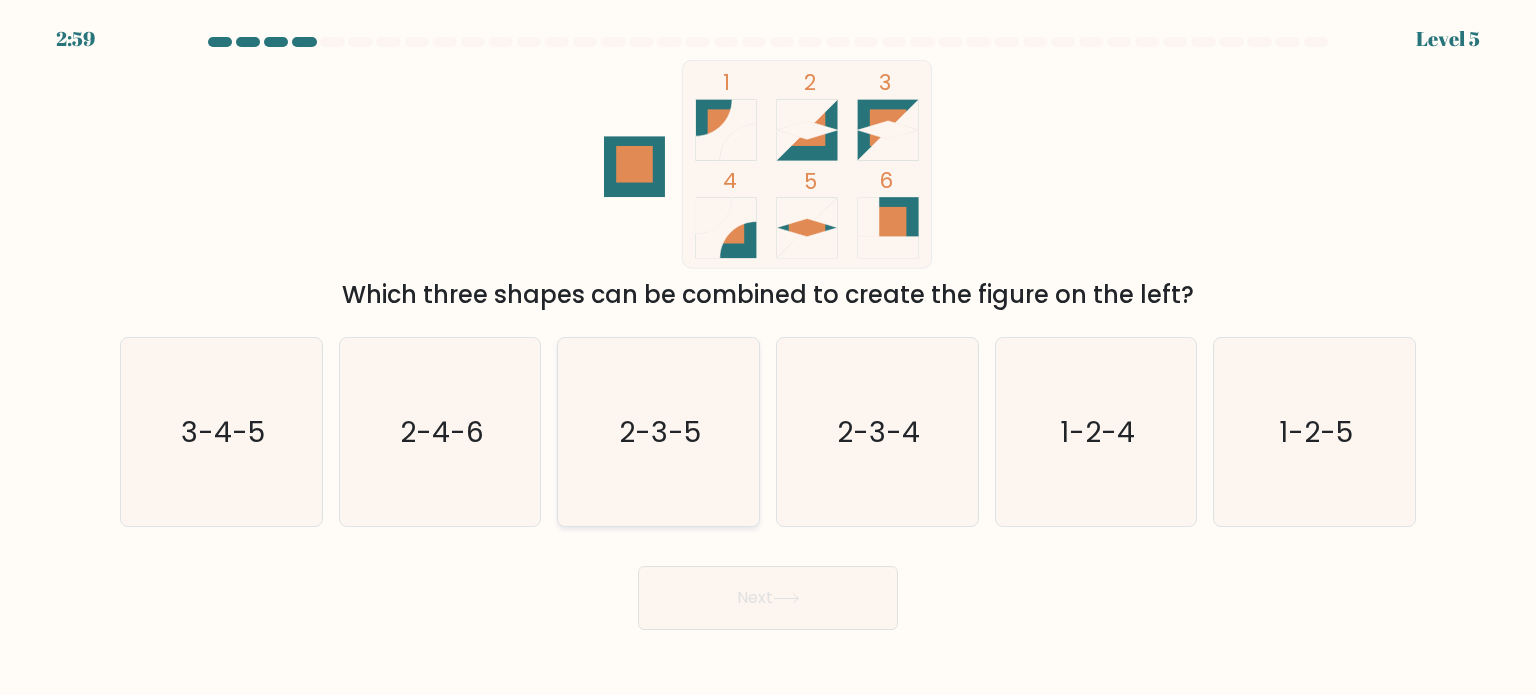 click on "2-3-5" 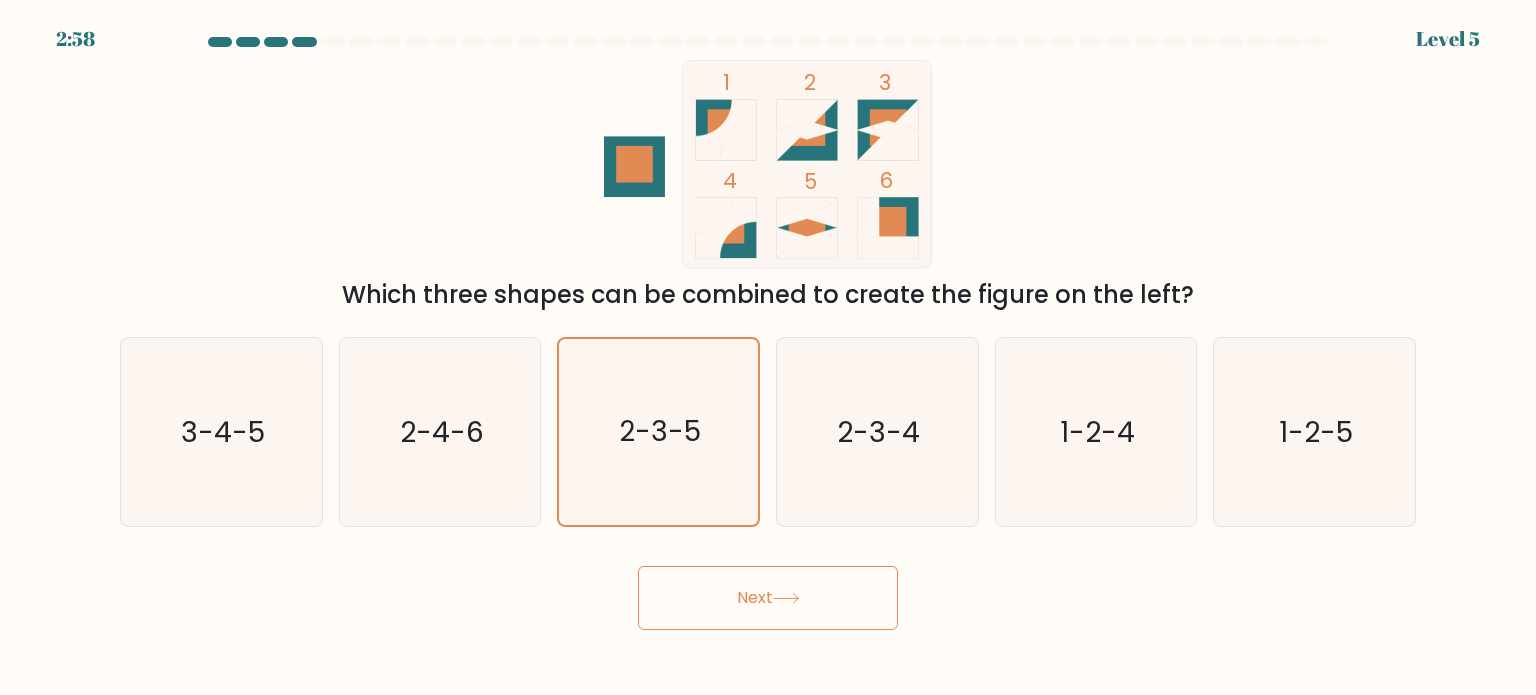 click on "Next" at bounding box center [768, 598] 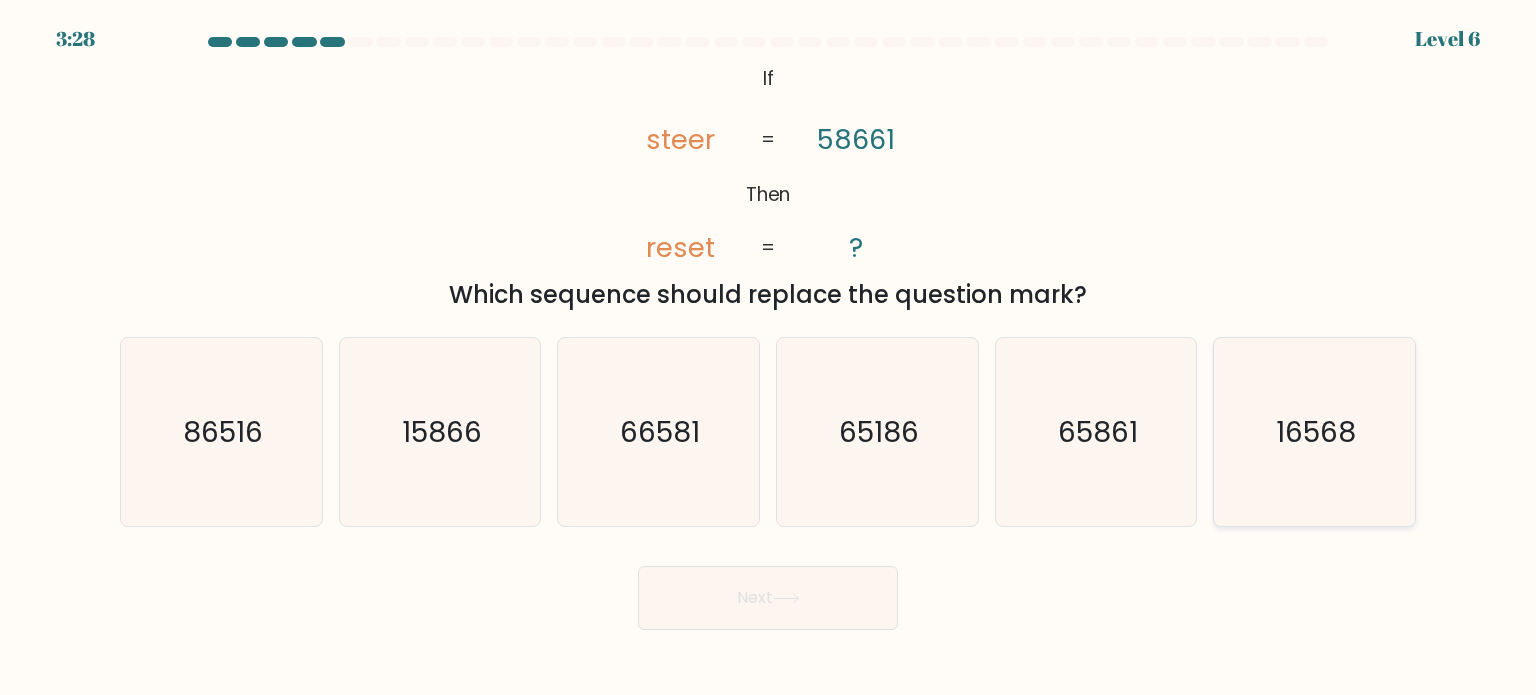 click on "16568" 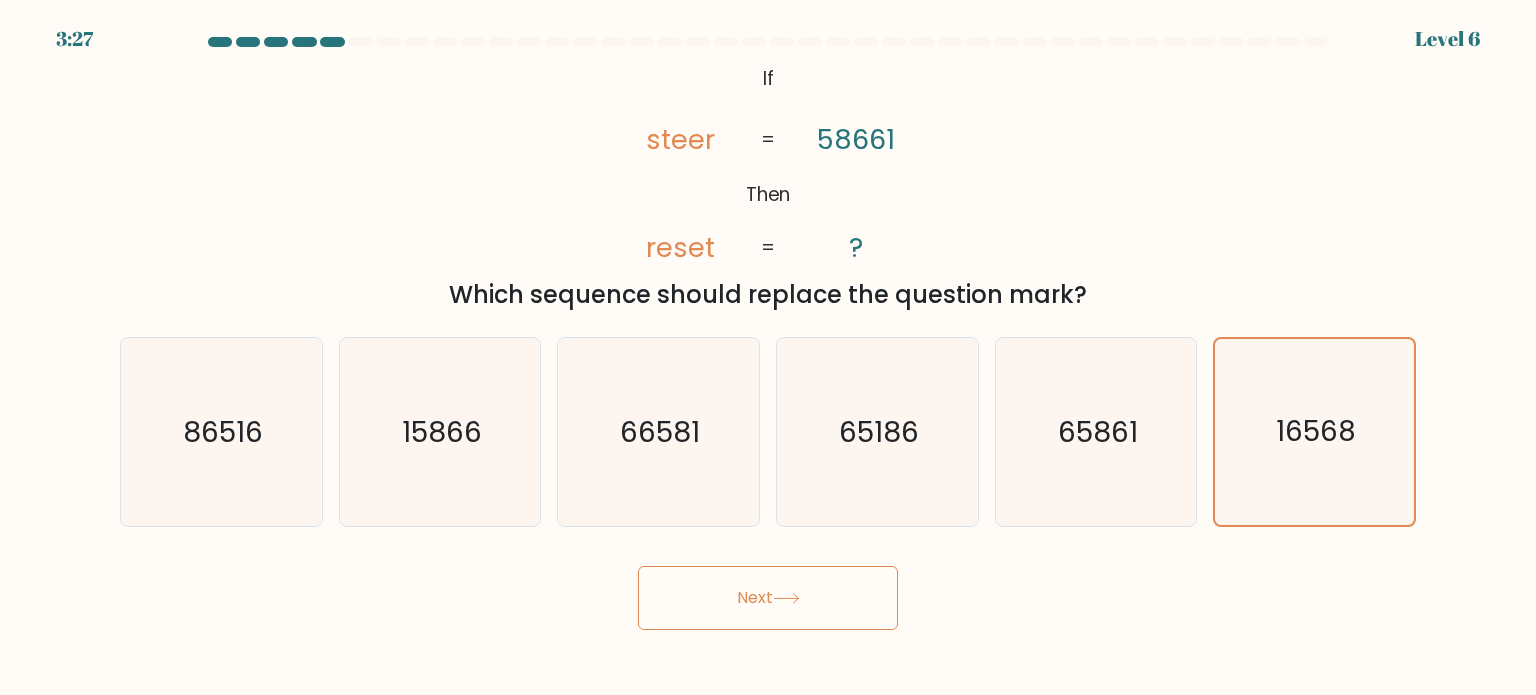 click on "Next" at bounding box center (768, 598) 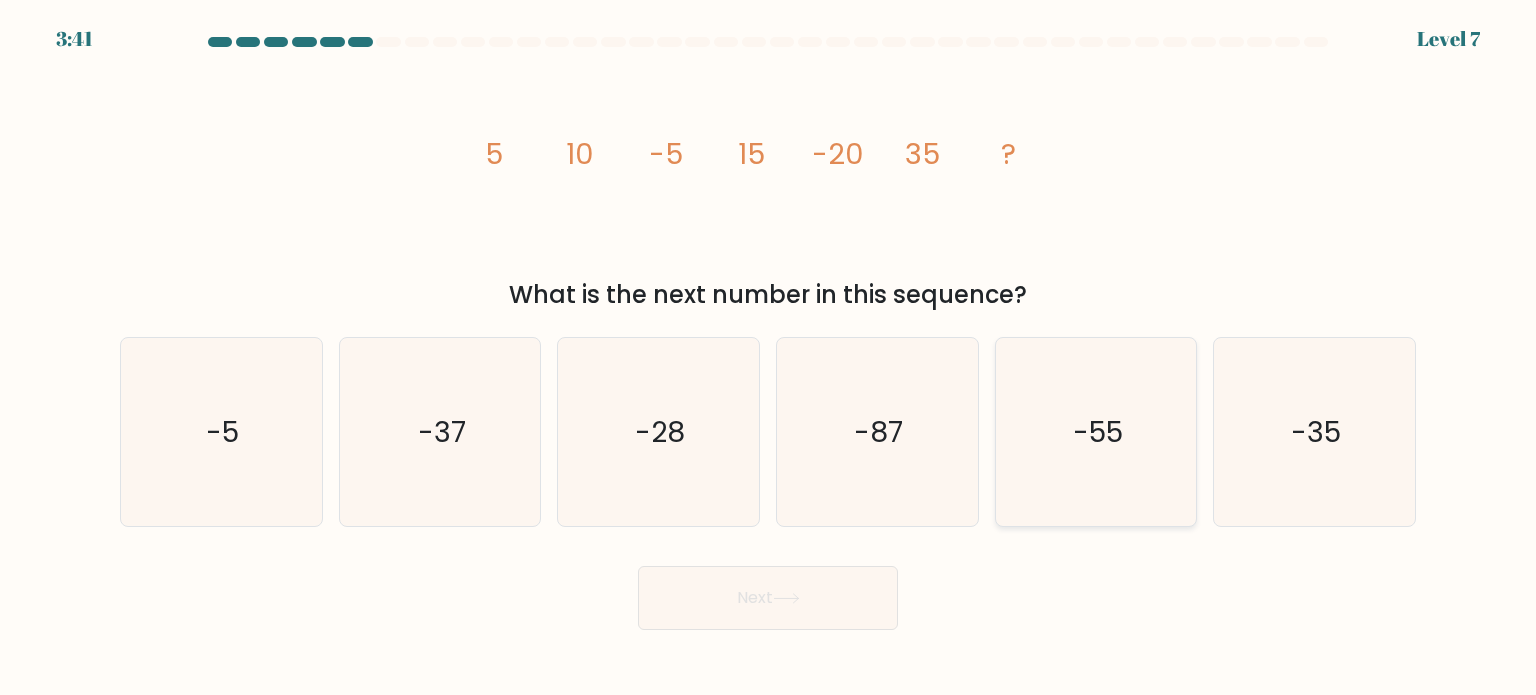 click on "-55" 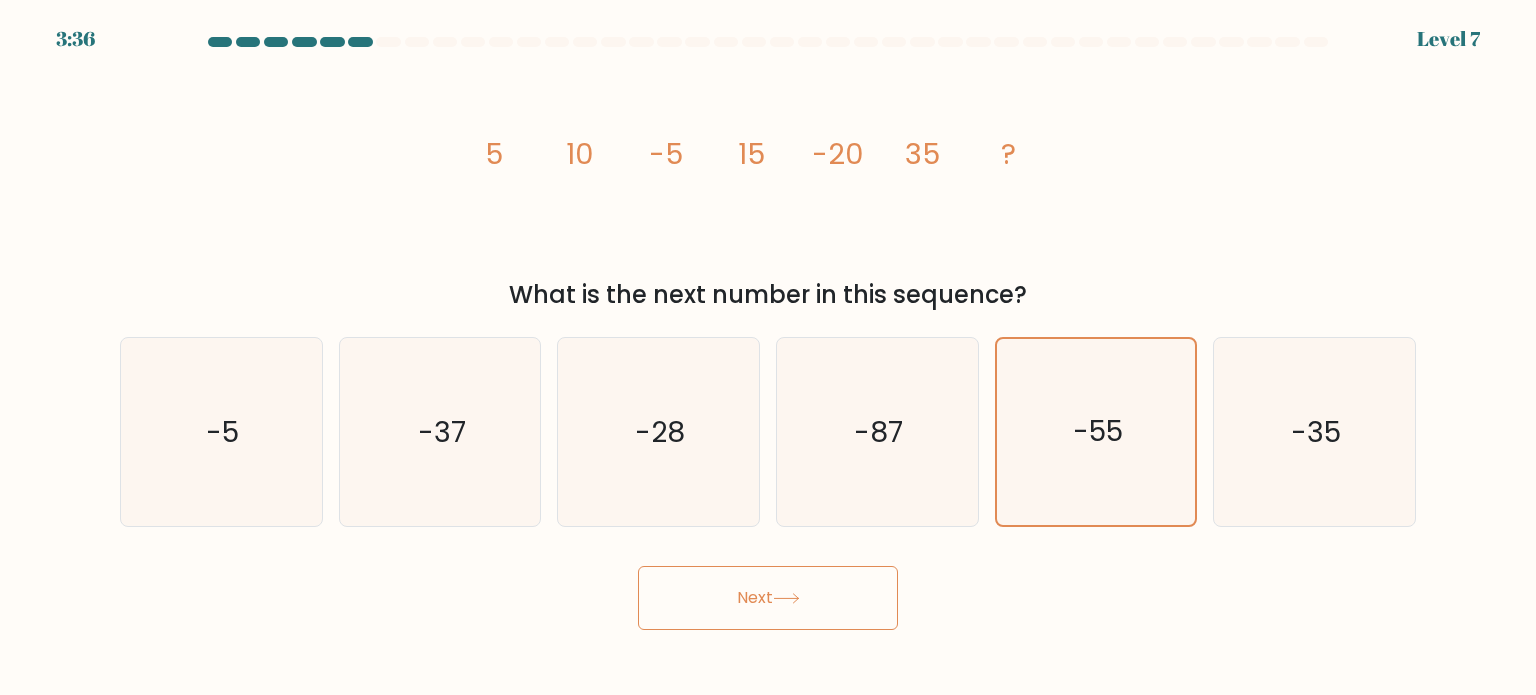 click on "Next" at bounding box center [768, 598] 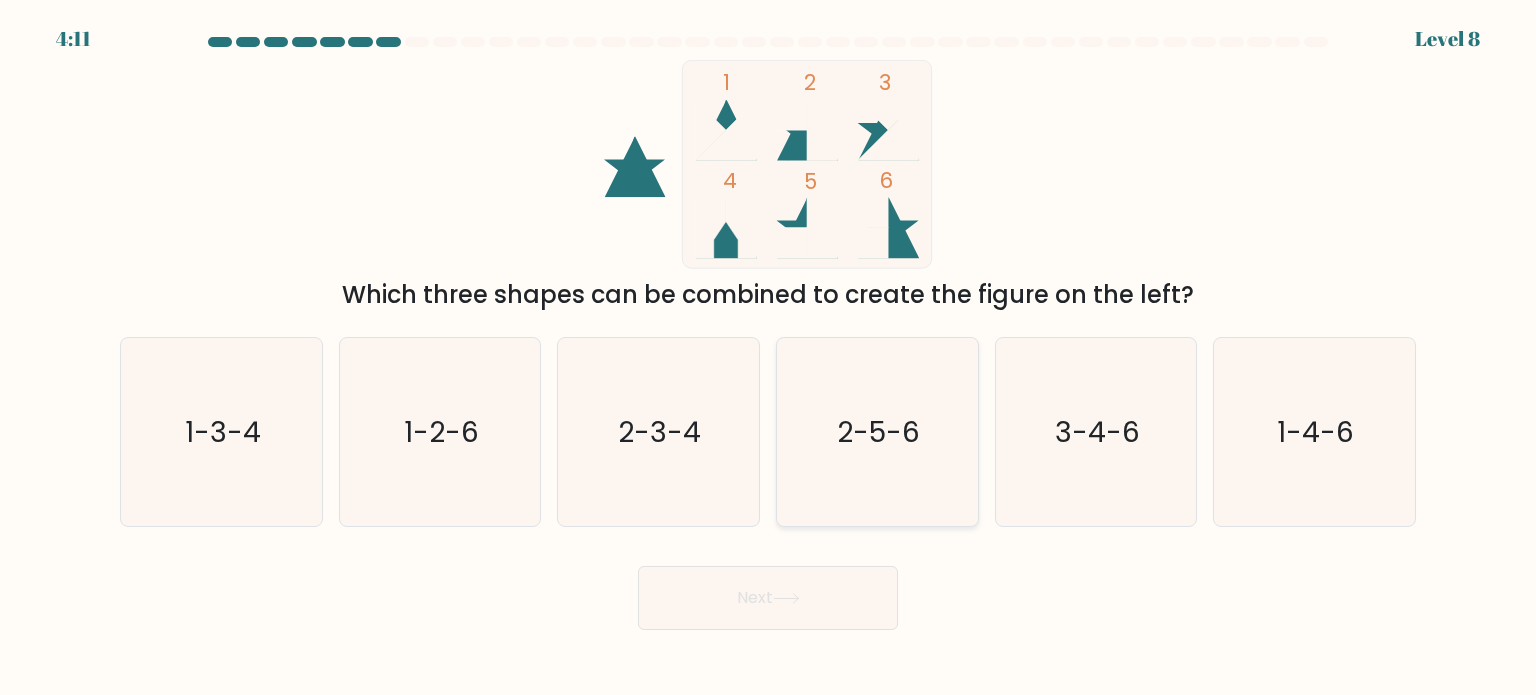 click on "2-5-6" 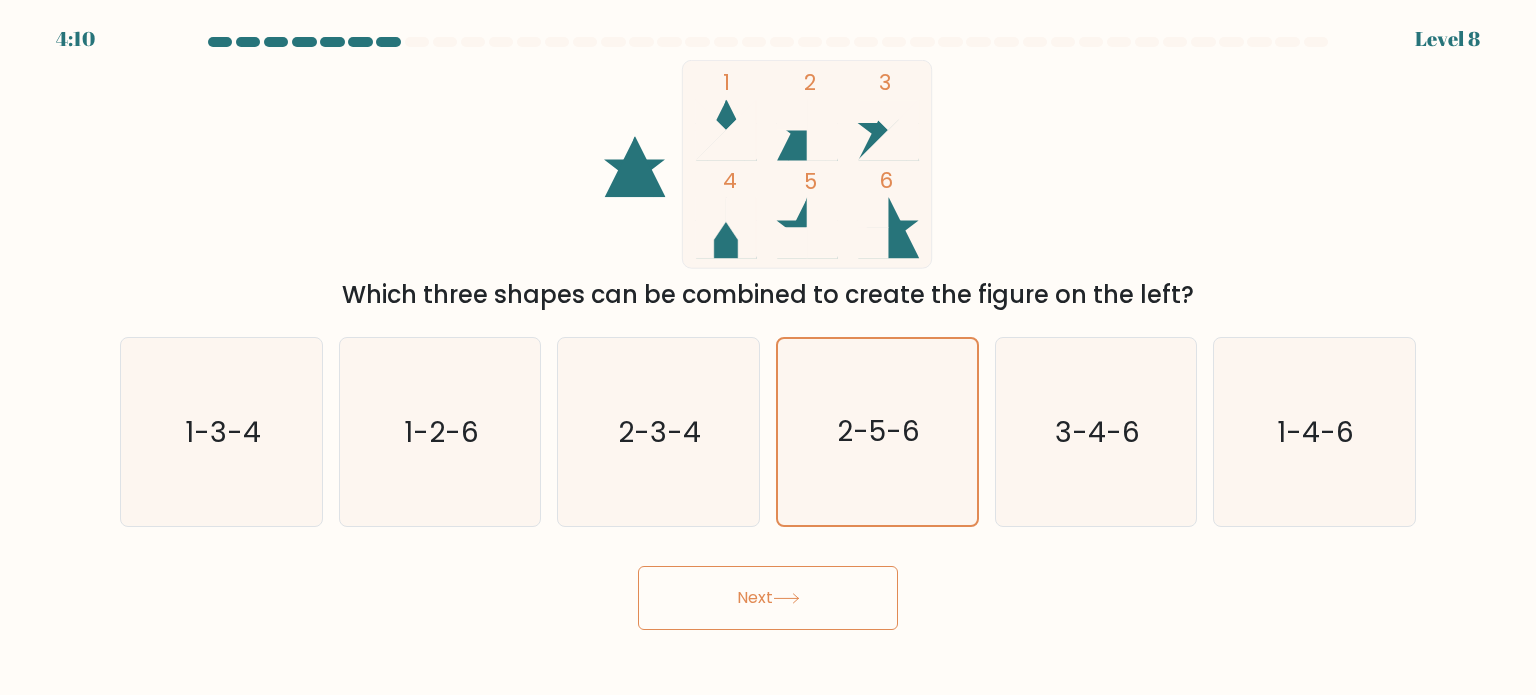 click on "Next" at bounding box center [768, 598] 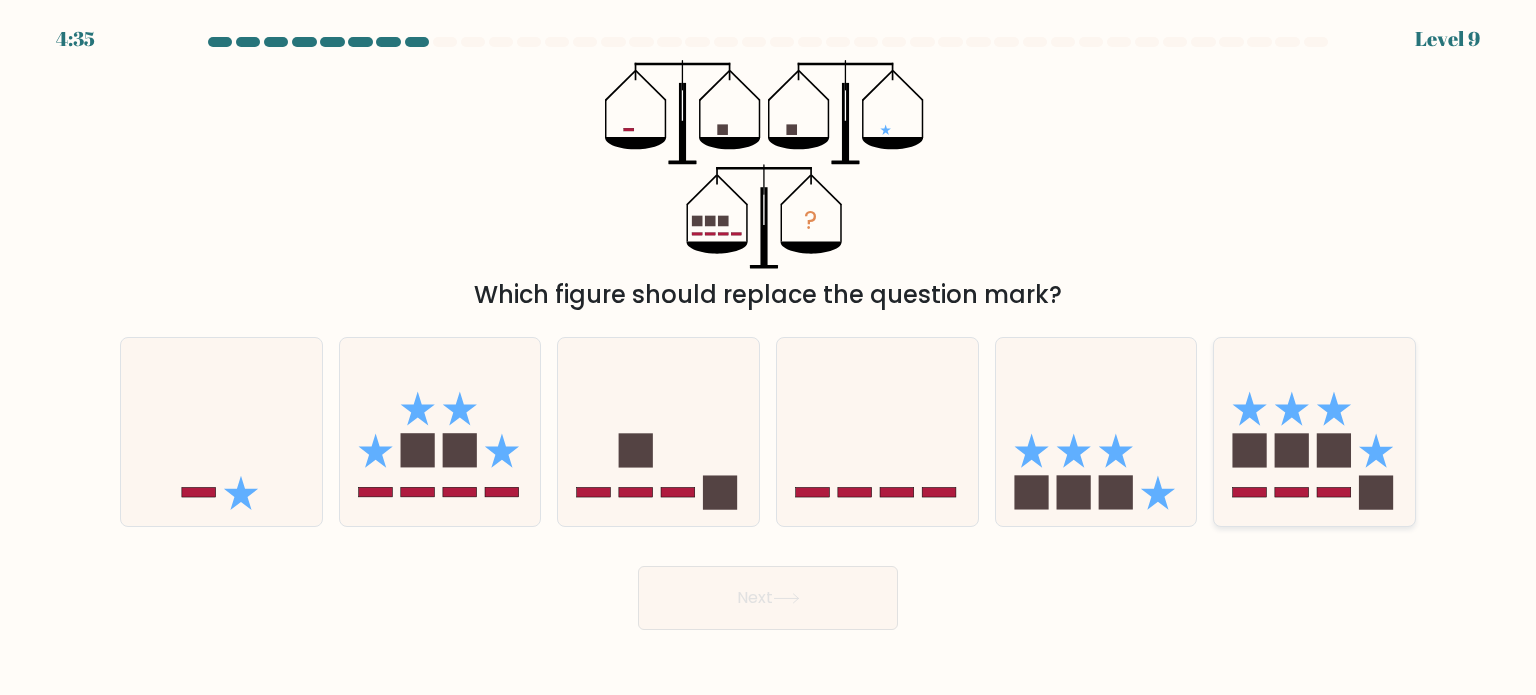 click 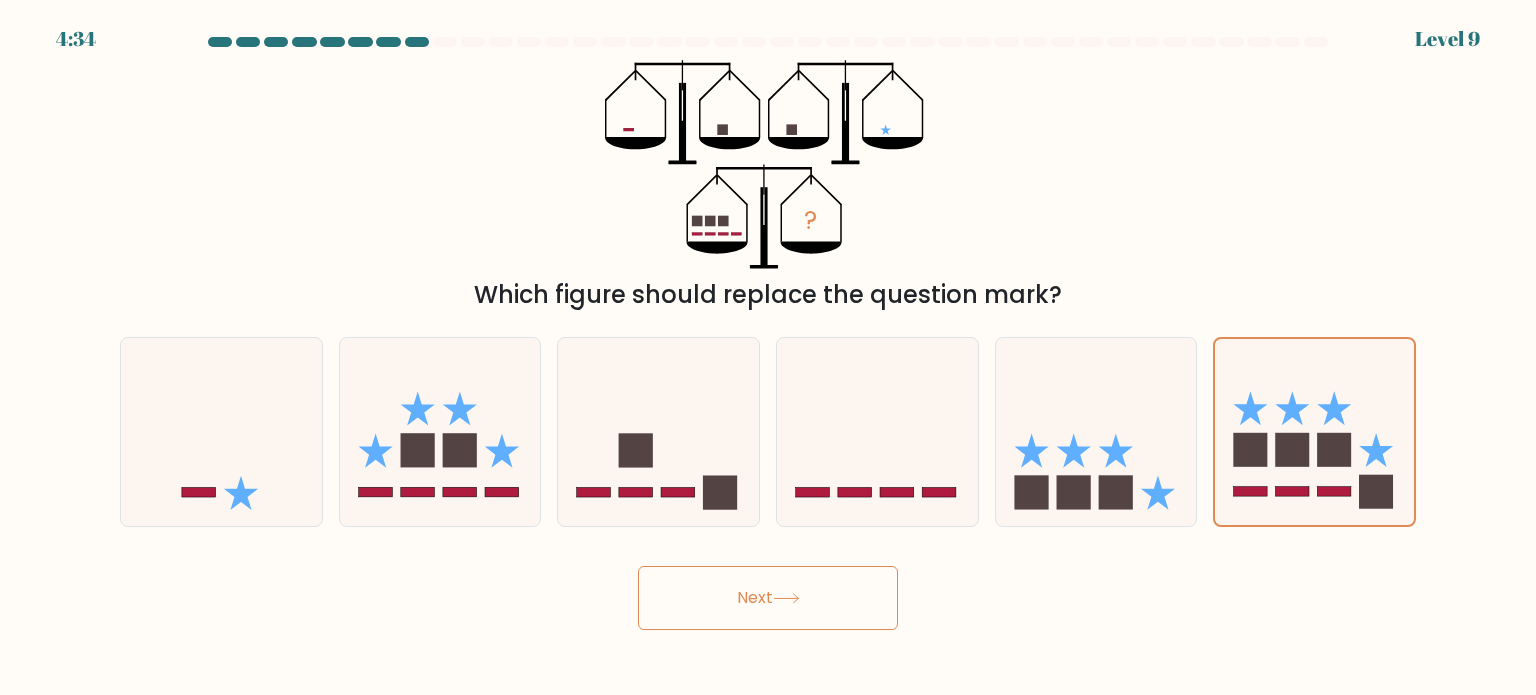 click on "Next" at bounding box center [768, 598] 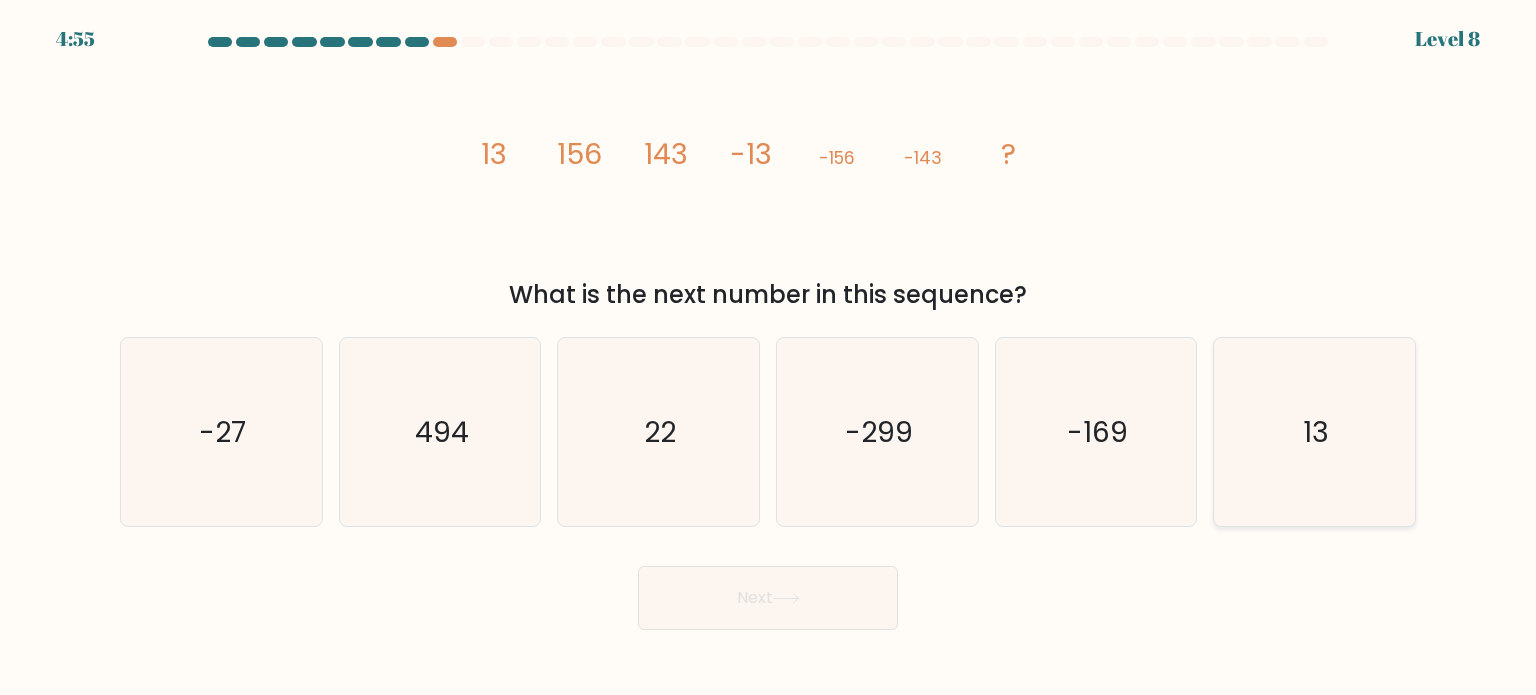click on "13" 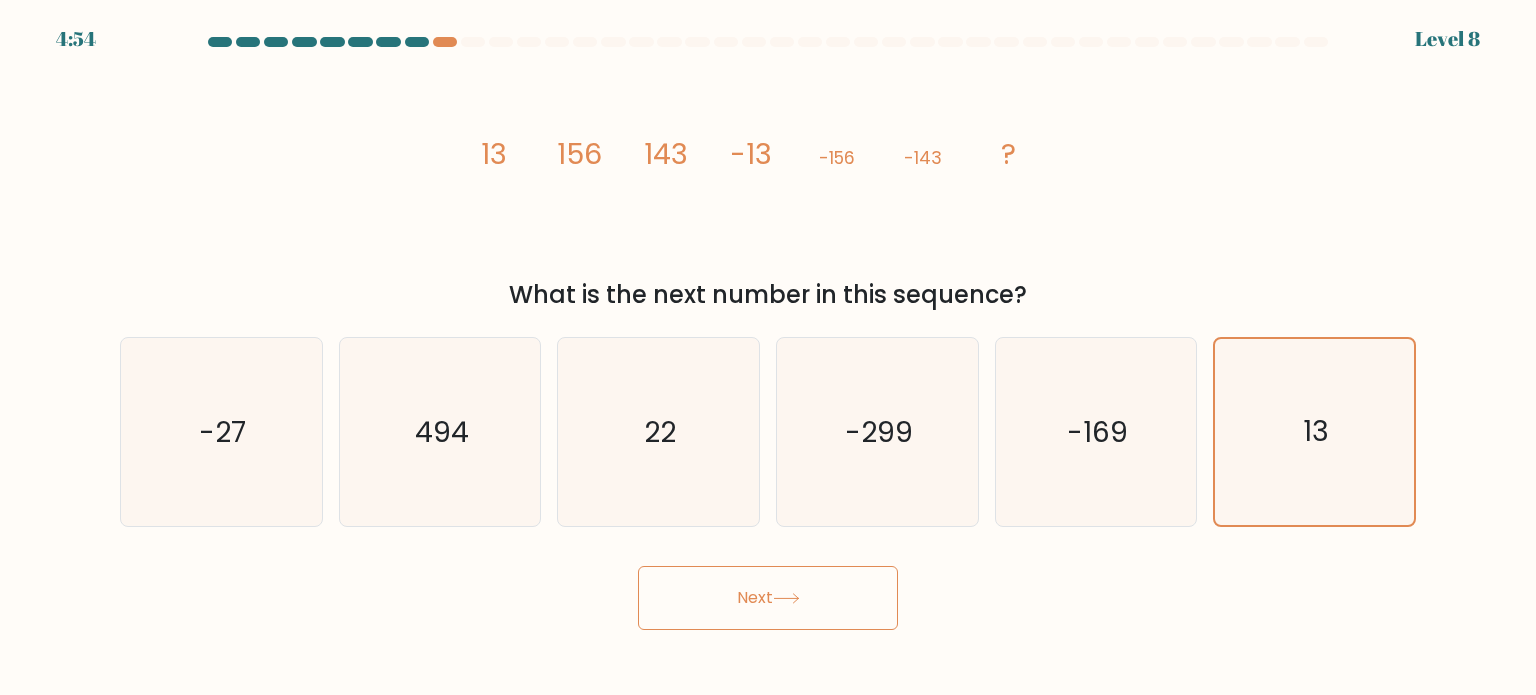 click 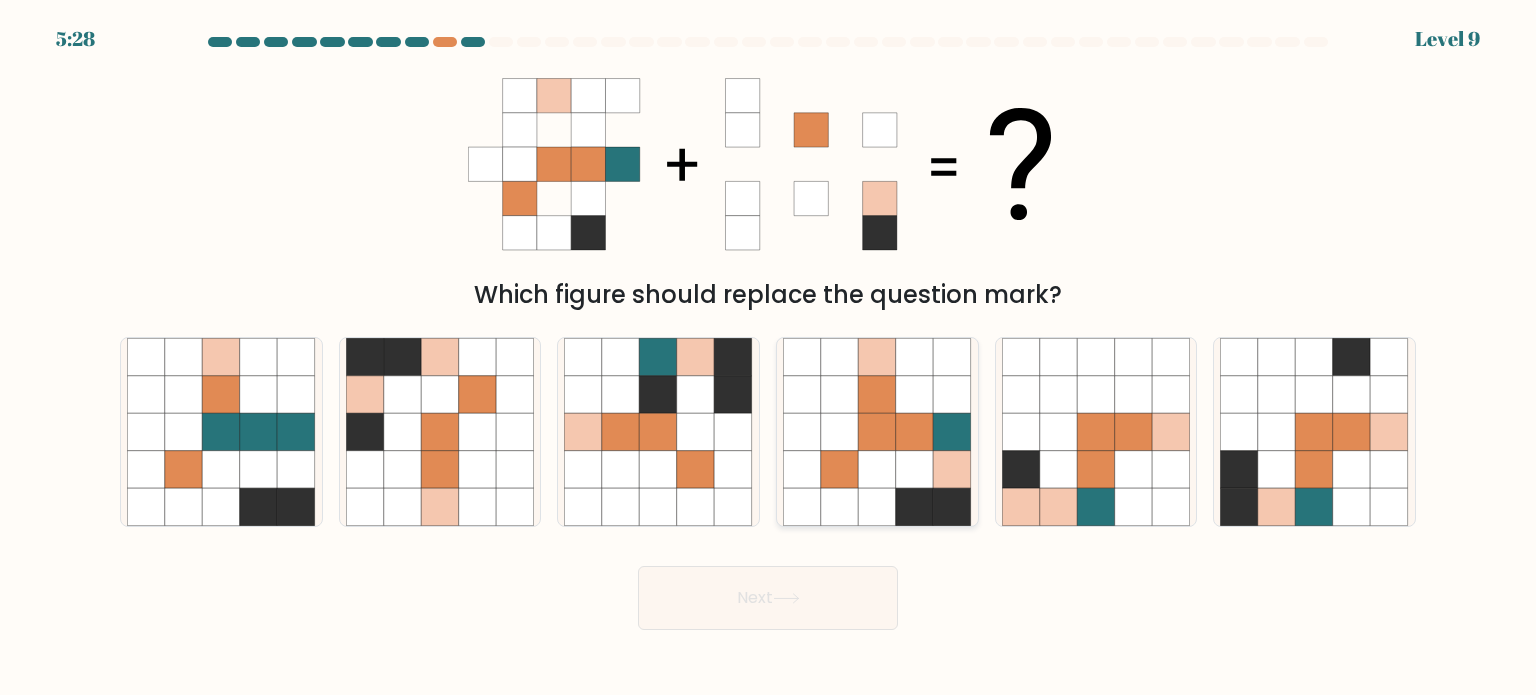 click 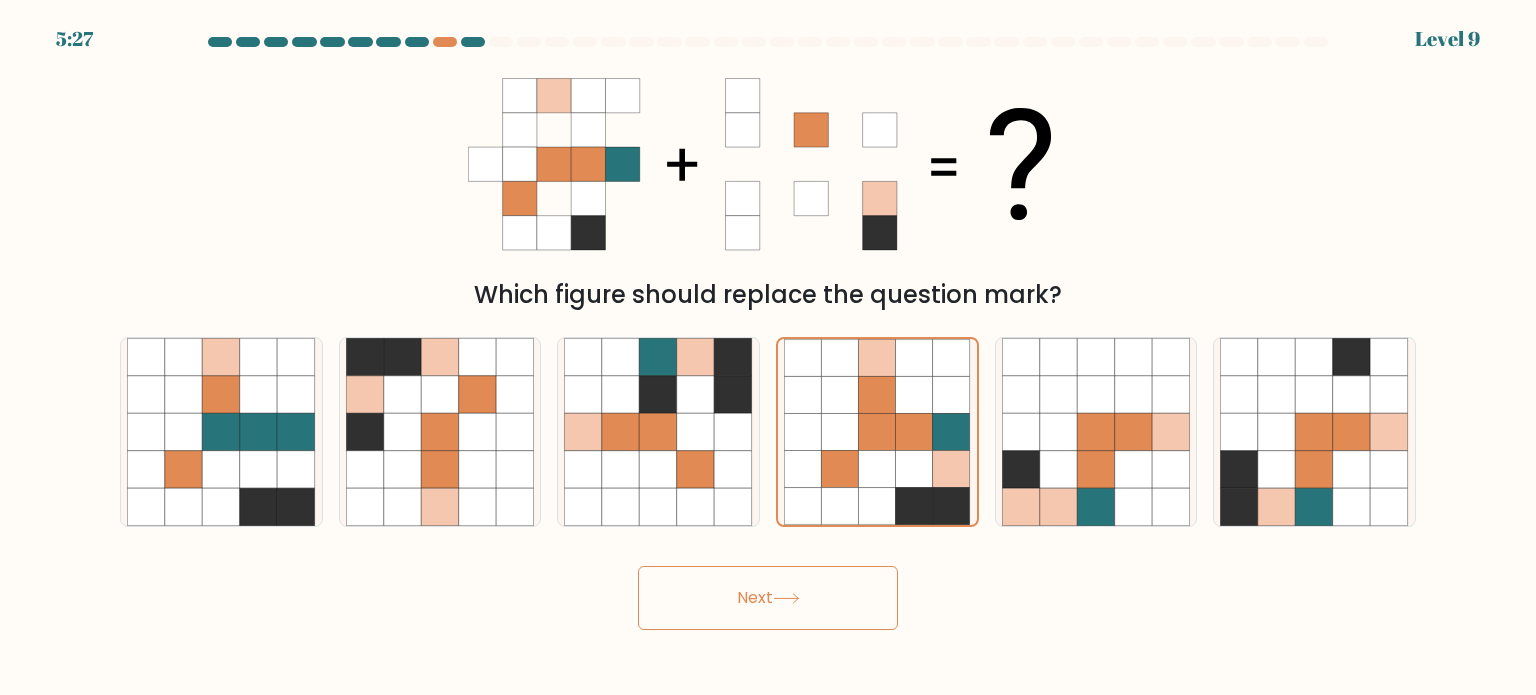 click on "Next" at bounding box center [768, 598] 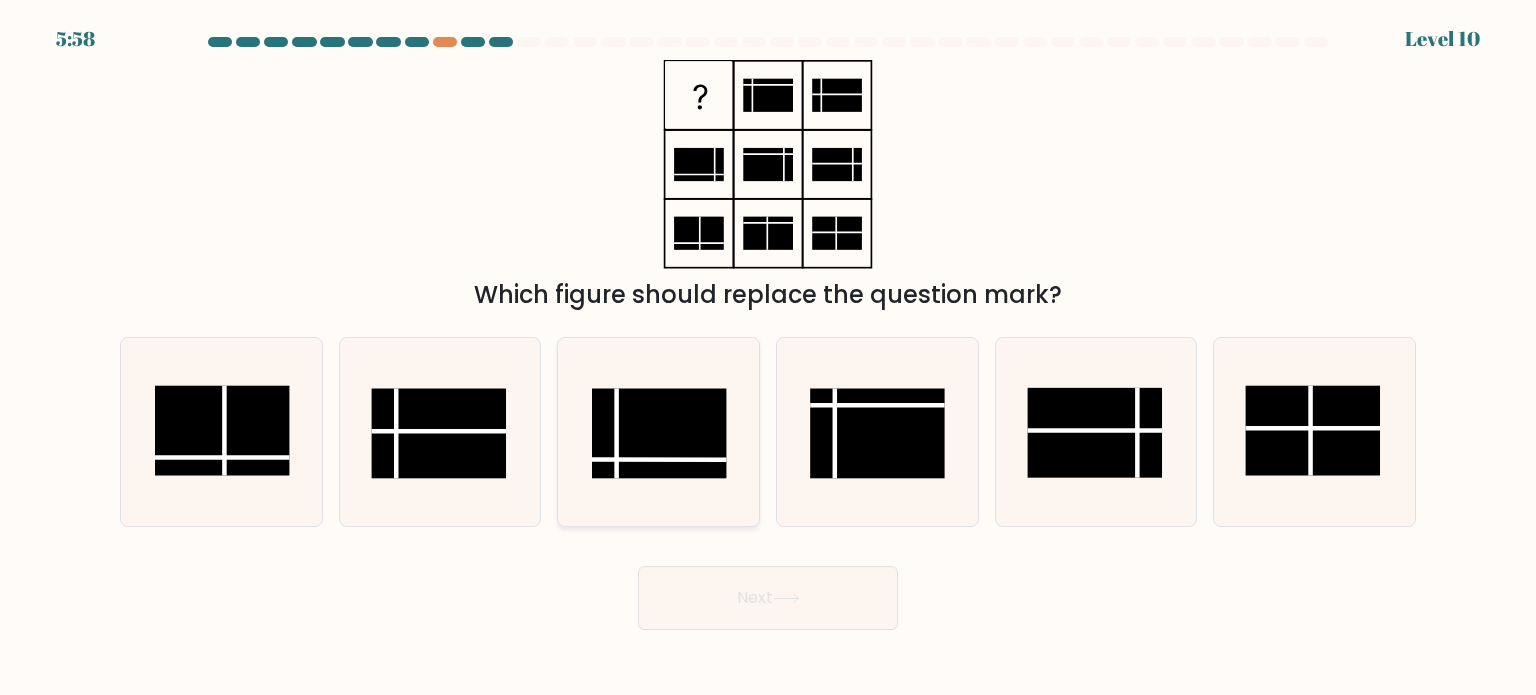 click 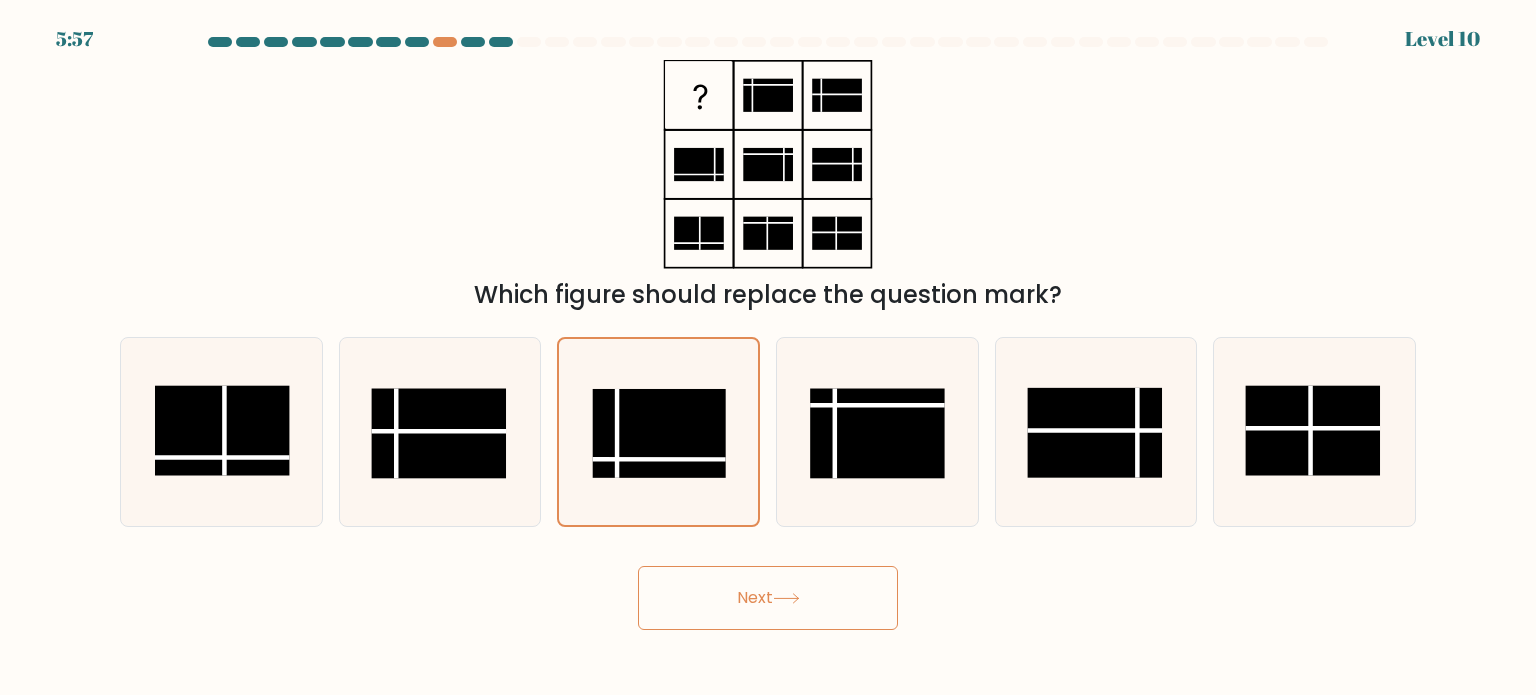 click on "Next" at bounding box center (768, 598) 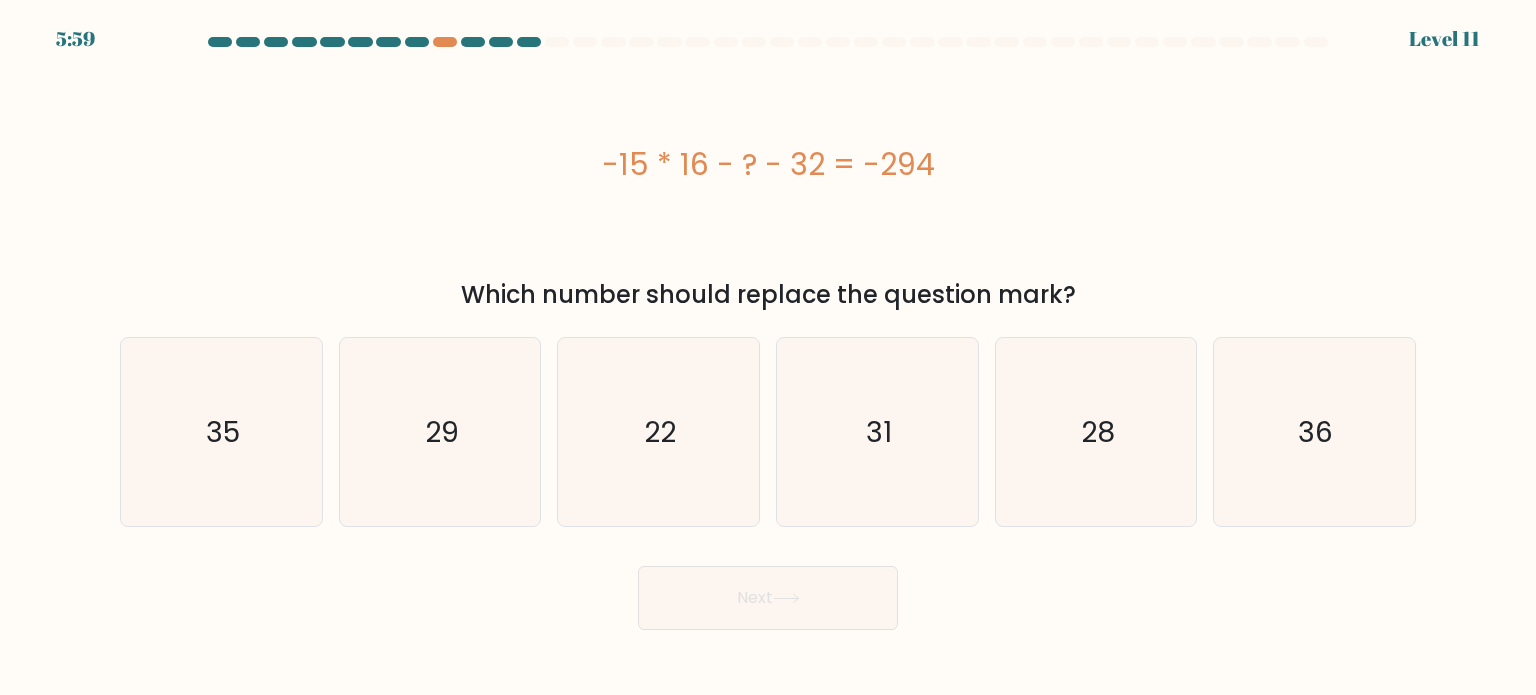 click on "-15 * 16 - ? - 32 = -294" at bounding box center (768, 164) 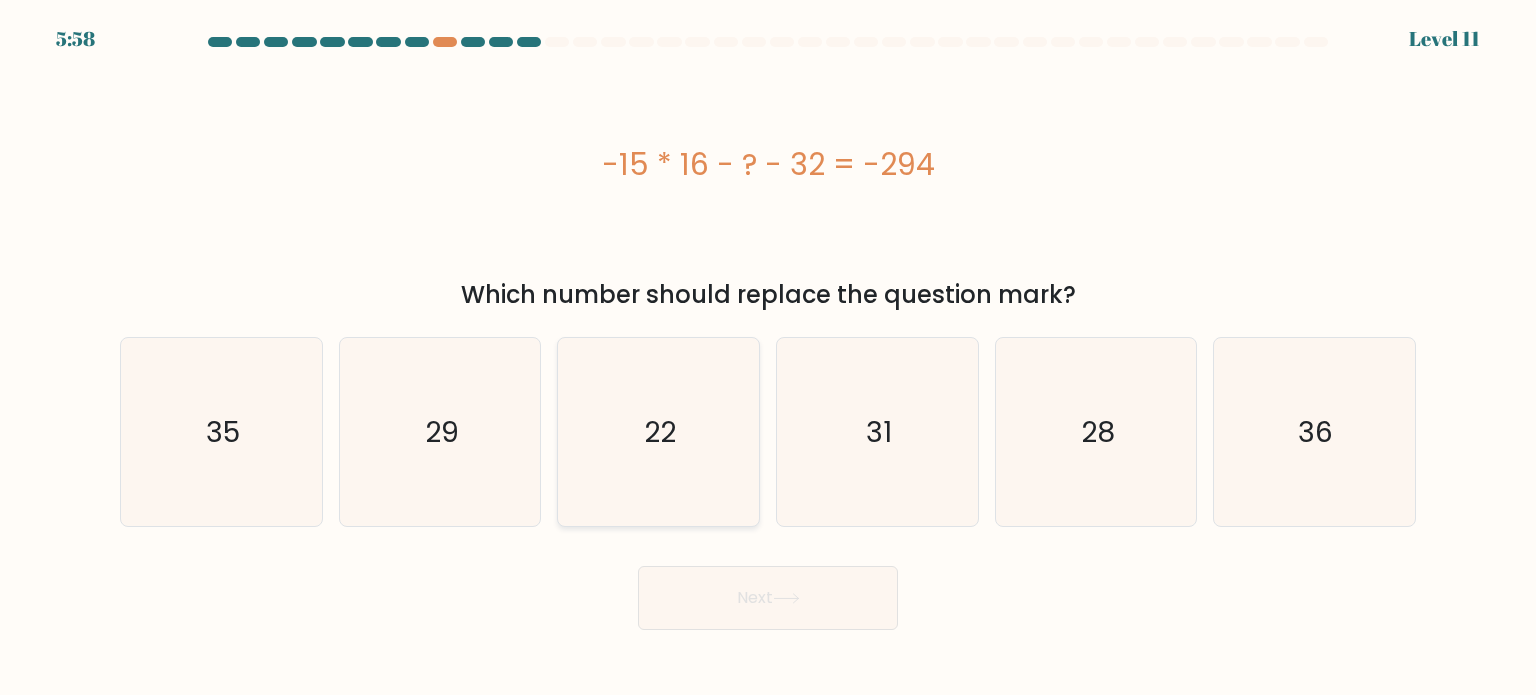 click on "22" 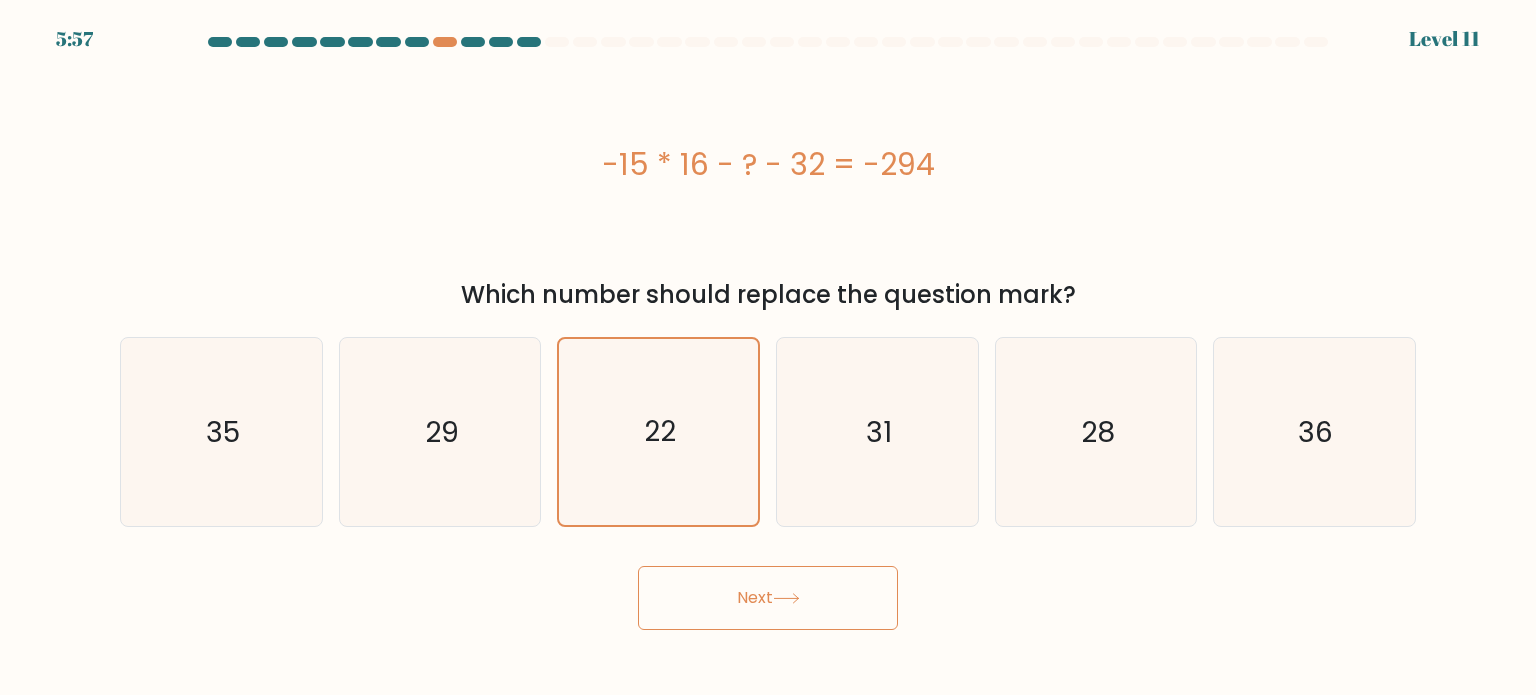 click 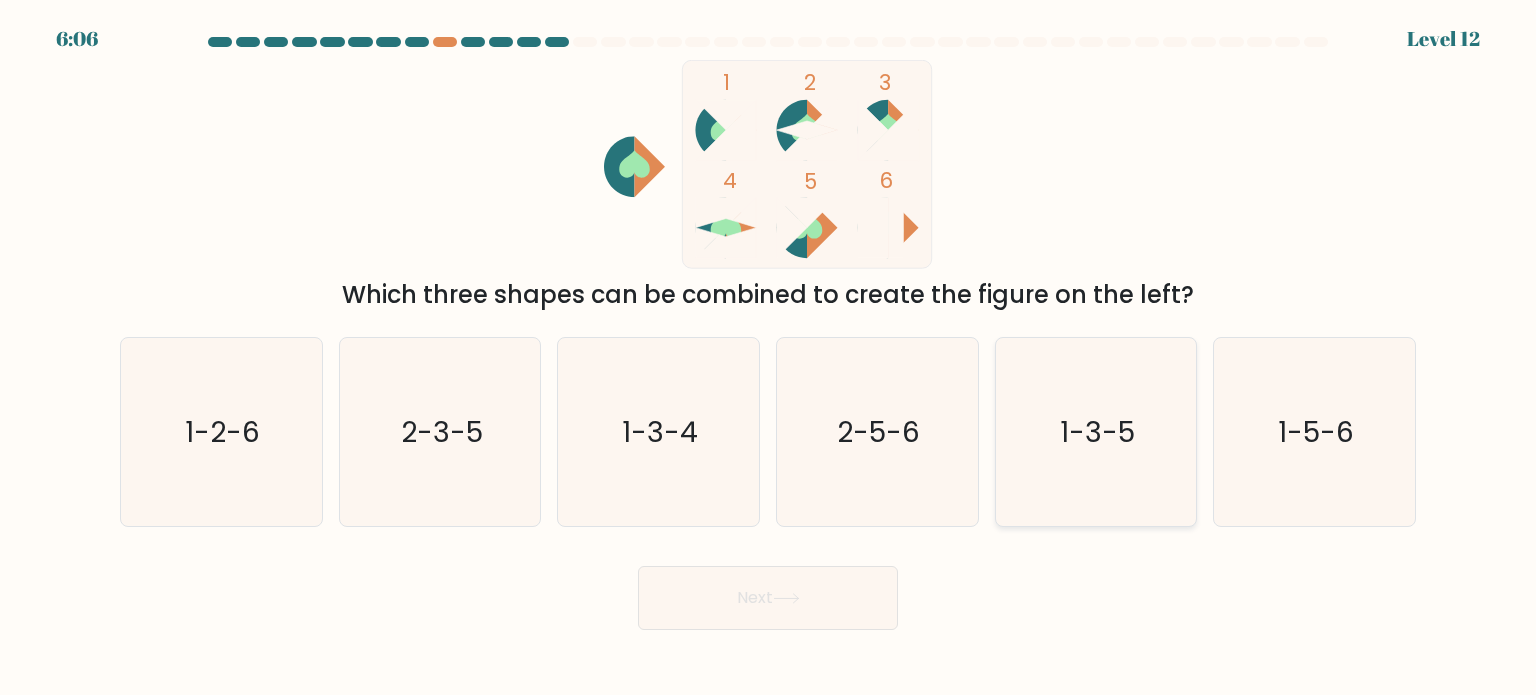 click on "1-3-5" 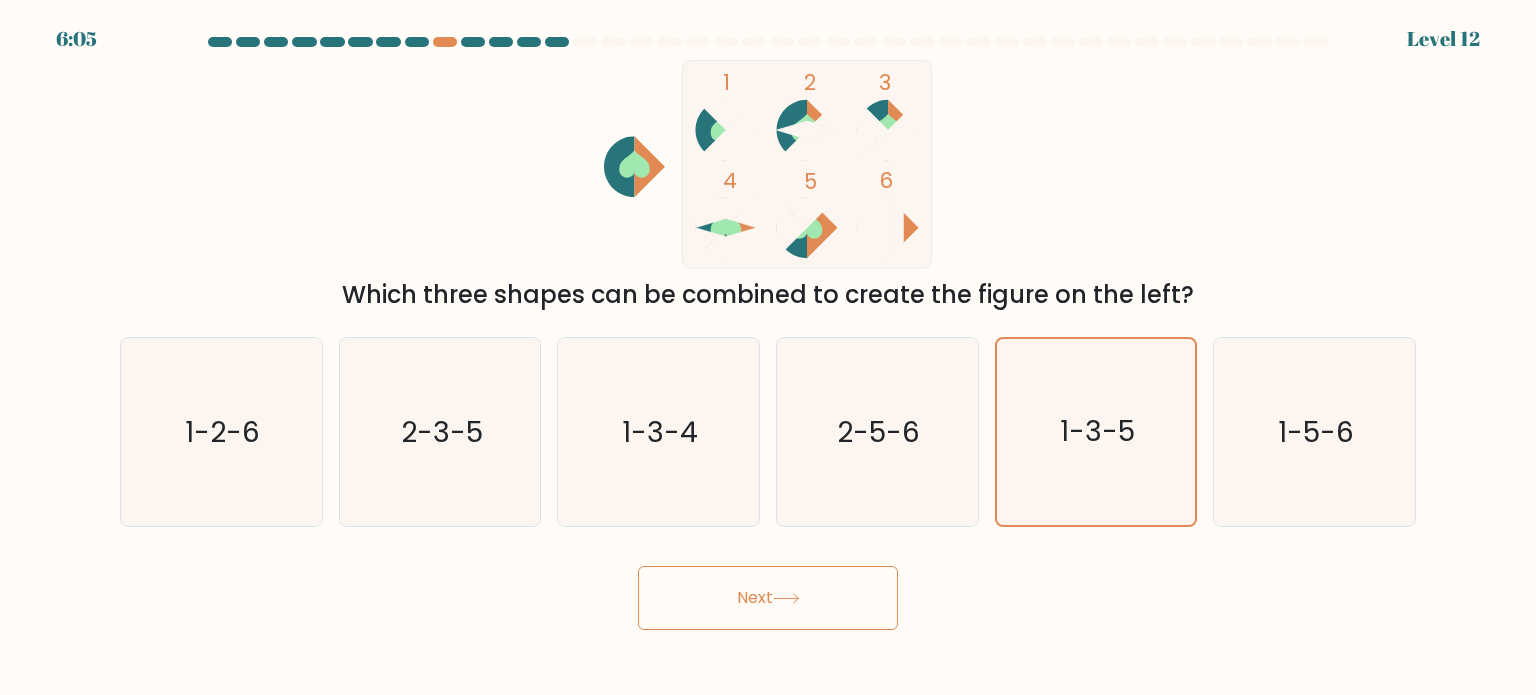 click on "Next" at bounding box center (768, 598) 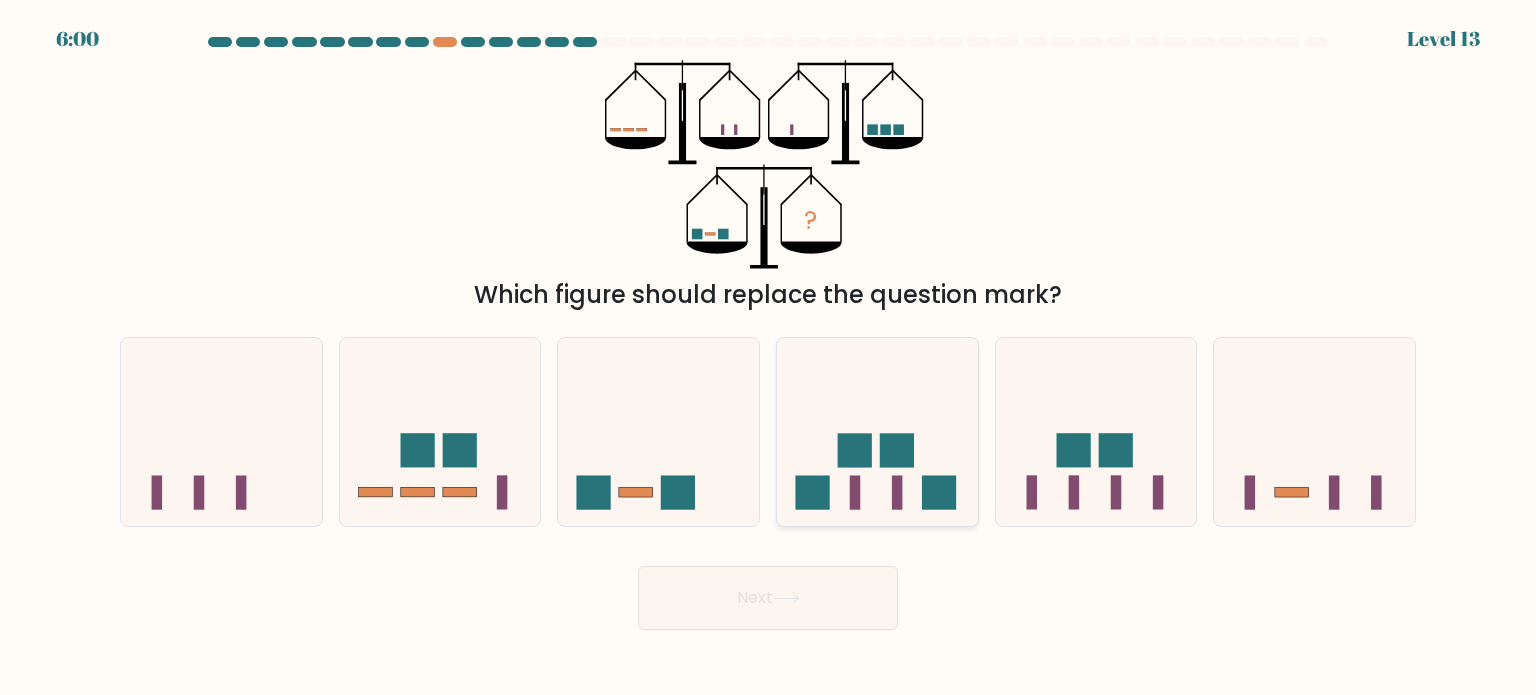 click 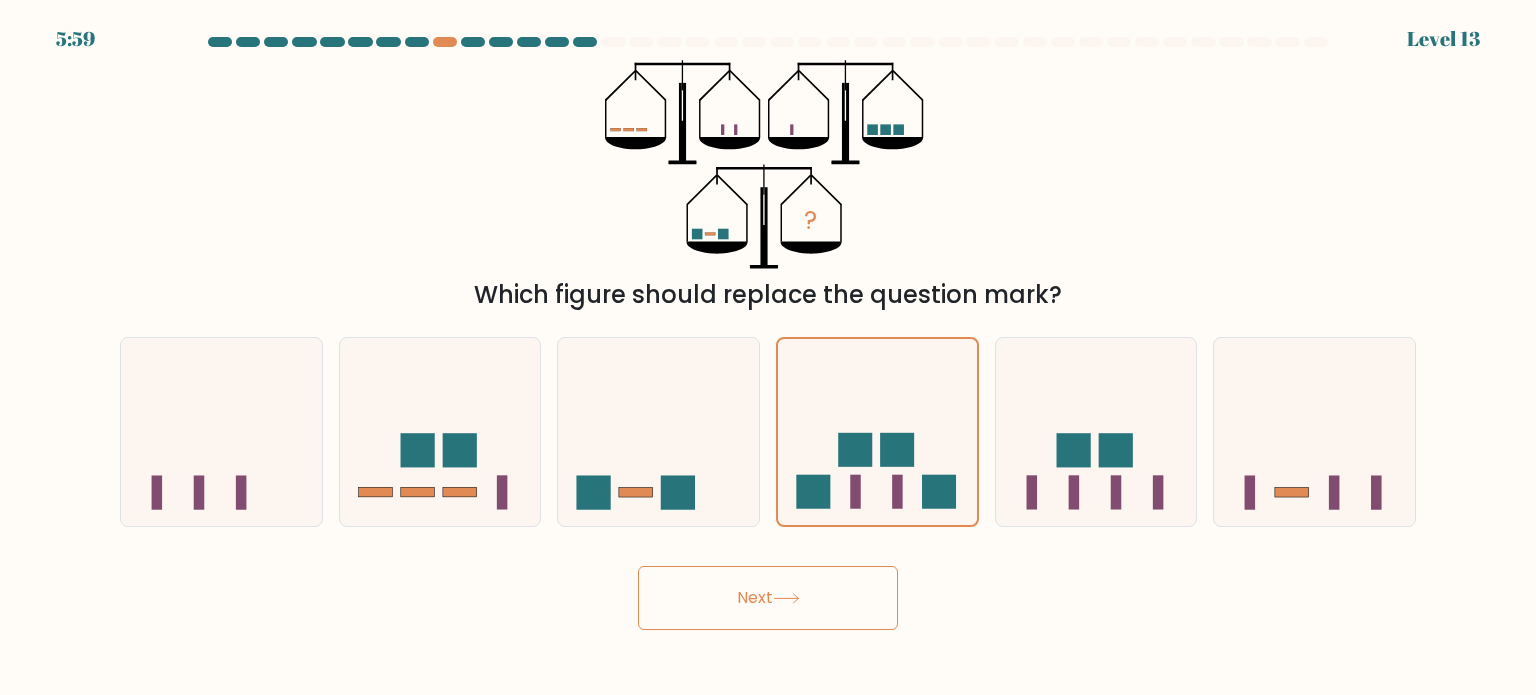 click on "Next" at bounding box center [768, 598] 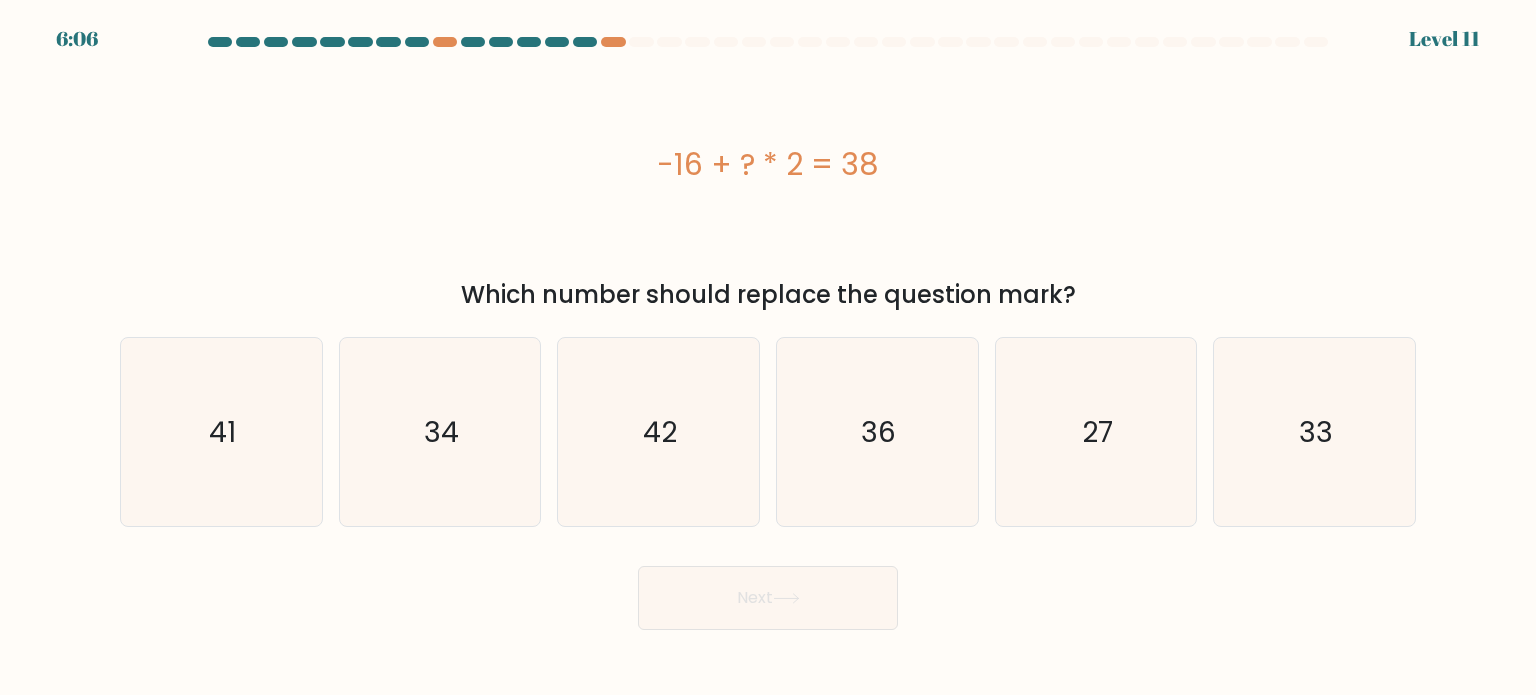 click on "-16 + ? * 2 = 38" at bounding box center (768, 164) 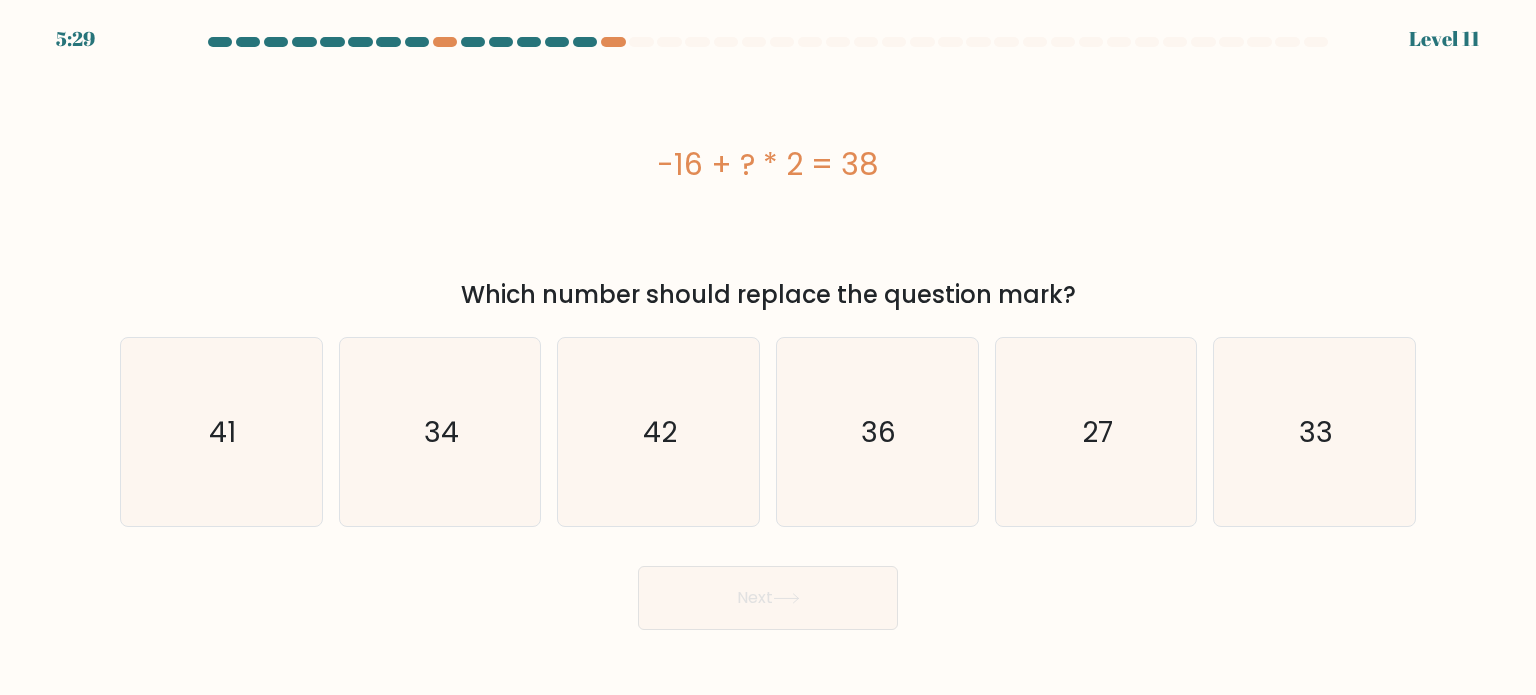 drag, startPoint x: 1019, startPoint y: 626, endPoint x: 1051, endPoint y: 603, distance: 39.40812 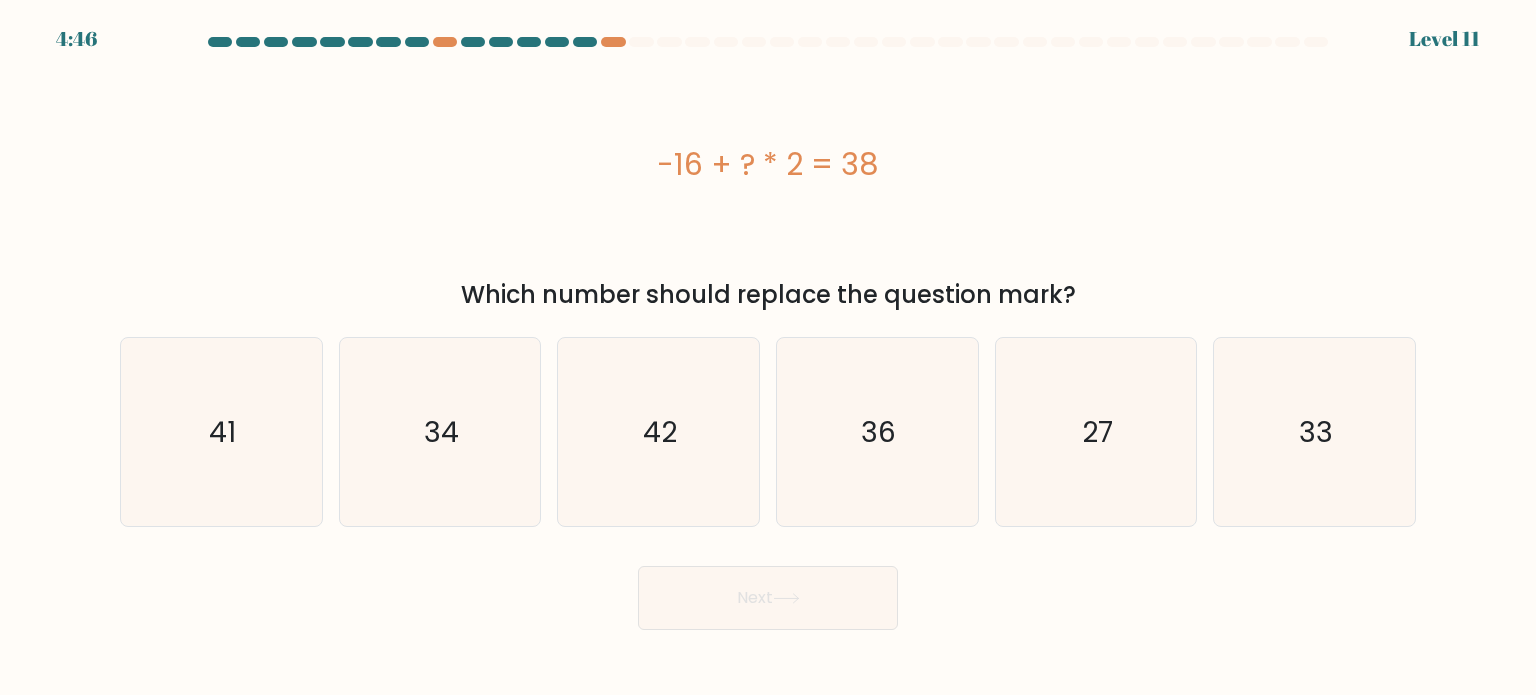 click on "Next" at bounding box center [768, 590] 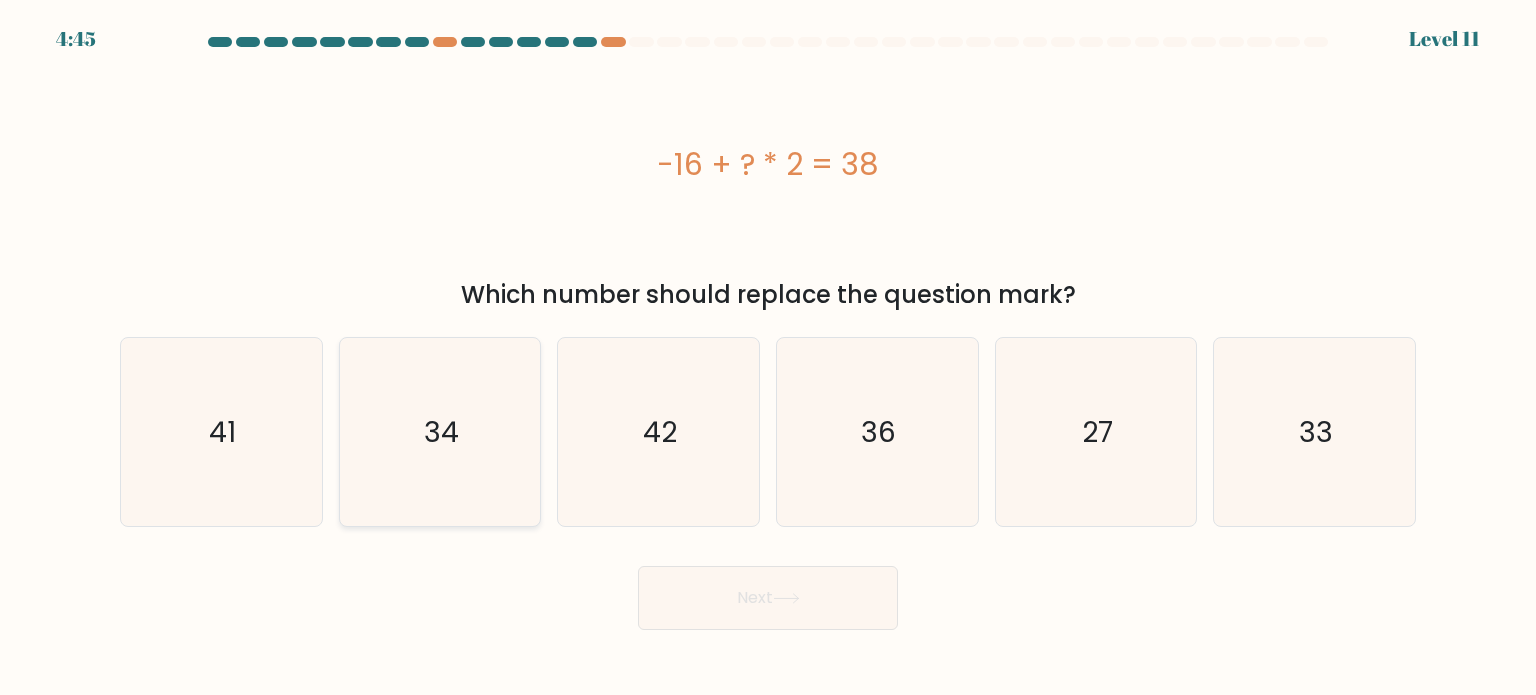 click on "34" at bounding box center [440, 432] 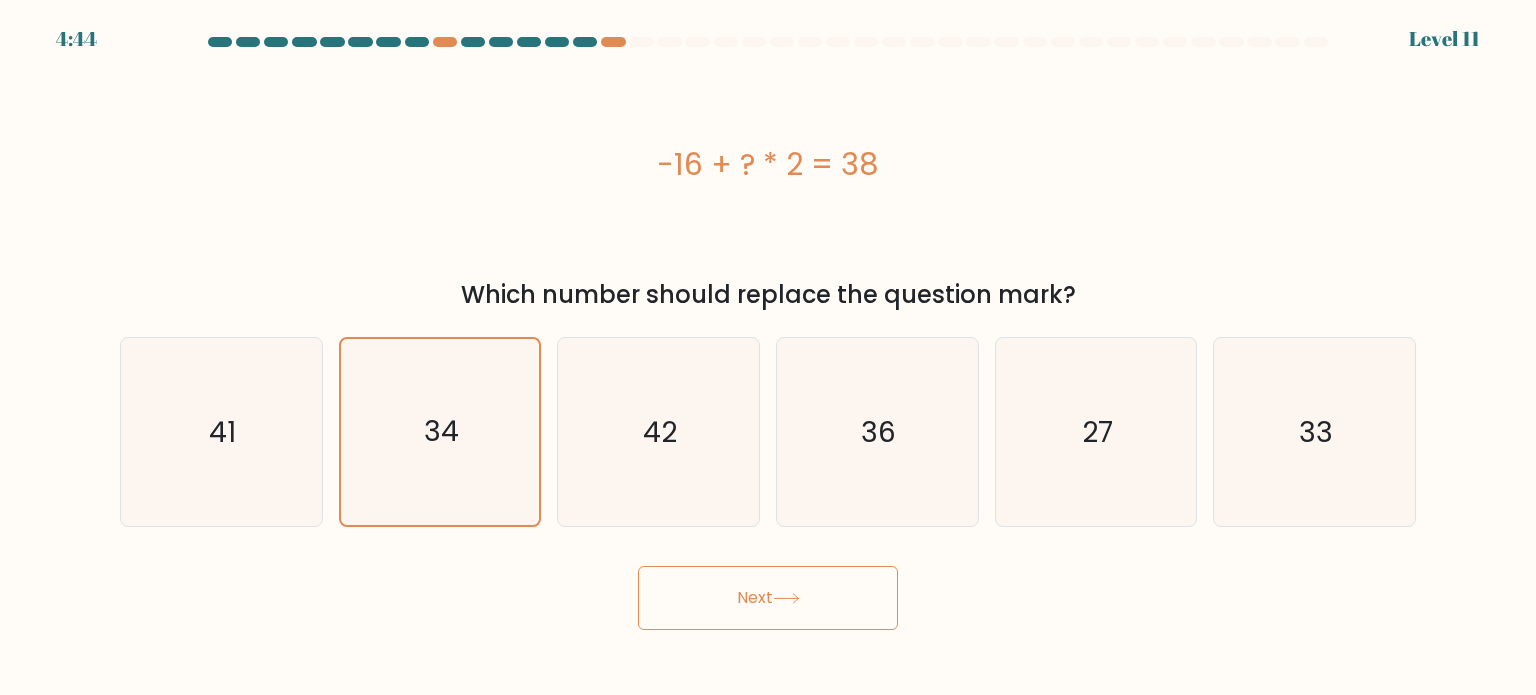click on "Next" at bounding box center (768, 598) 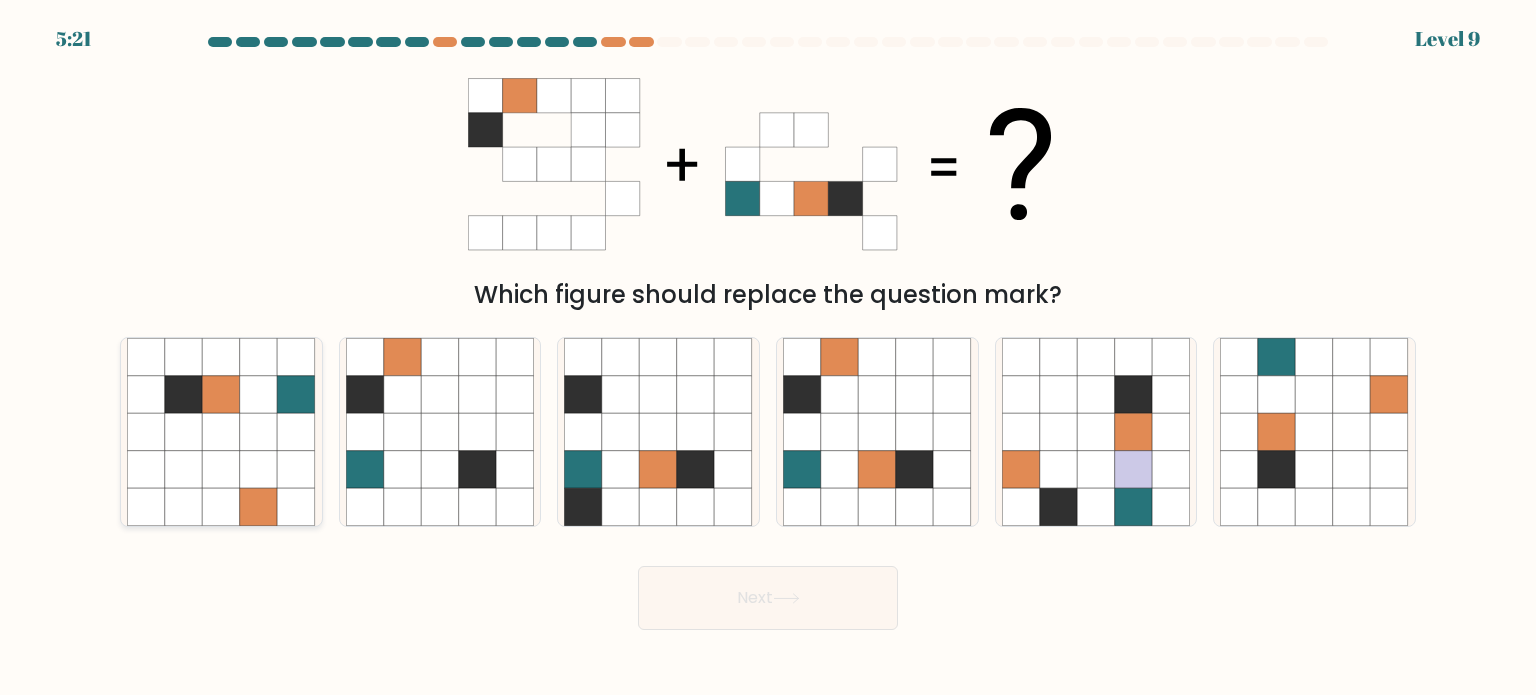 click 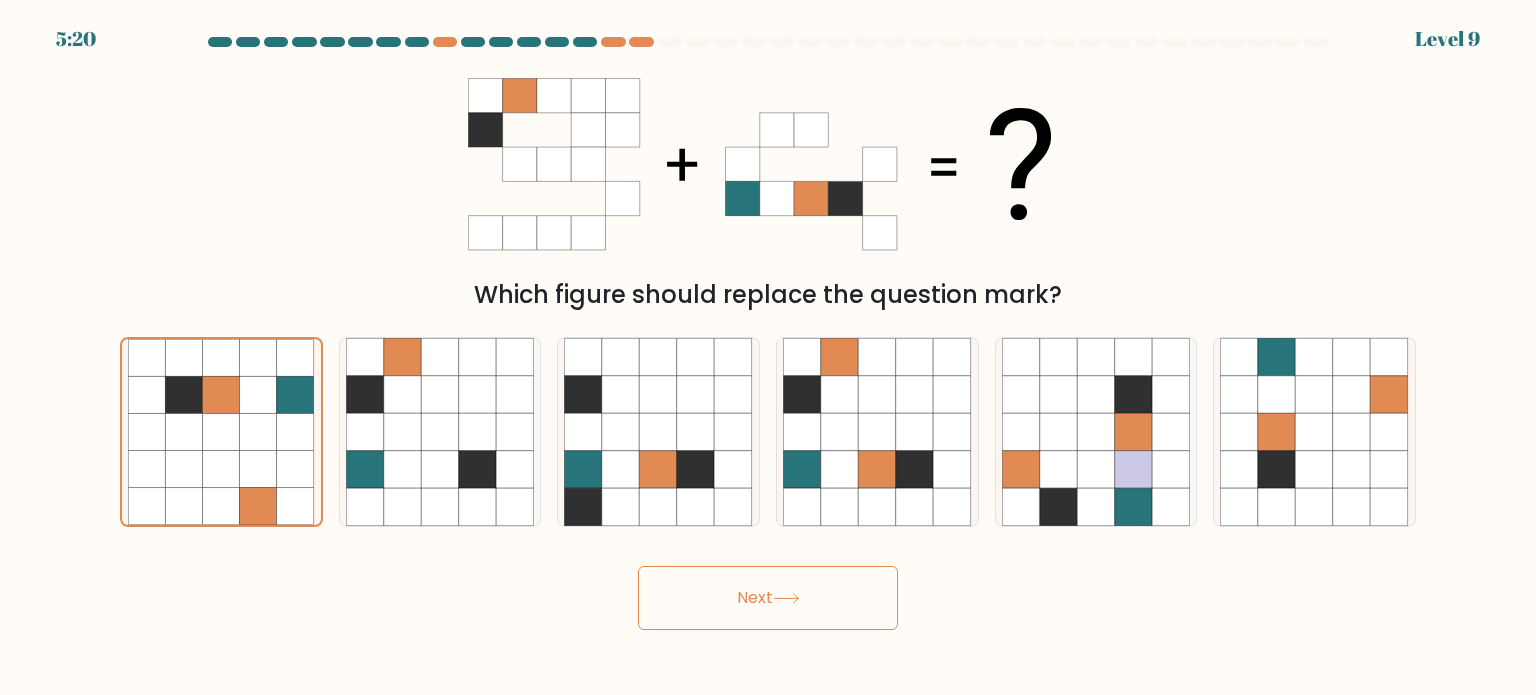 click on "Next" at bounding box center [768, 598] 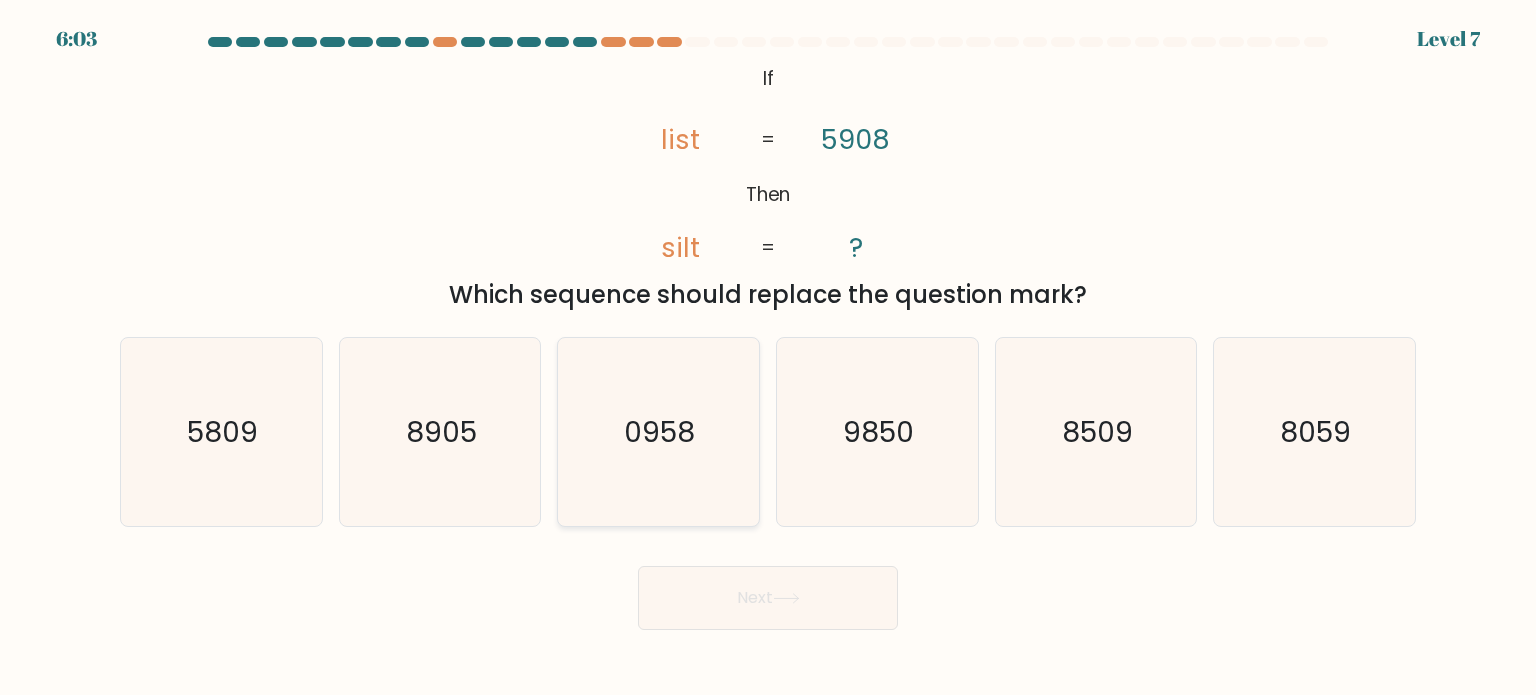click on "0958" 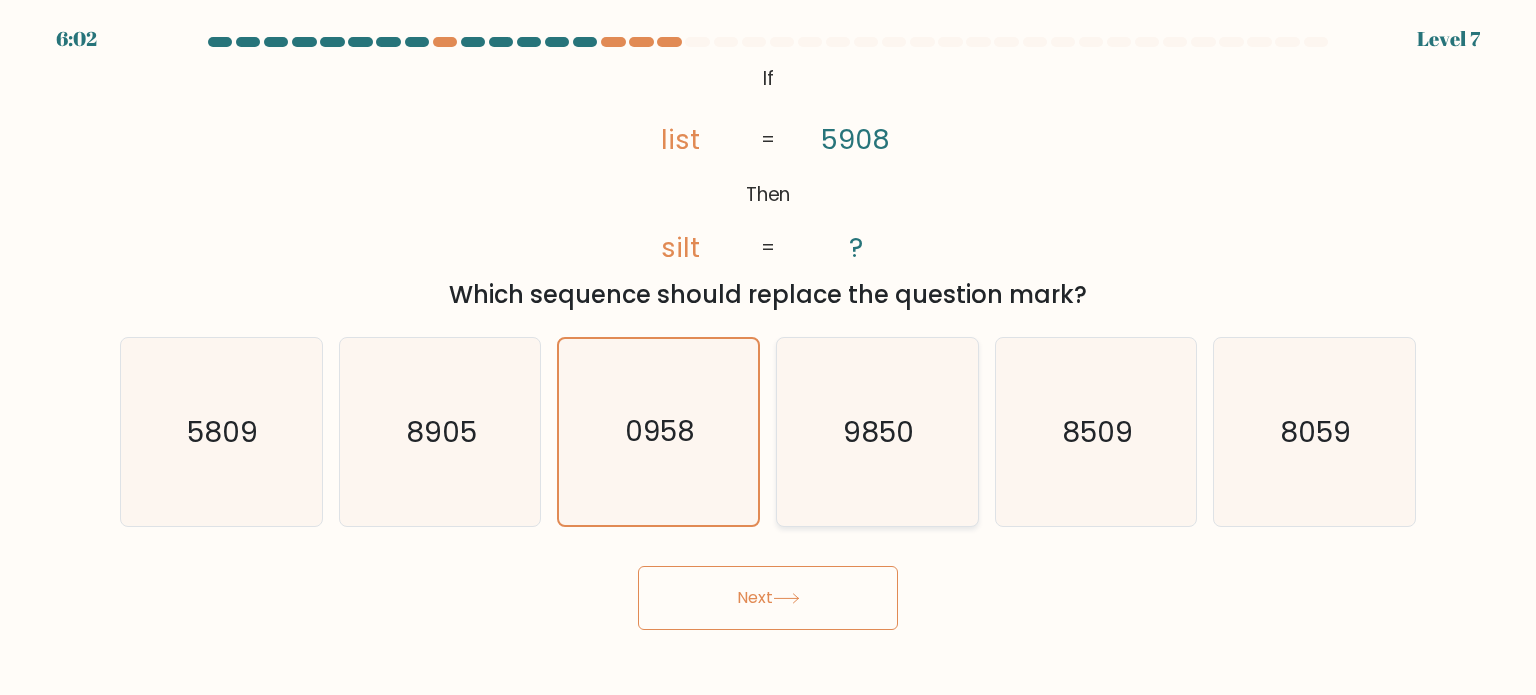 drag, startPoint x: 762, startPoint y: 591, endPoint x: 827, endPoint y: 522, distance: 94.79452 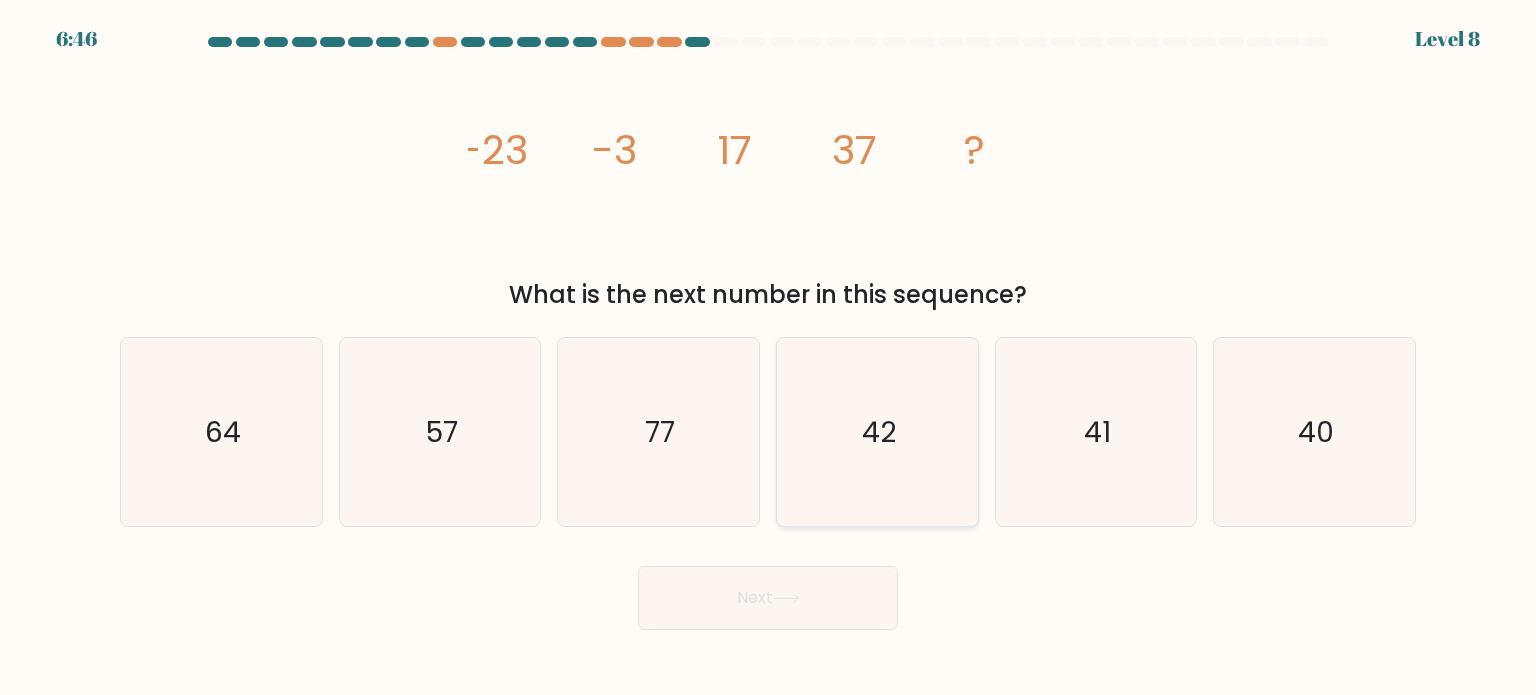 drag, startPoint x: 812, startPoint y: 605, endPoint x: 967, endPoint y: 519, distance: 177.25969 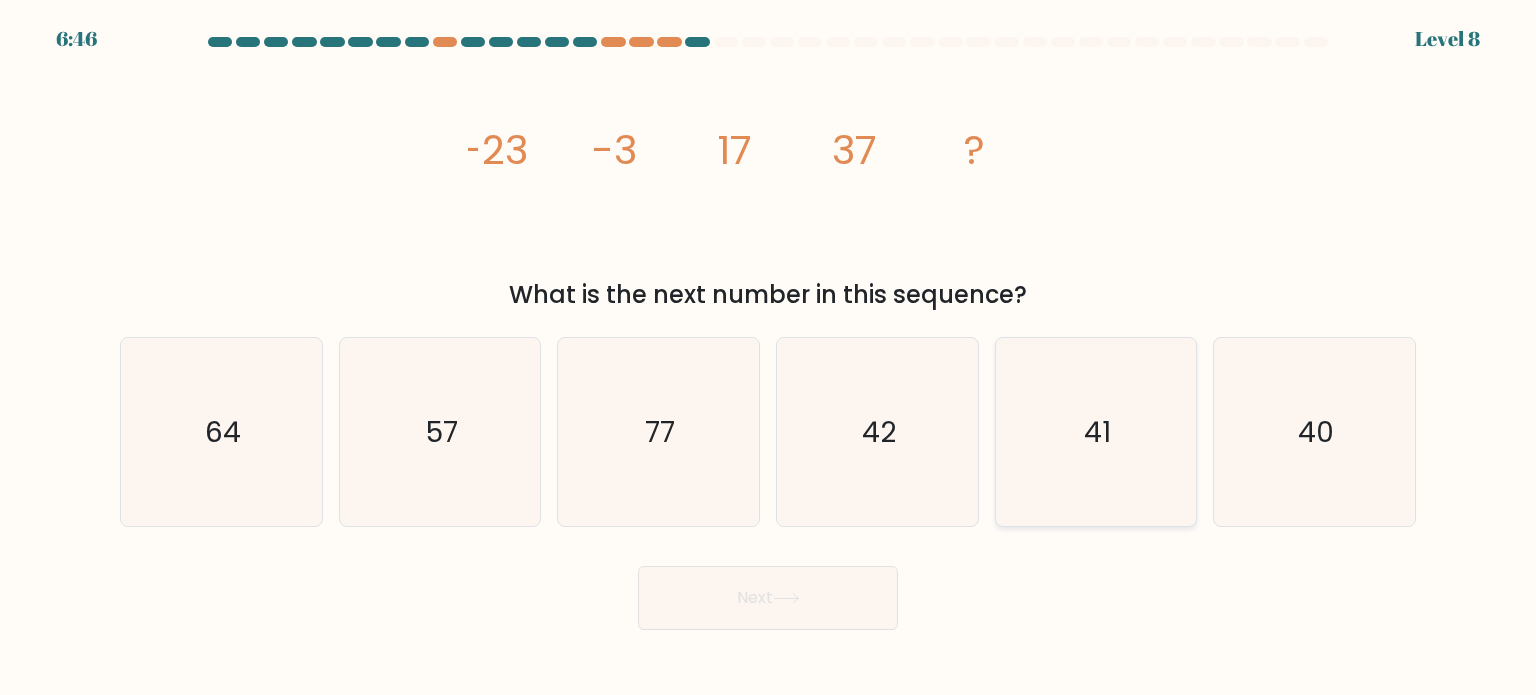 click on "41" 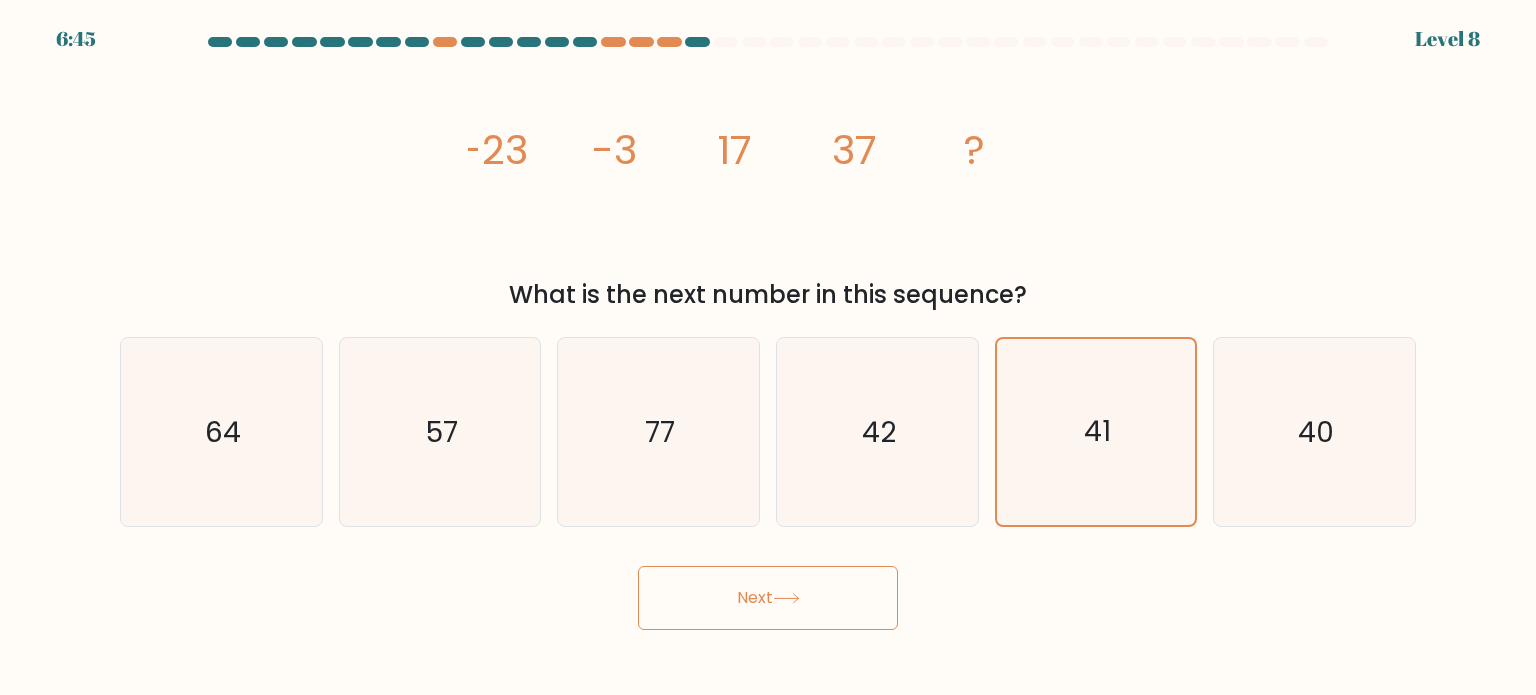click 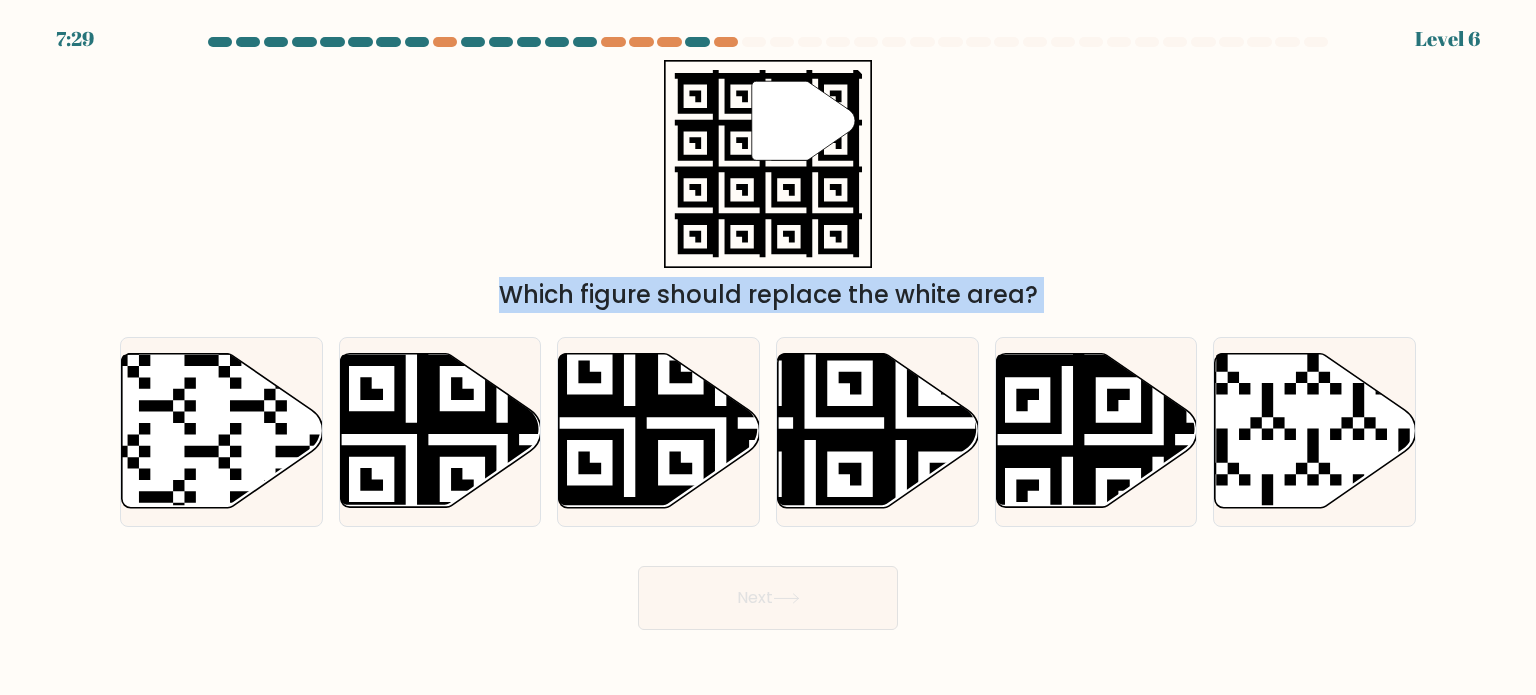 click on "Next" at bounding box center [768, 598] 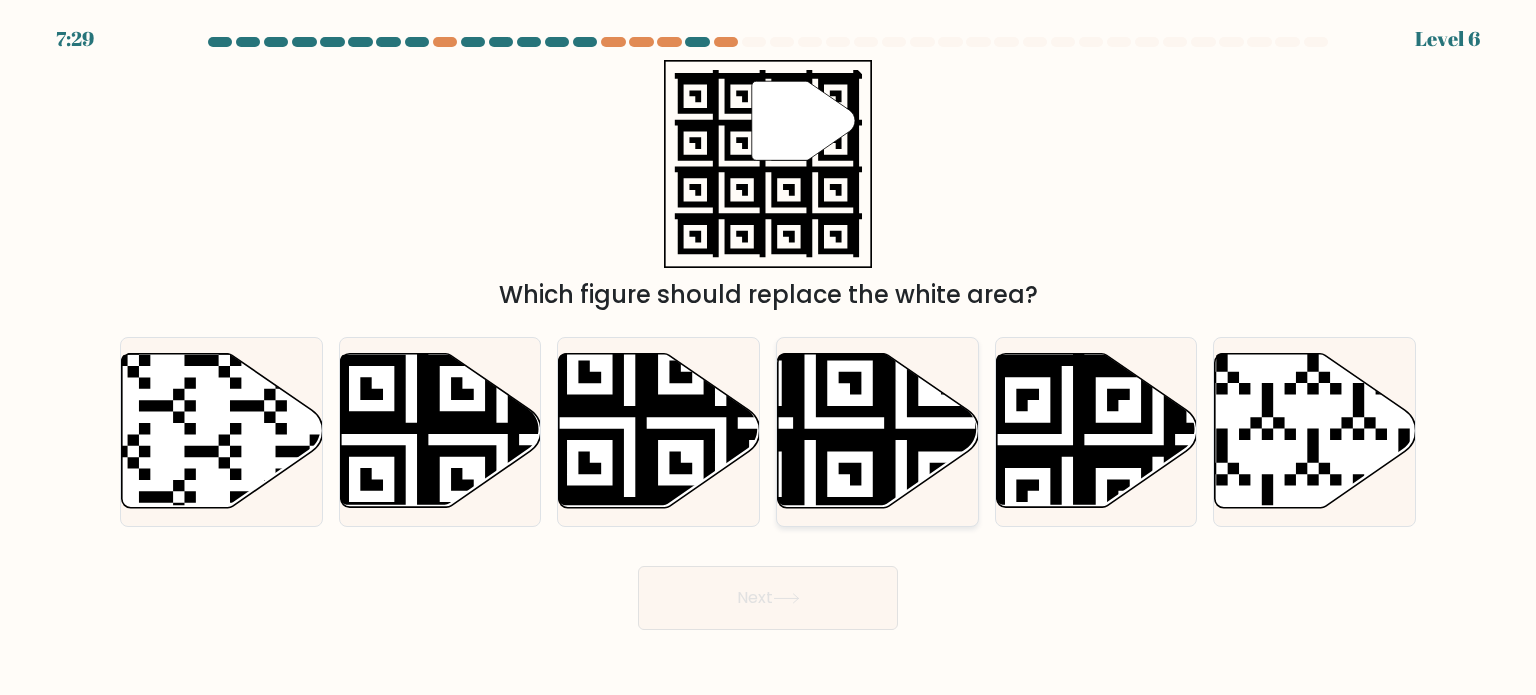 click 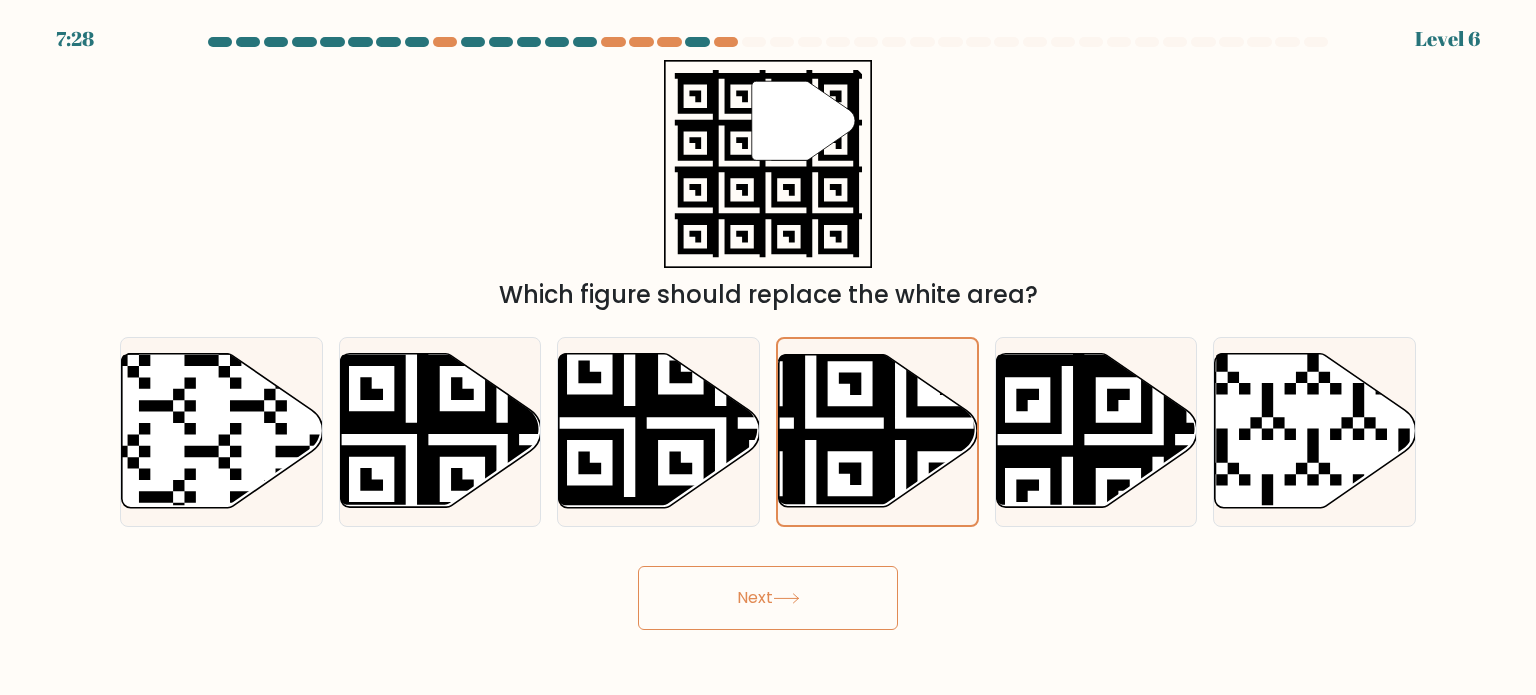 click on "Next" at bounding box center [768, 598] 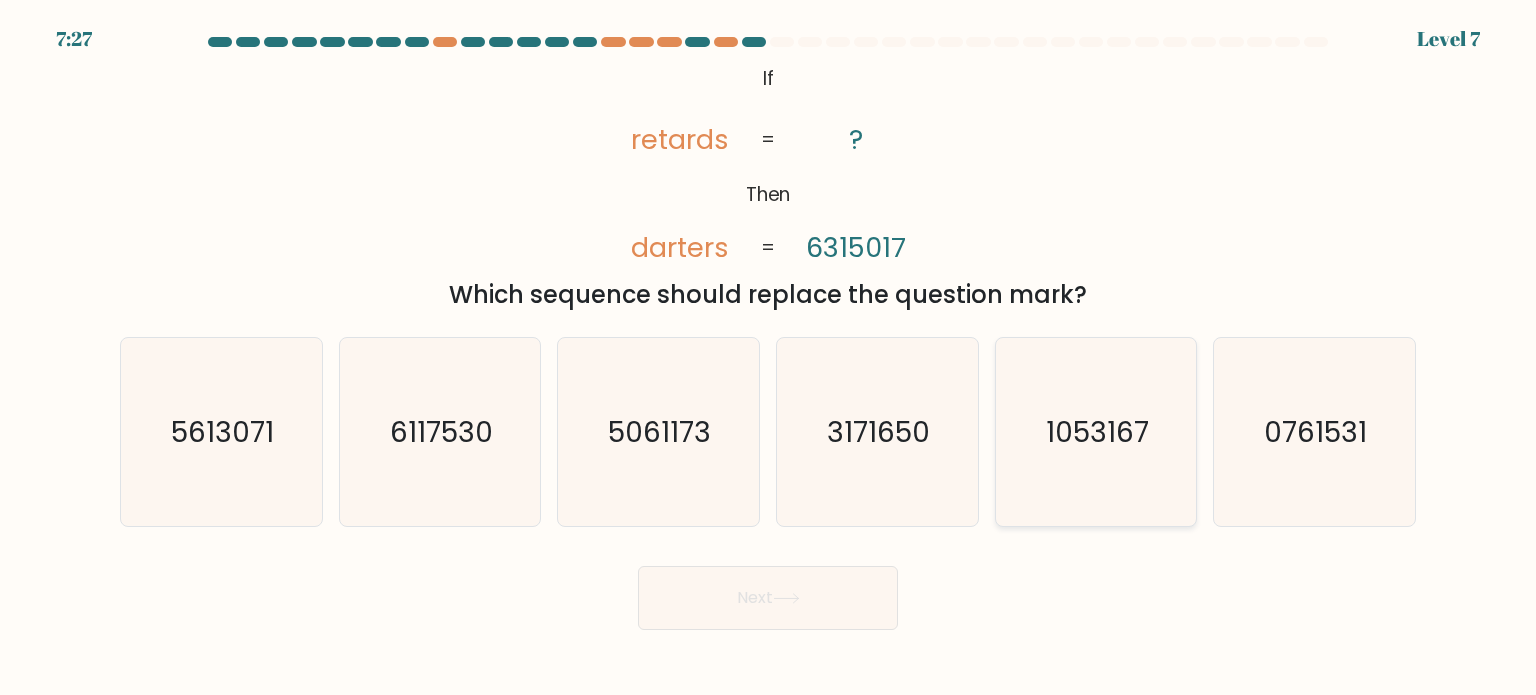click on "1053167" 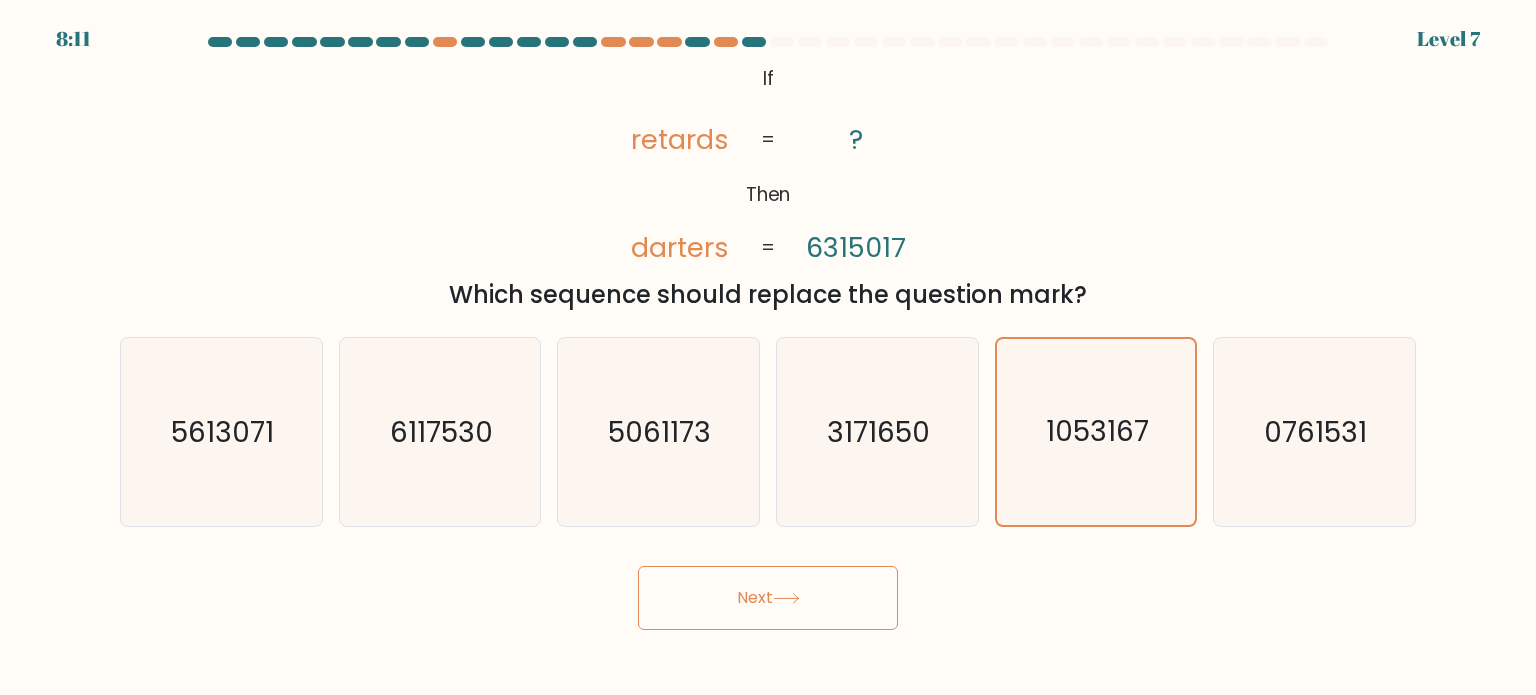 click on "Next" at bounding box center [768, 598] 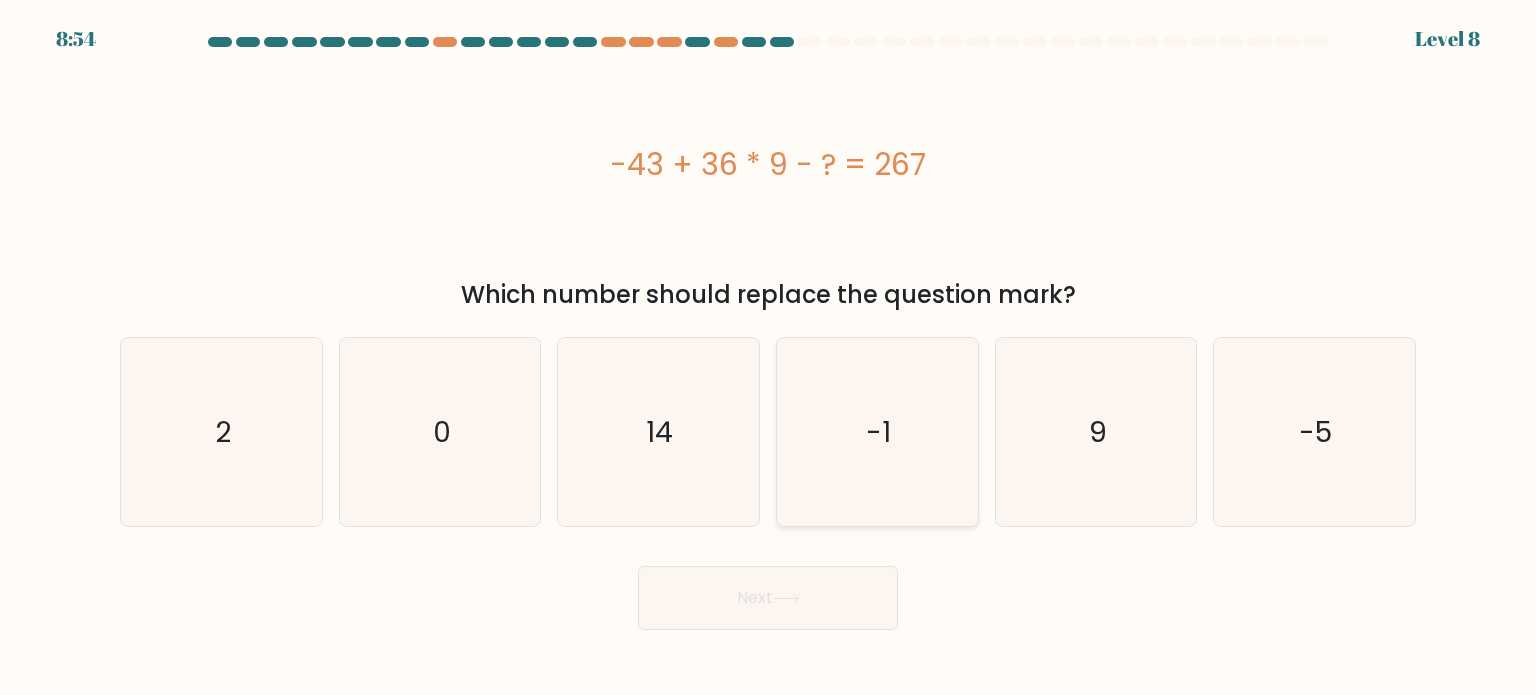 click on "-1" 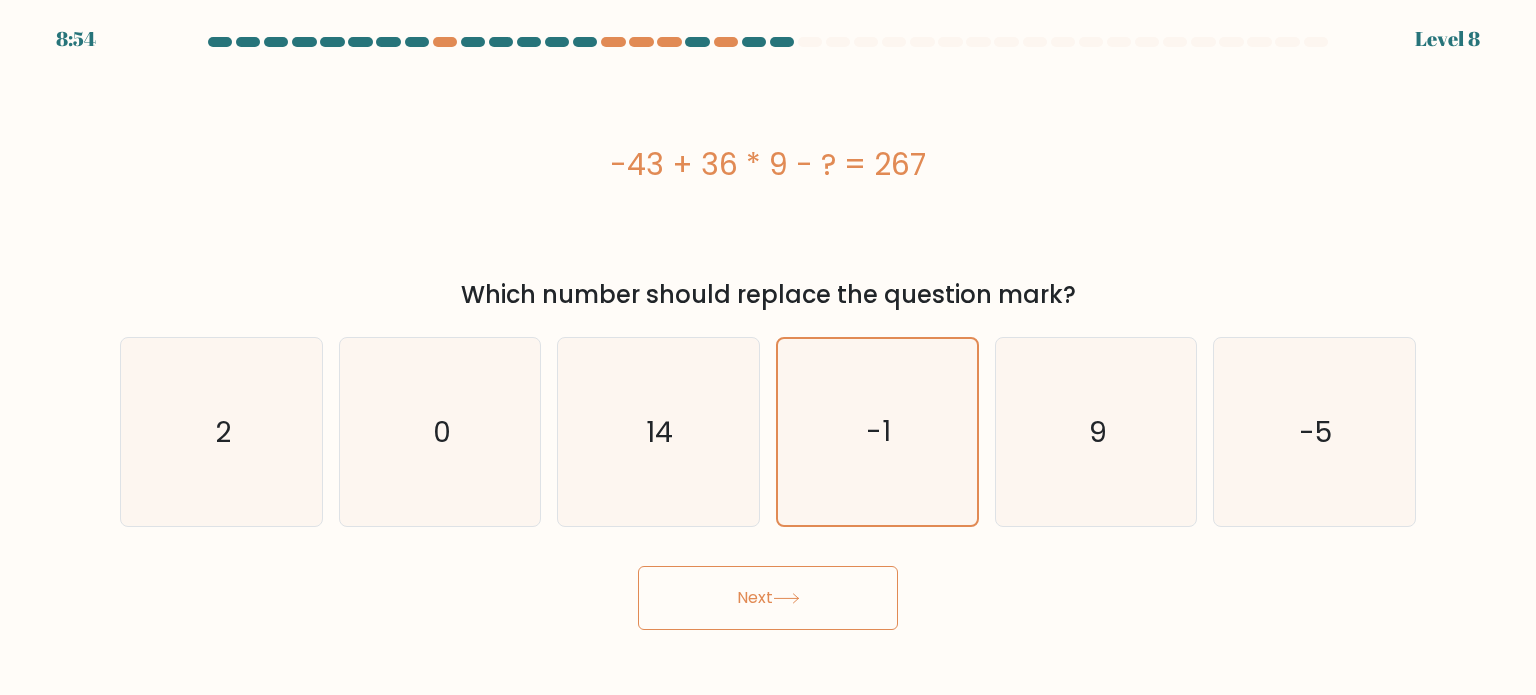 click on "Next" at bounding box center [768, 598] 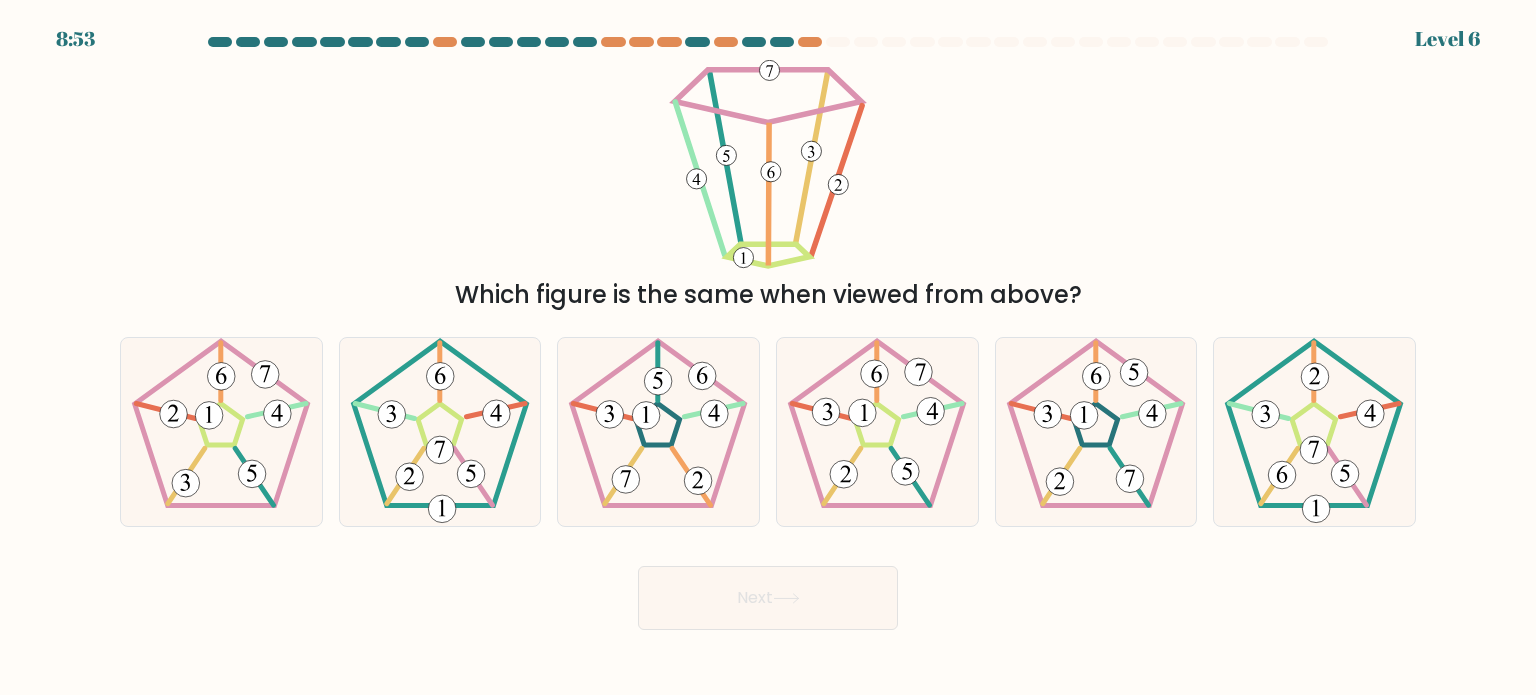 click on "e." at bounding box center [1096, 432] 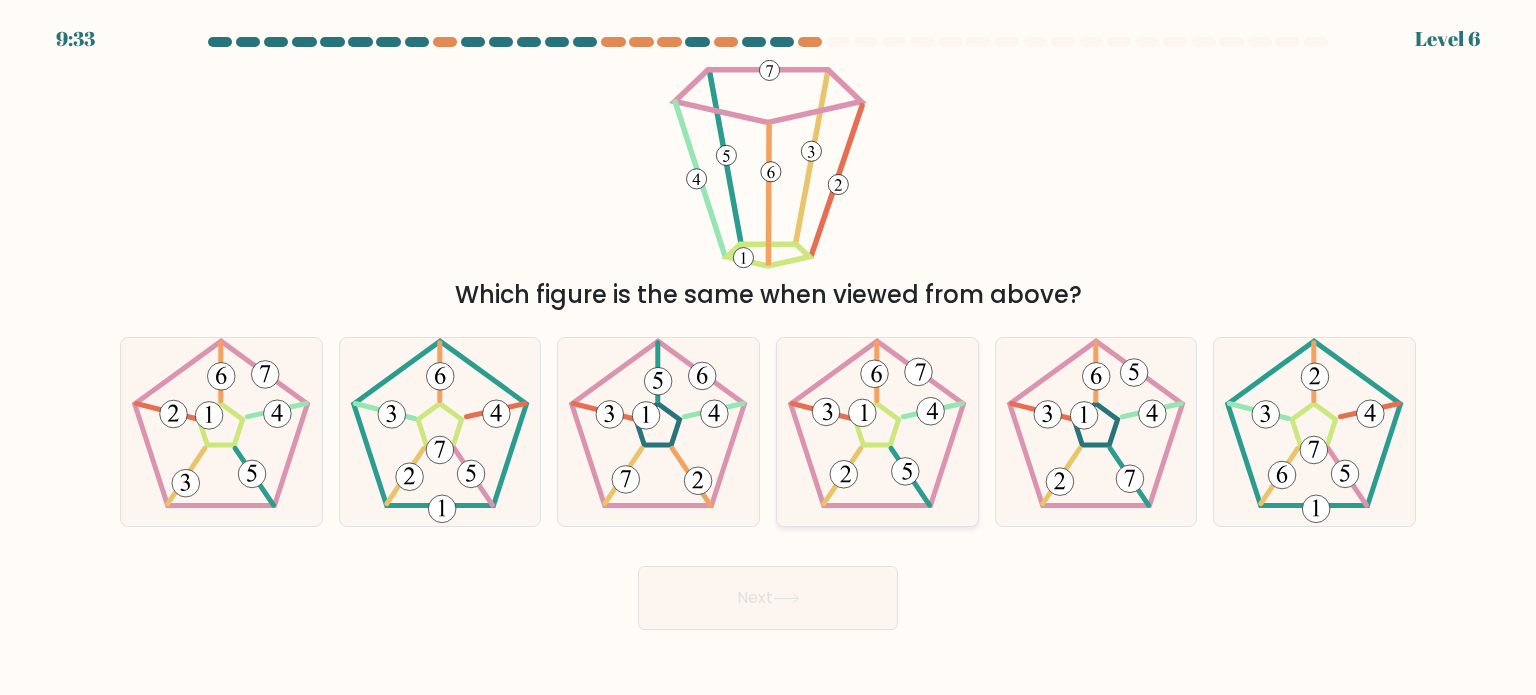 click 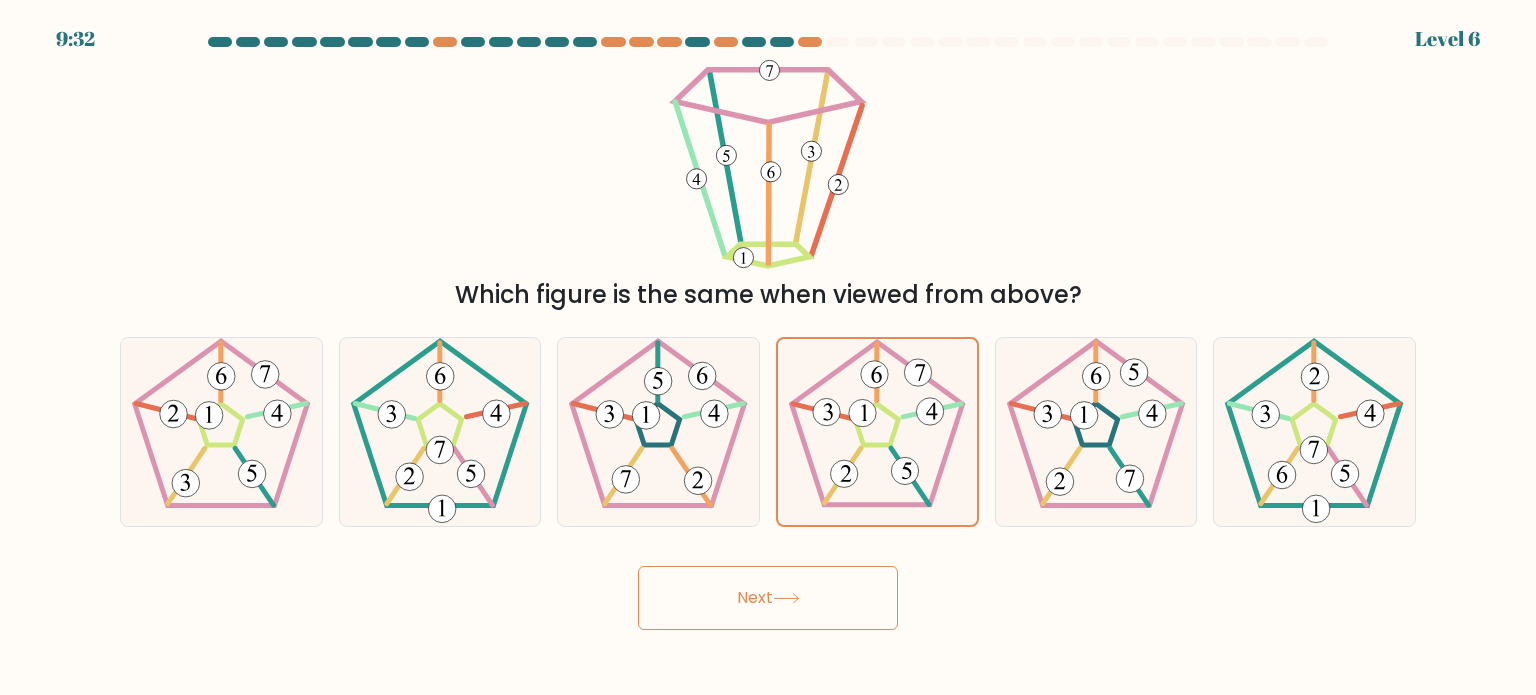 click 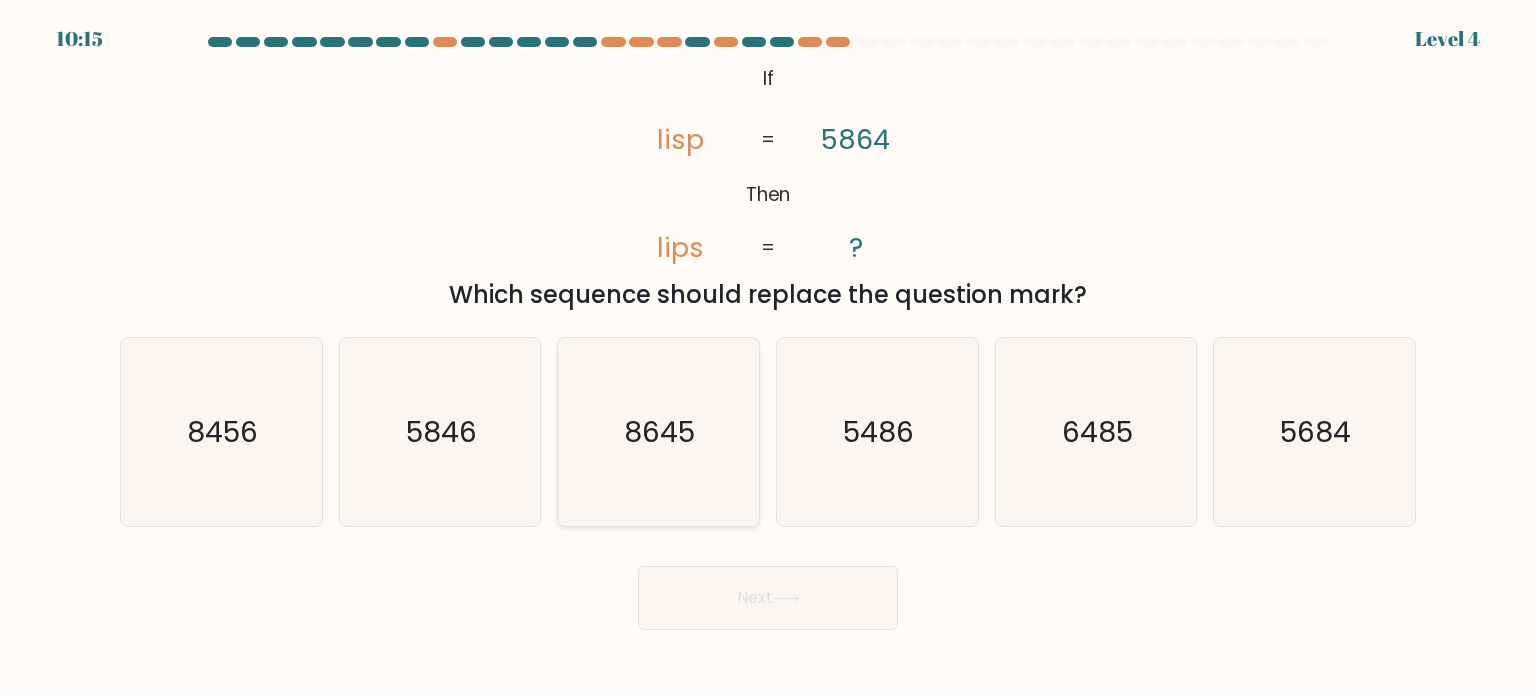 click on "8645" 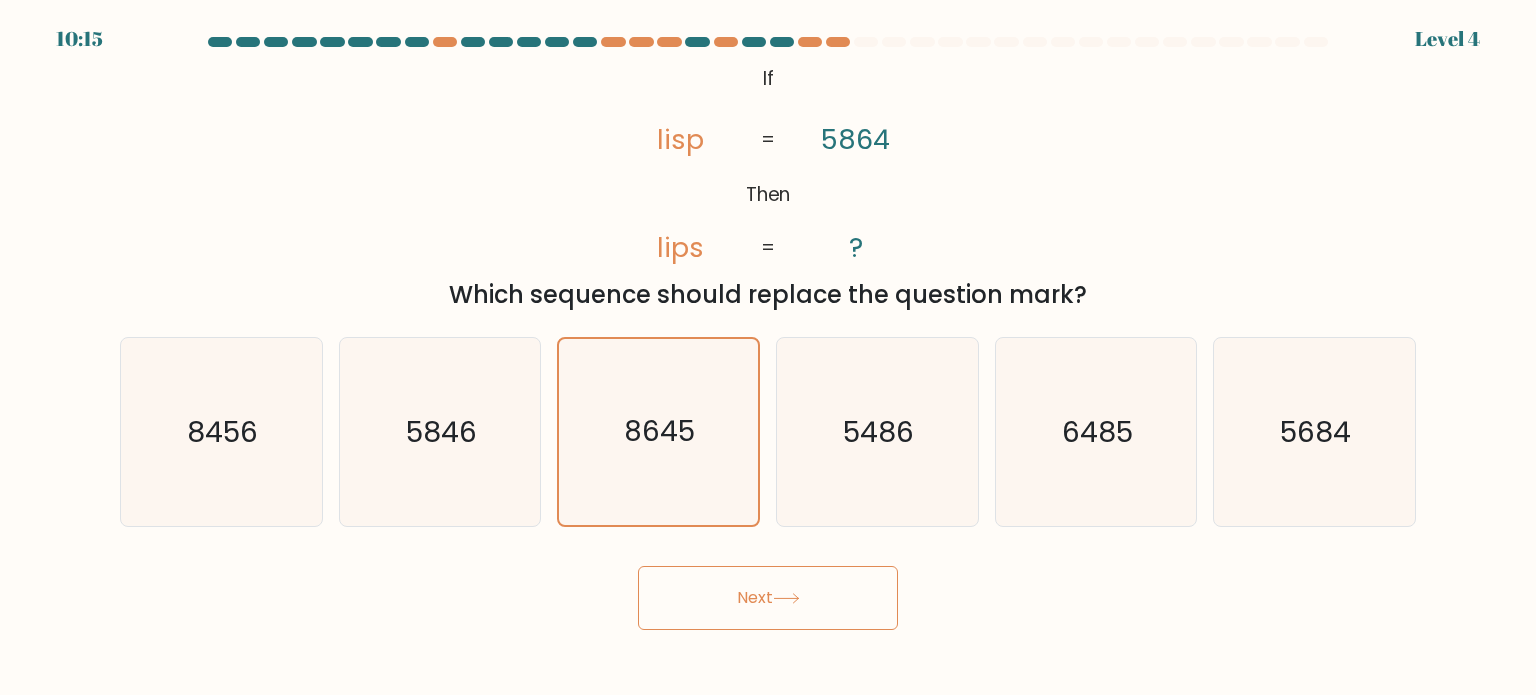click on "Next" at bounding box center (768, 598) 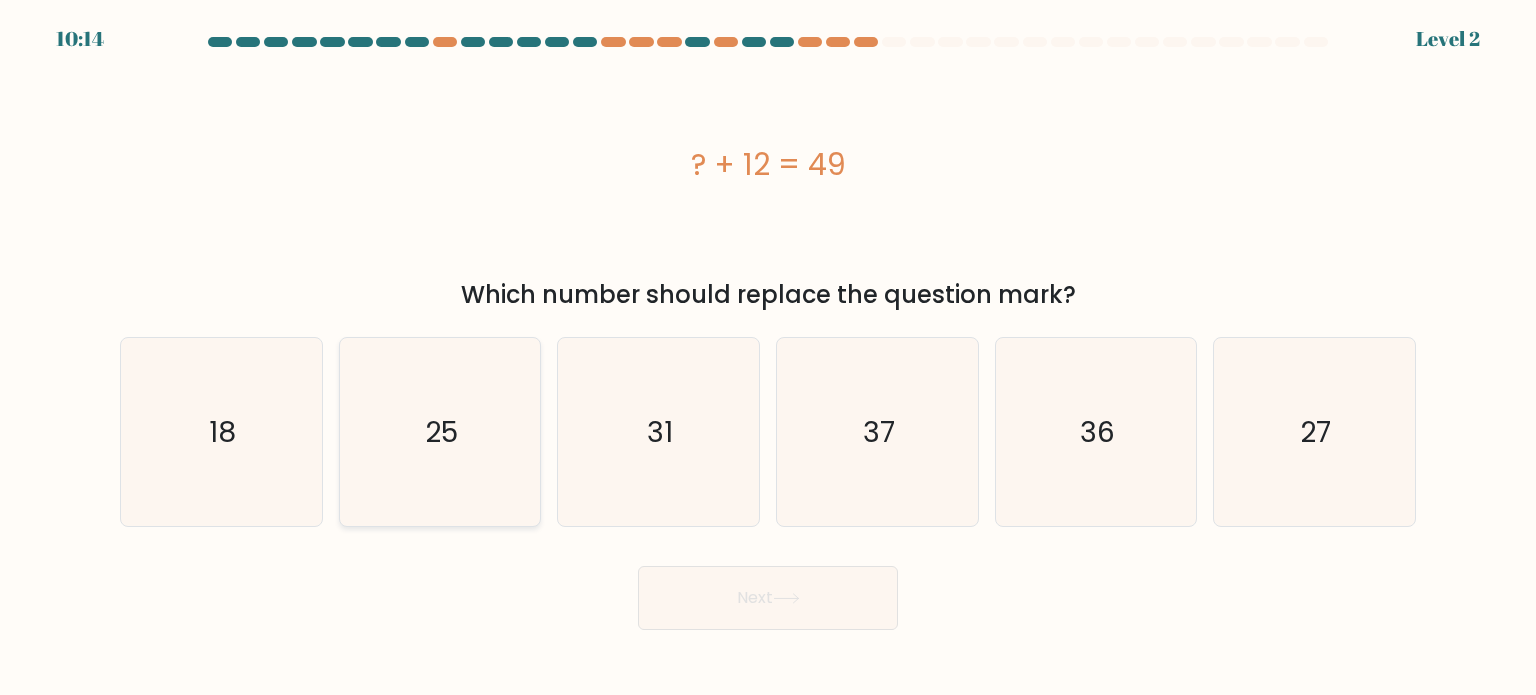 click on "25" 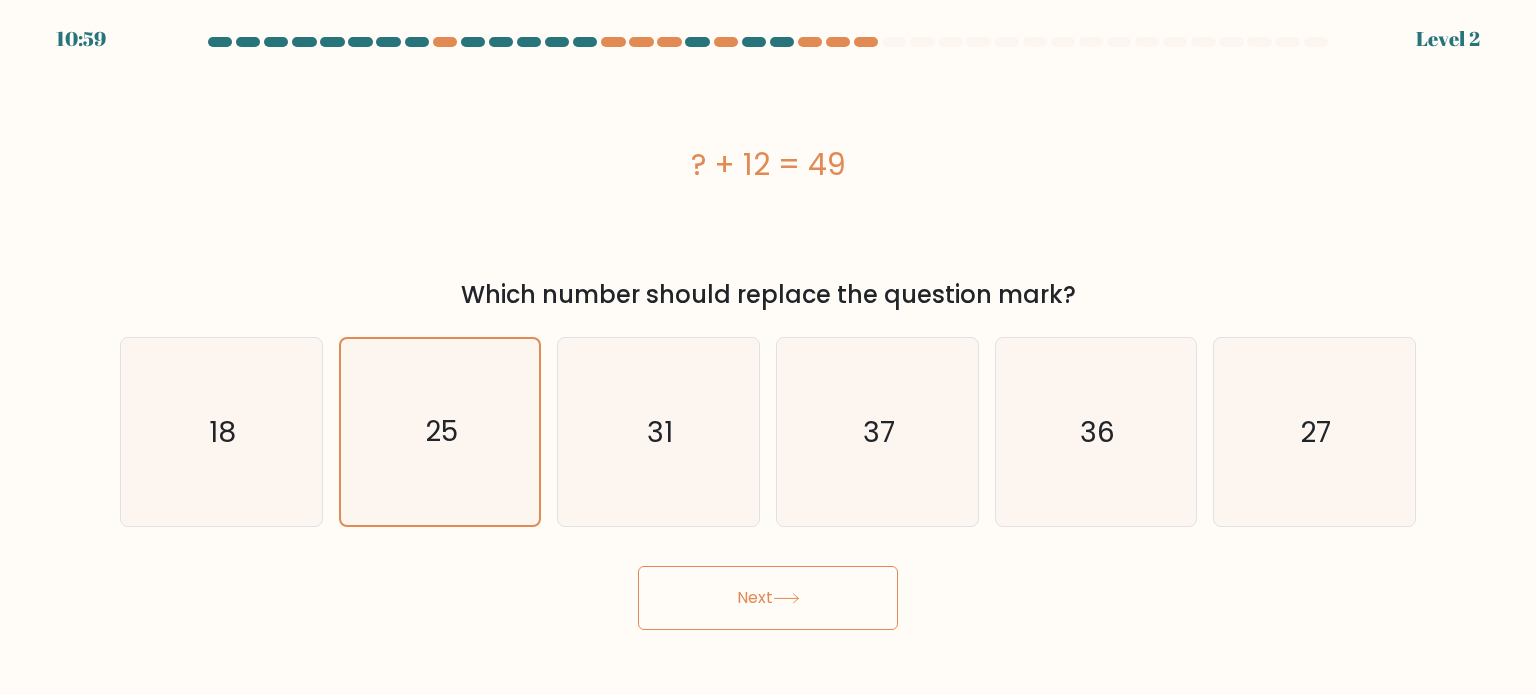 drag, startPoint x: 758, startPoint y: 588, endPoint x: 778, endPoint y: 588, distance: 20 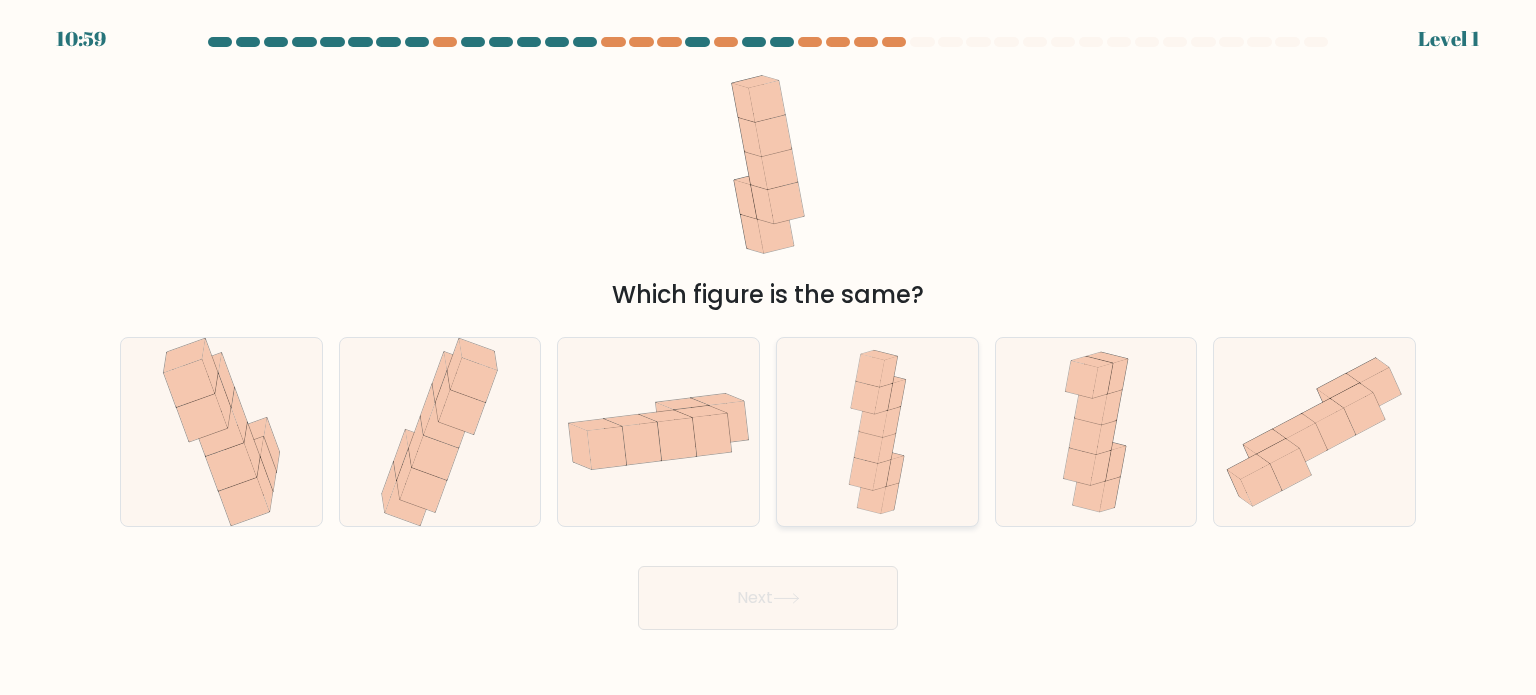 click 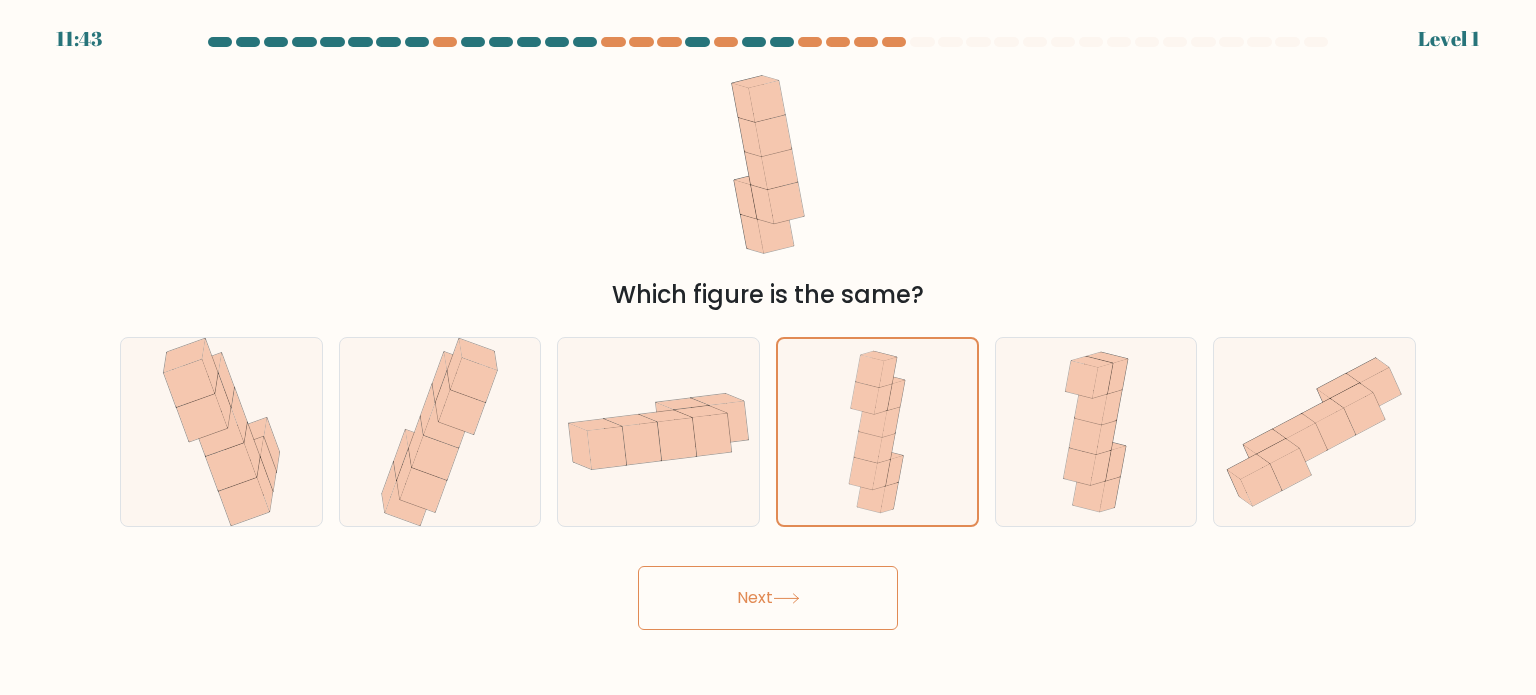 click on "Next" at bounding box center [768, 598] 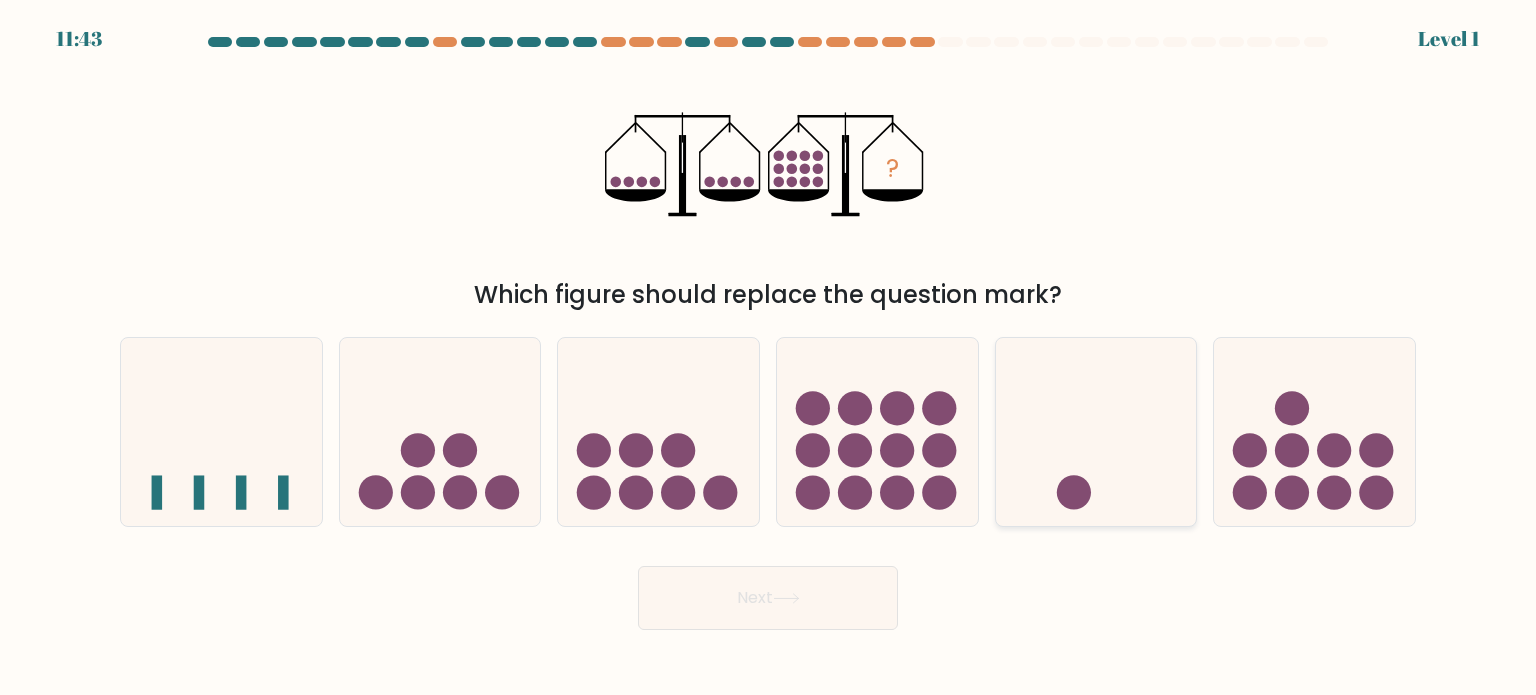 click 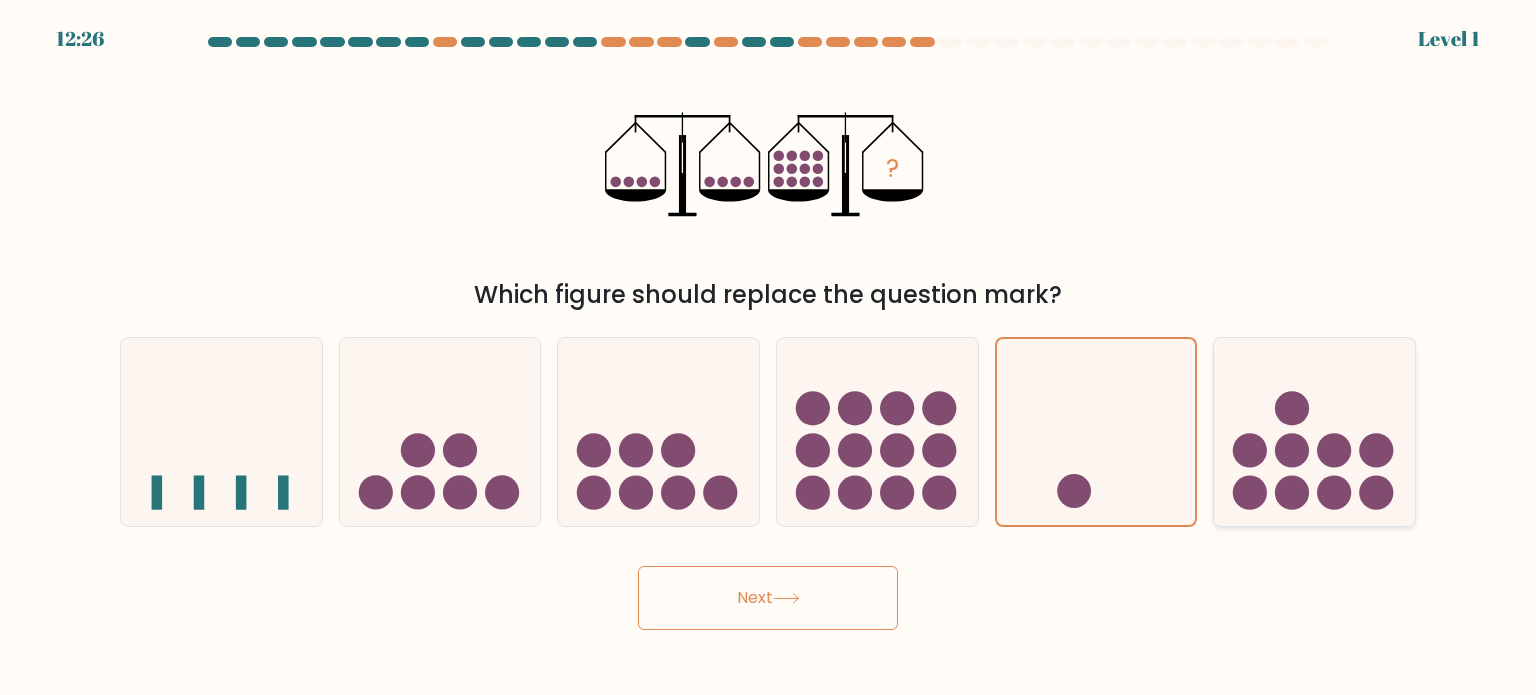 click 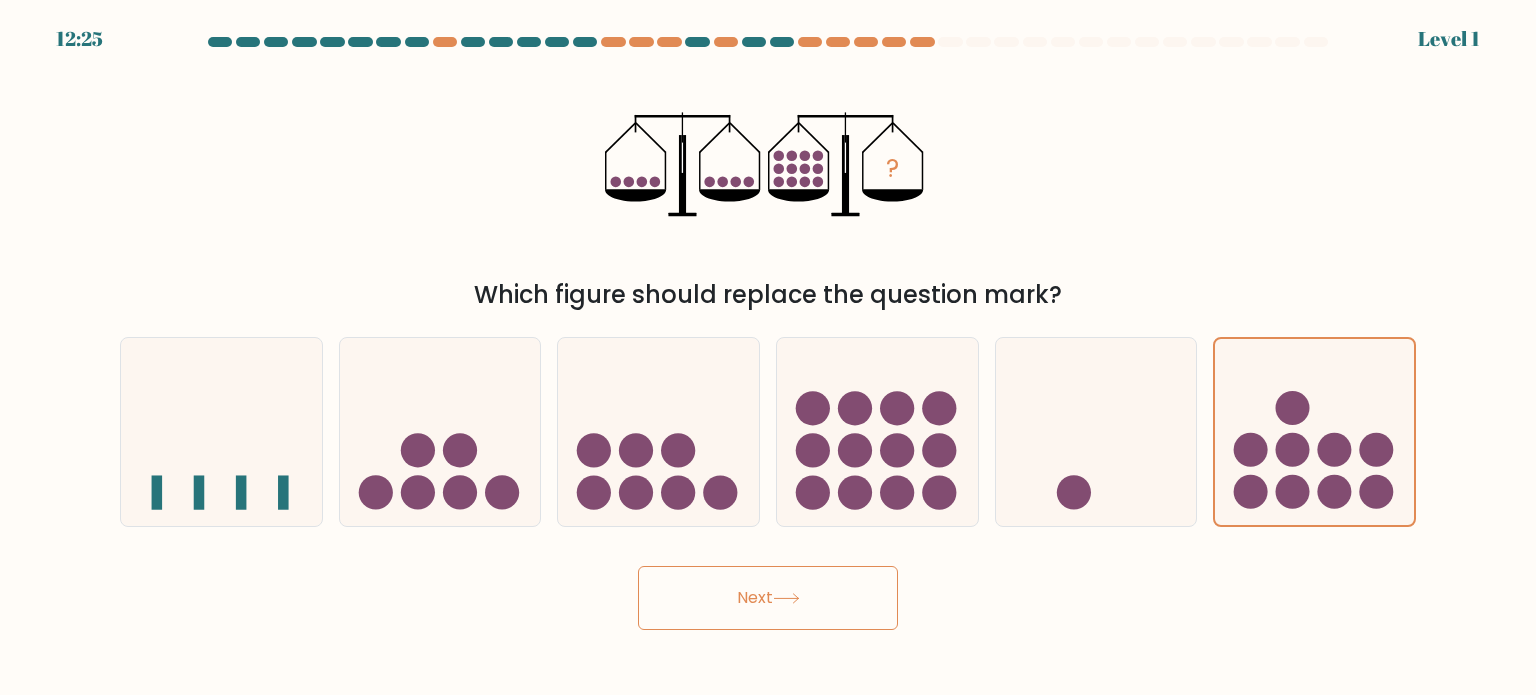 drag, startPoint x: 748, startPoint y: 623, endPoint x: 760, endPoint y: 620, distance: 12.369317 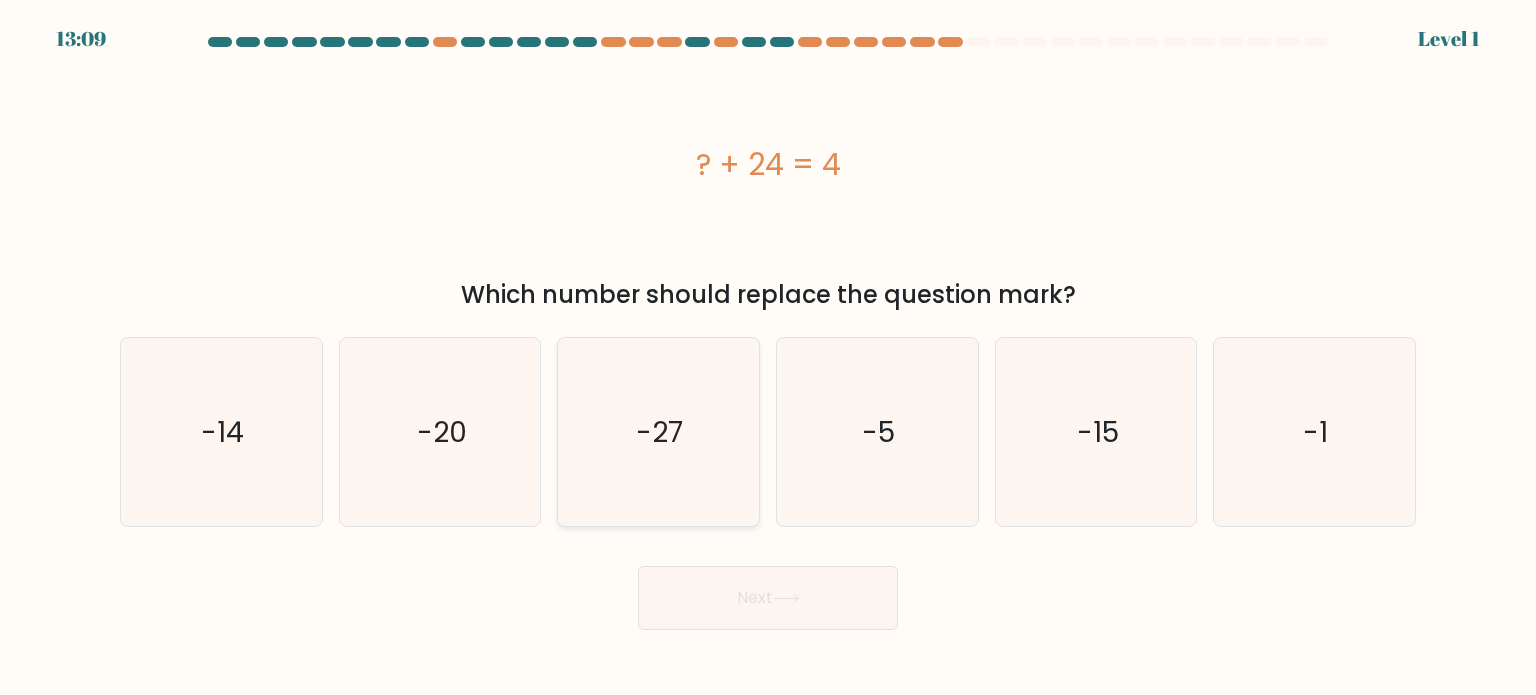 click on "-27" 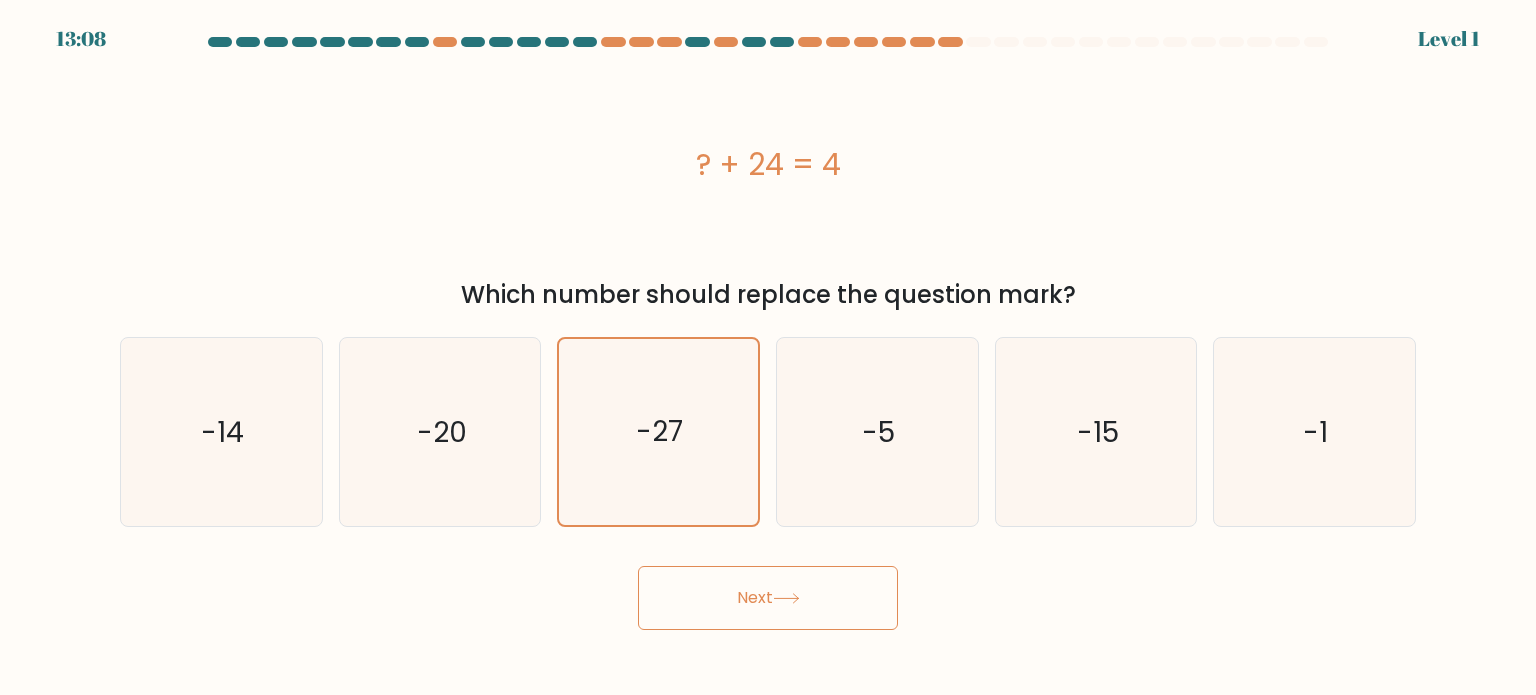 click on "Next" at bounding box center [768, 598] 